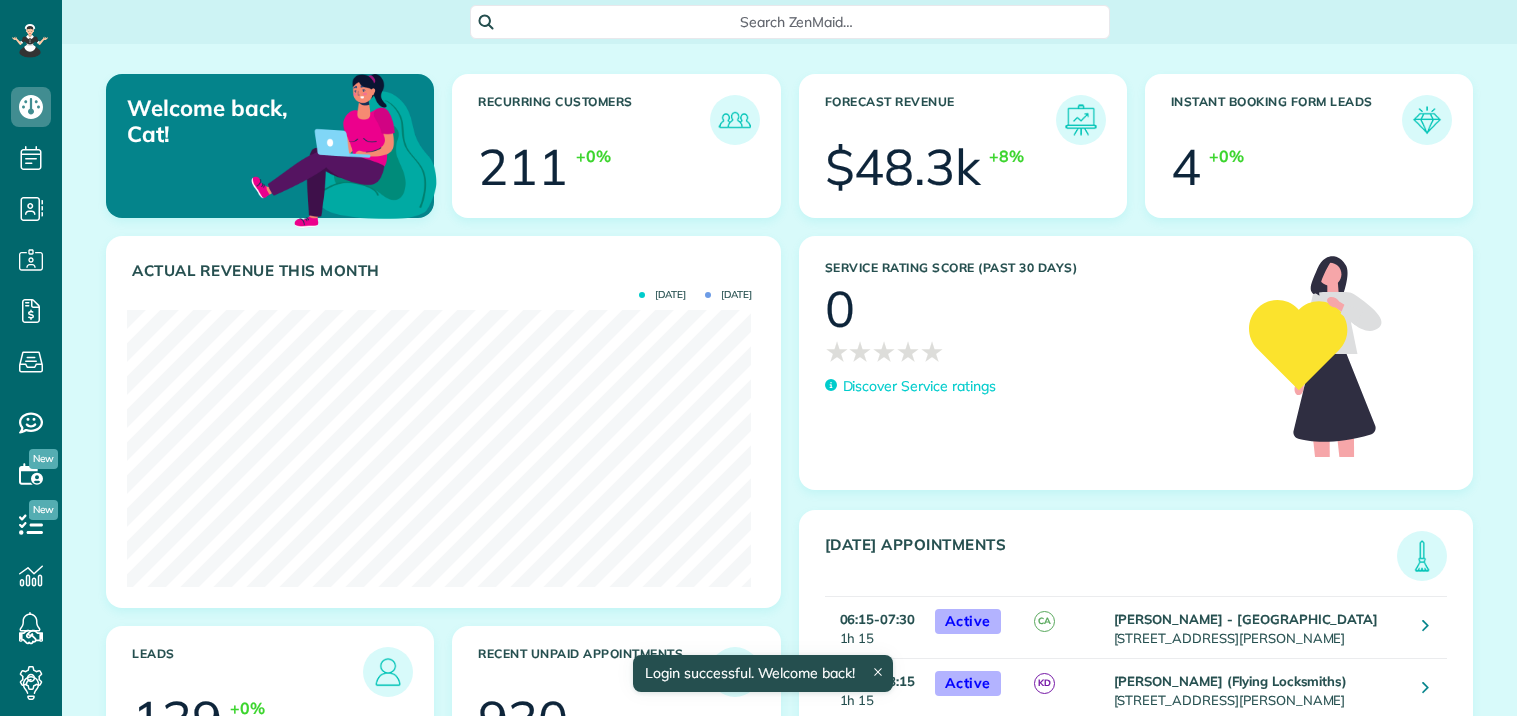 scroll, scrollTop: 0, scrollLeft: 0, axis: both 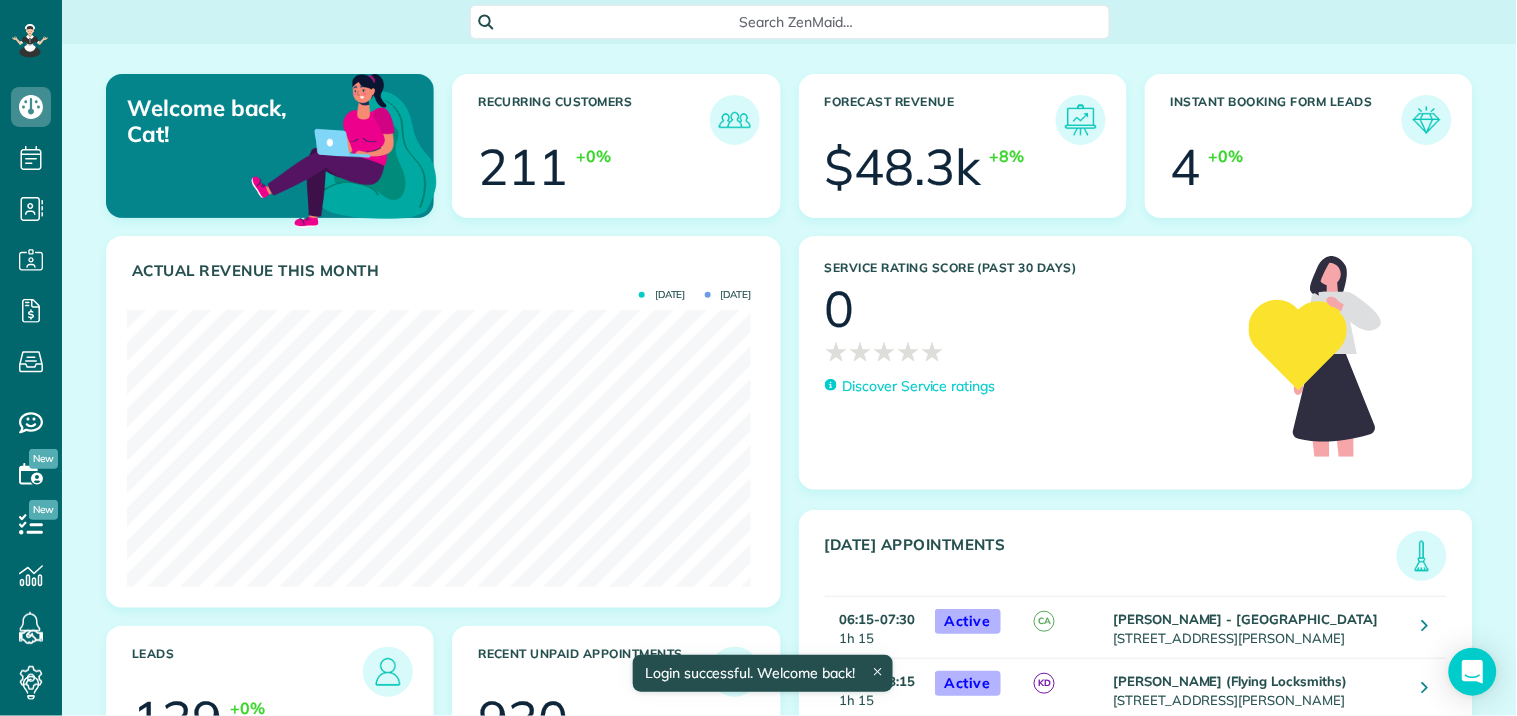click on "Search ZenMaid…" at bounding box center (797, 22) 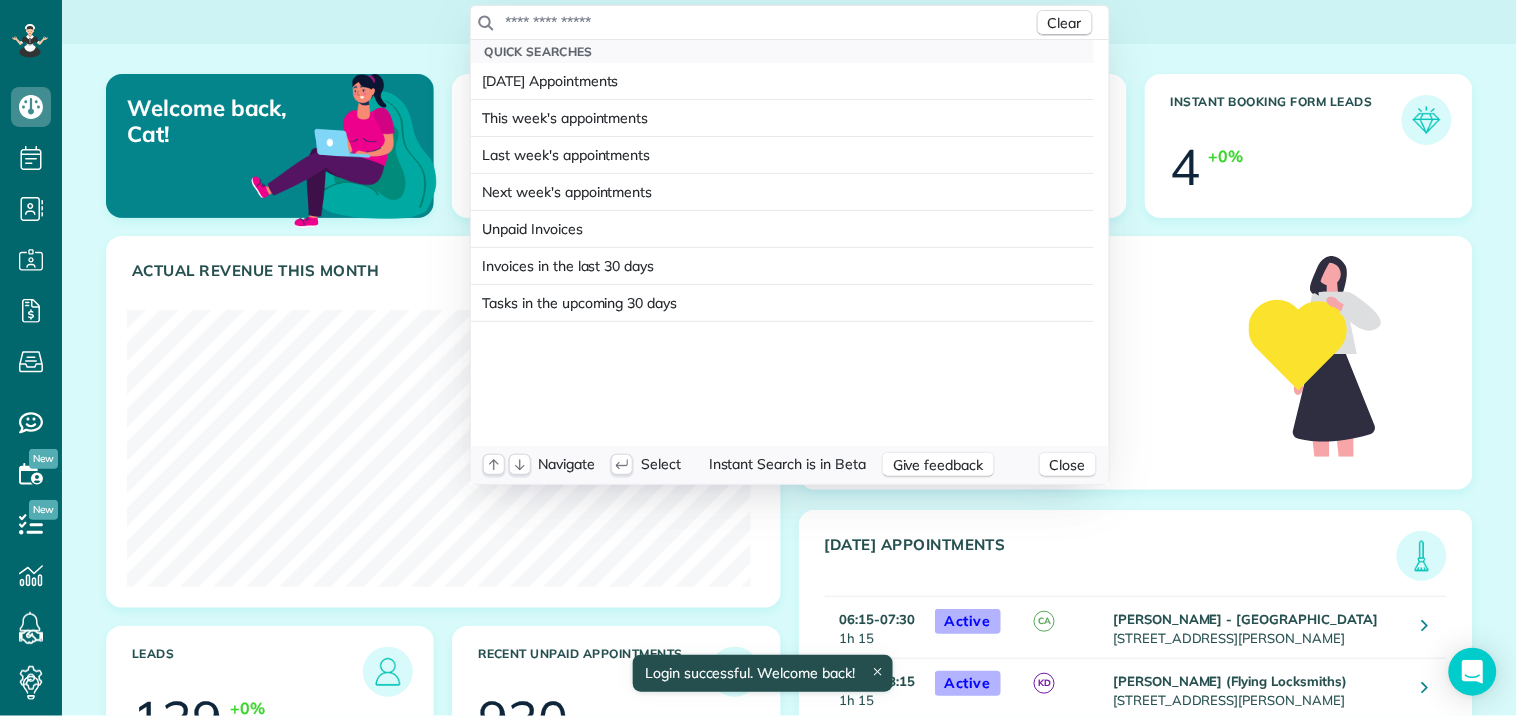 click at bounding box center (769, 22) 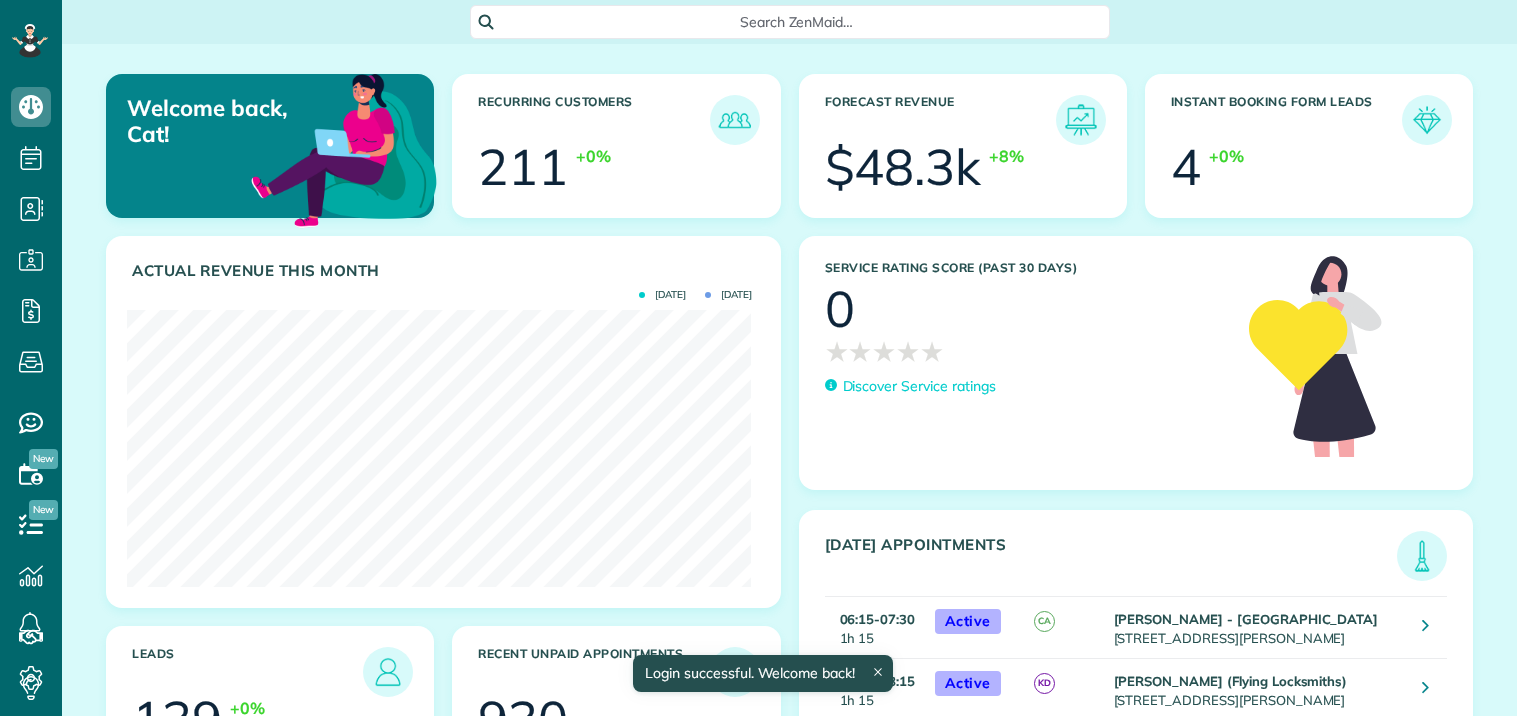 scroll, scrollTop: 0, scrollLeft: 0, axis: both 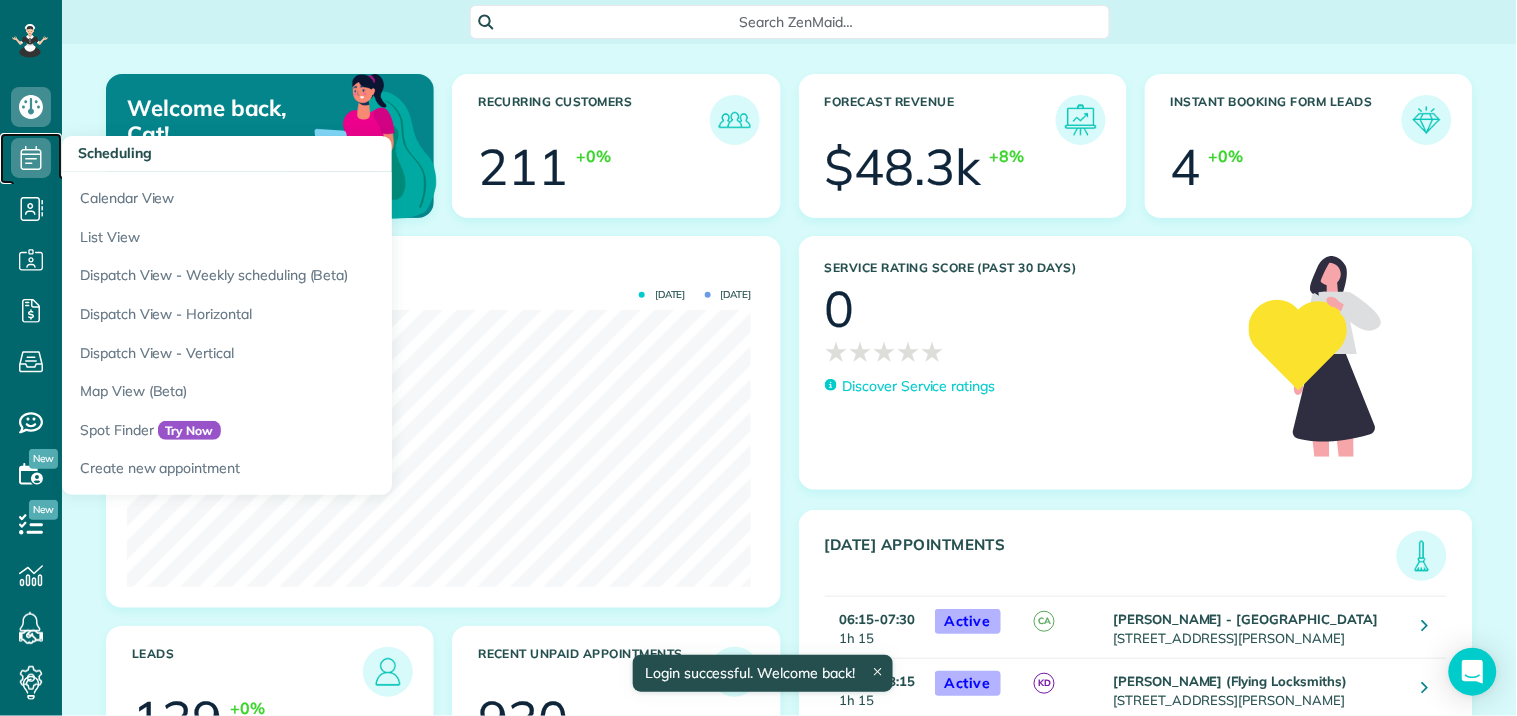 click 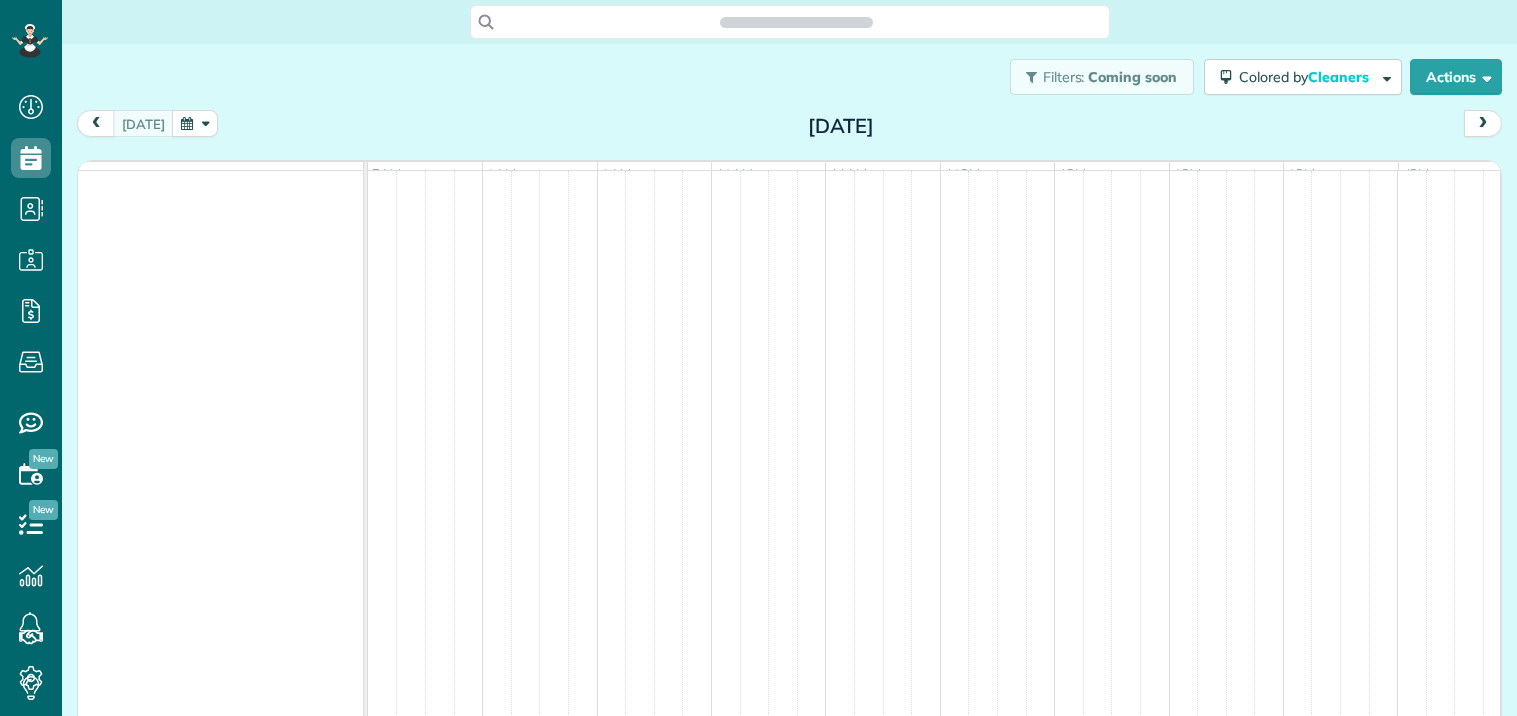 scroll, scrollTop: 0, scrollLeft: 0, axis: both 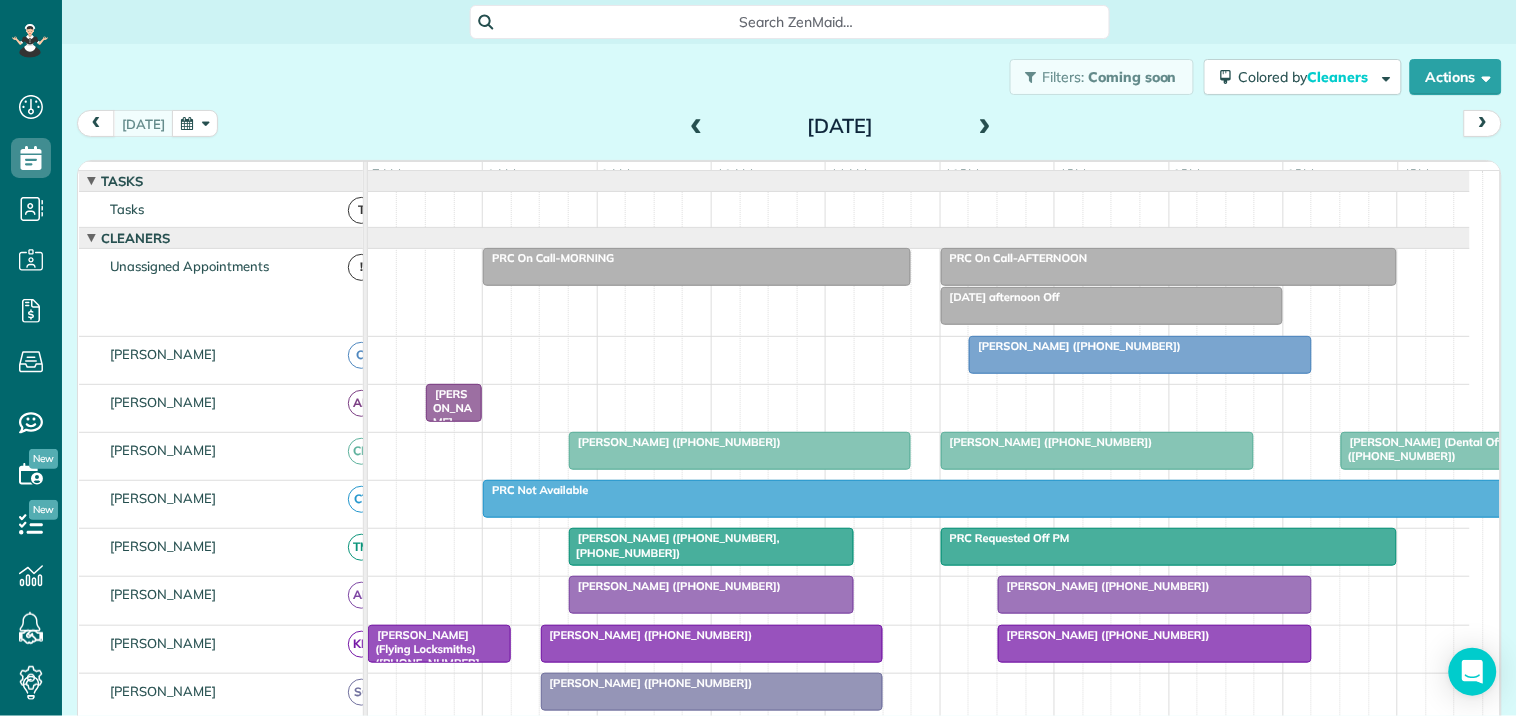 click at bounding box center [985, 127] 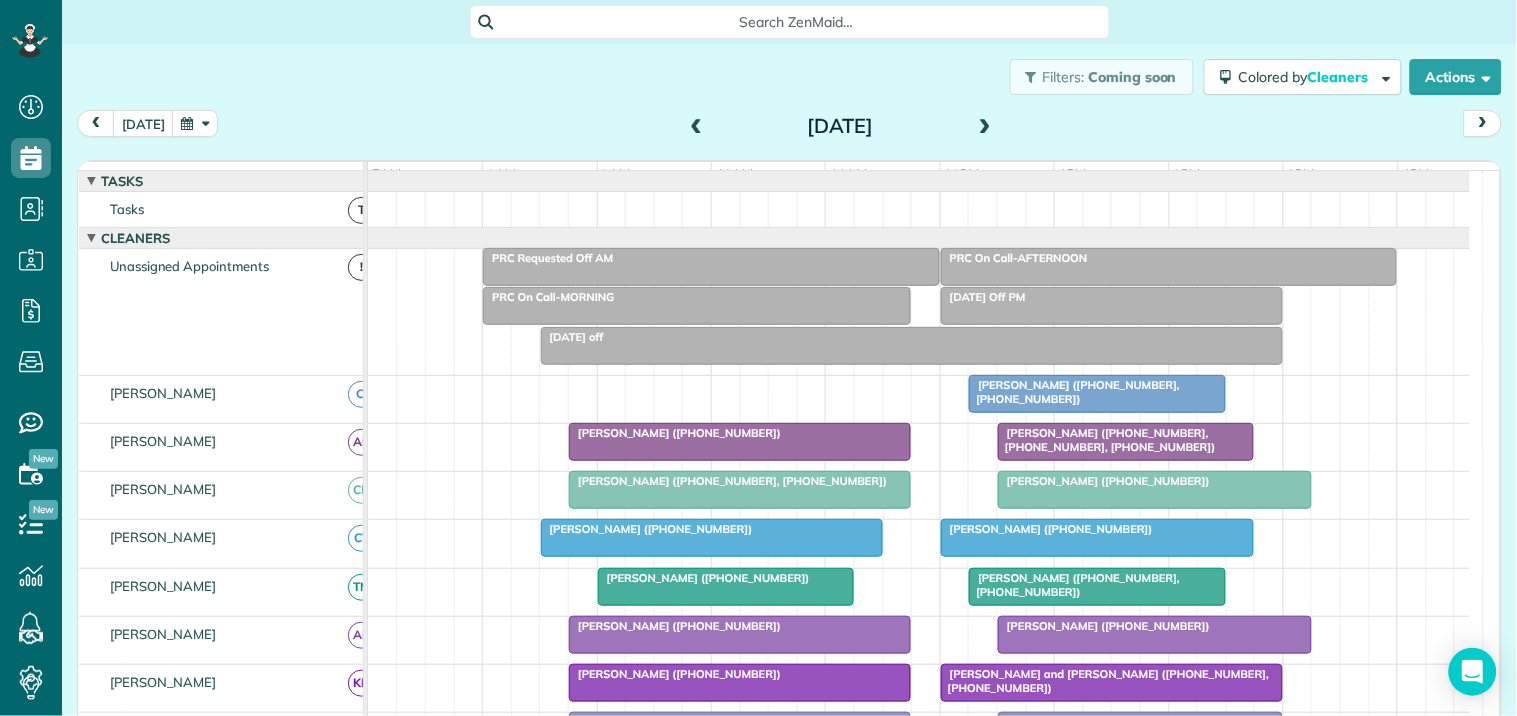 scroll, scrollTop: 277, scrollLeft: 0, axis: vertical 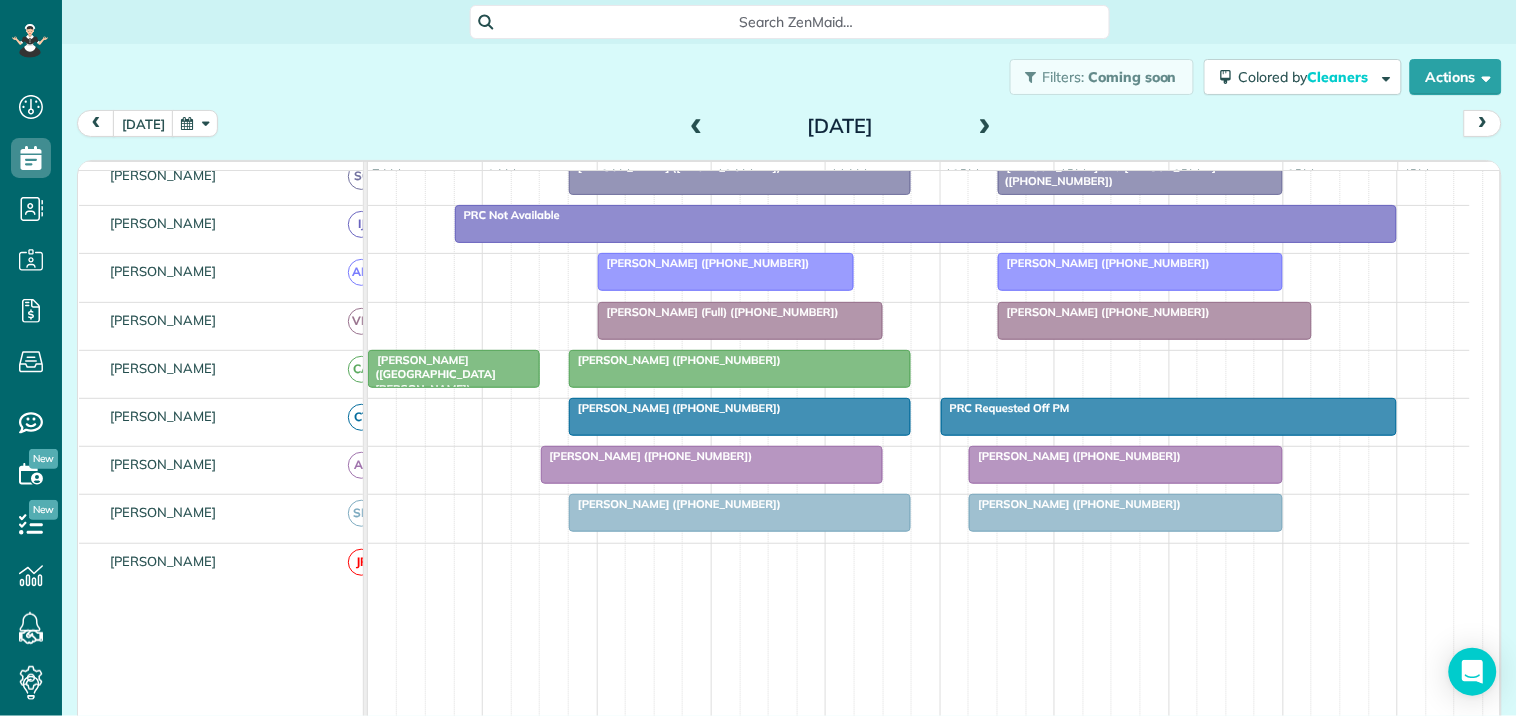 click at bounding box center (740, 513) 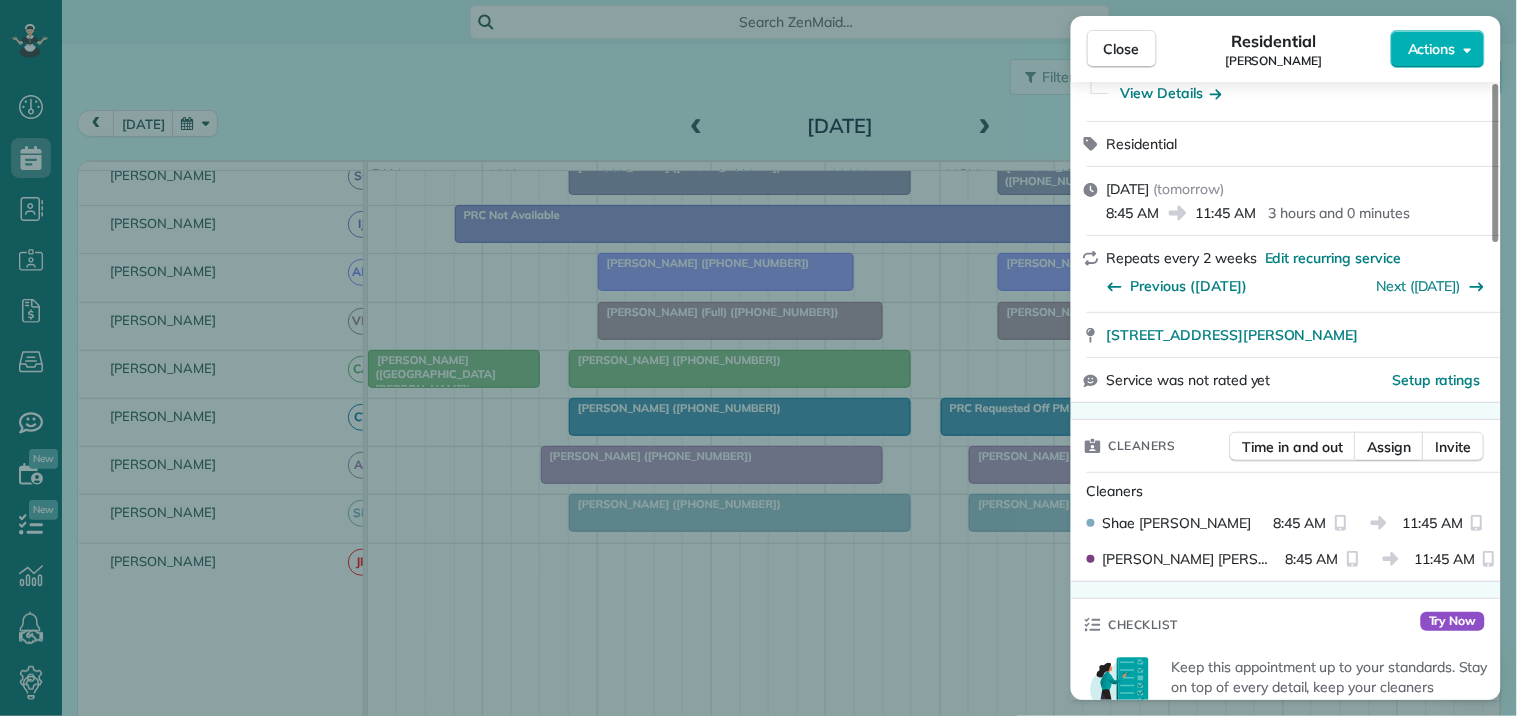 scroll, scrollTop: 222, scrollLeft: 0, axis: vertical 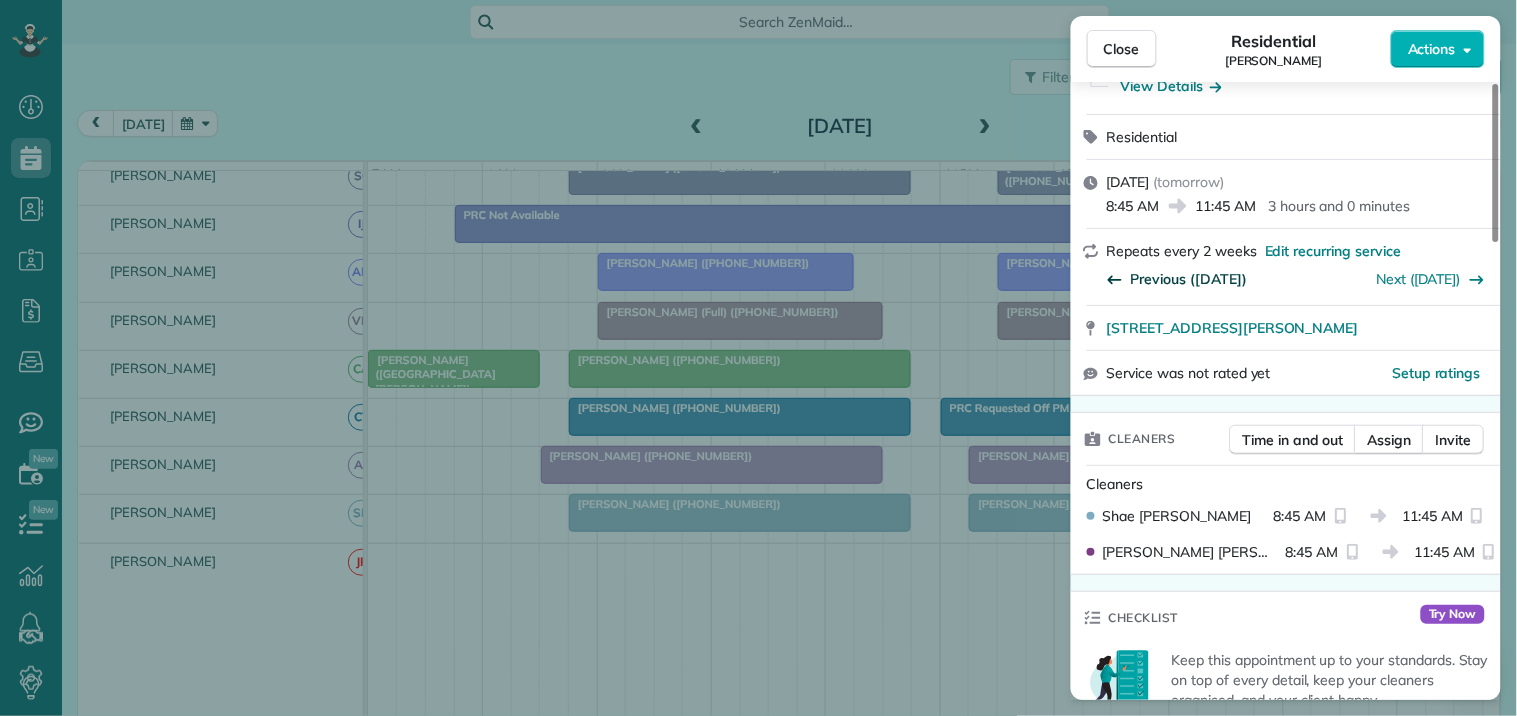 click on "Previous (Jul 10)" at bounding box center (1189, 279) 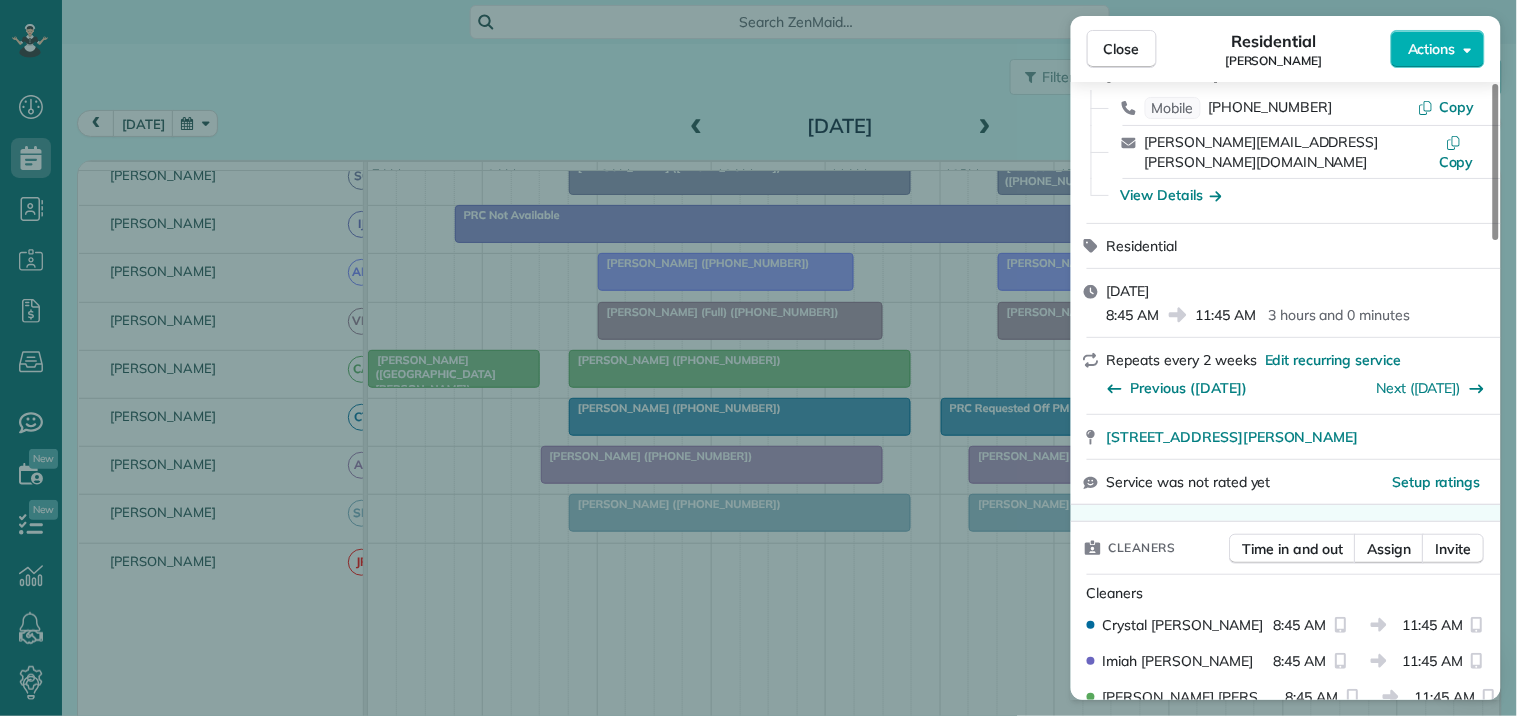 scroll, scrollTop: 0, scrollLeft: 0, axis: both 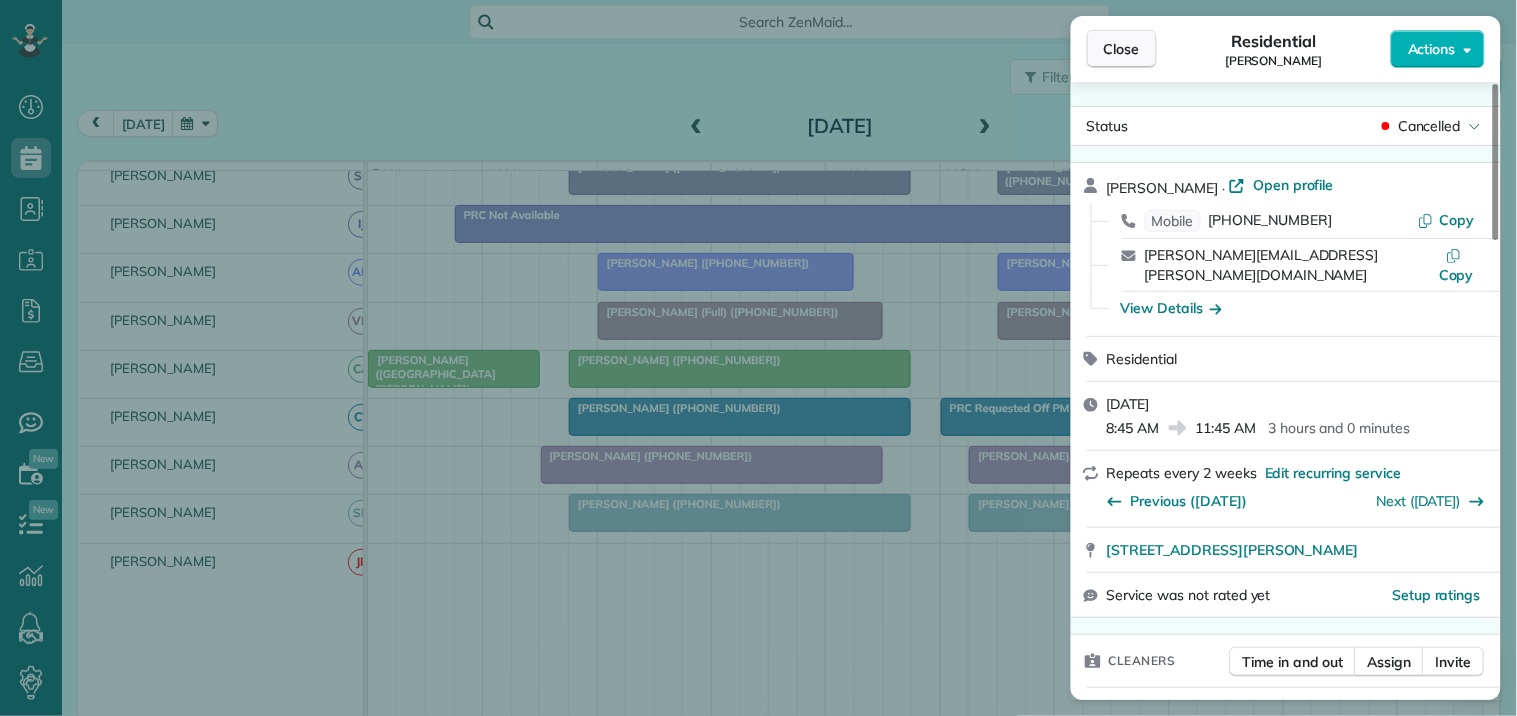 click on "Close" at bounding box center [1122, 49] 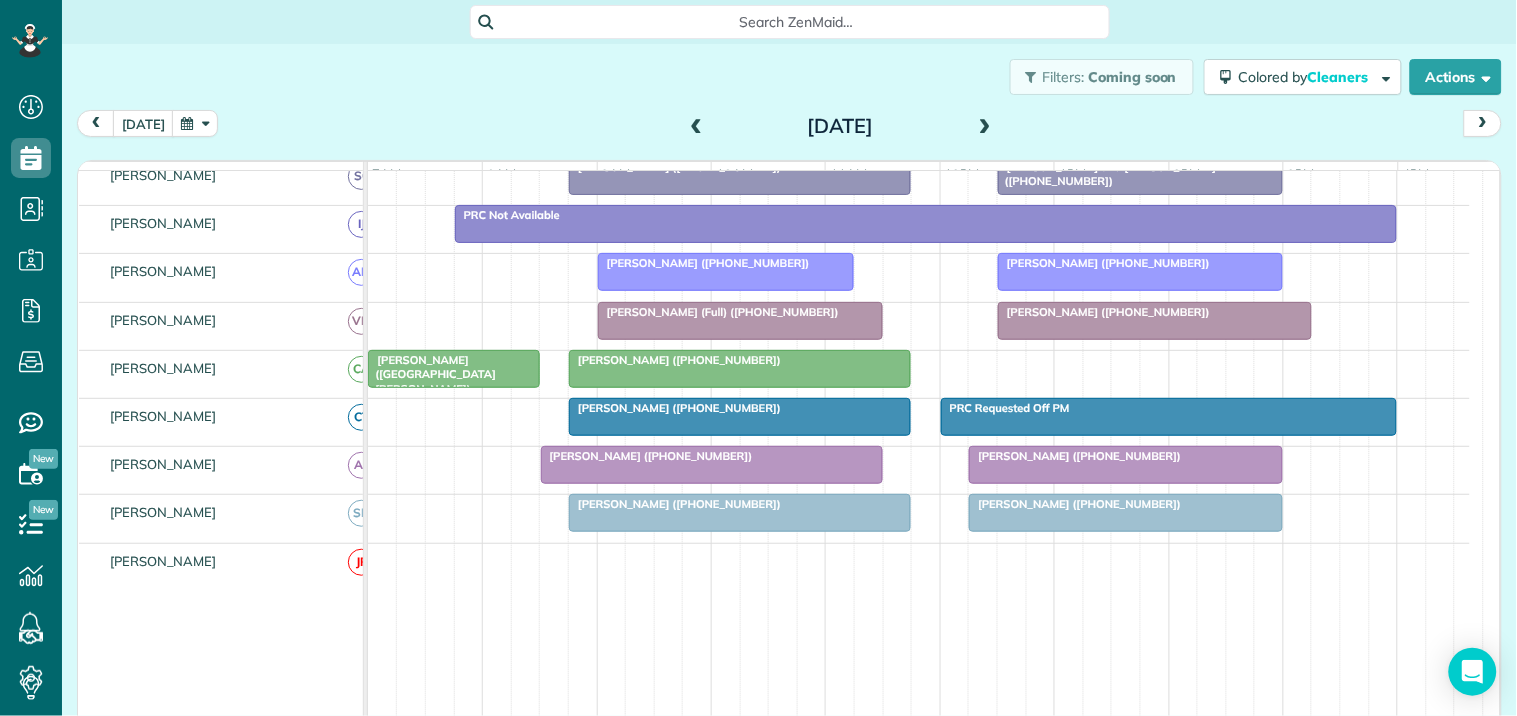scroll, scrollTop: 333, scrollLeft: 0, axis: vertical 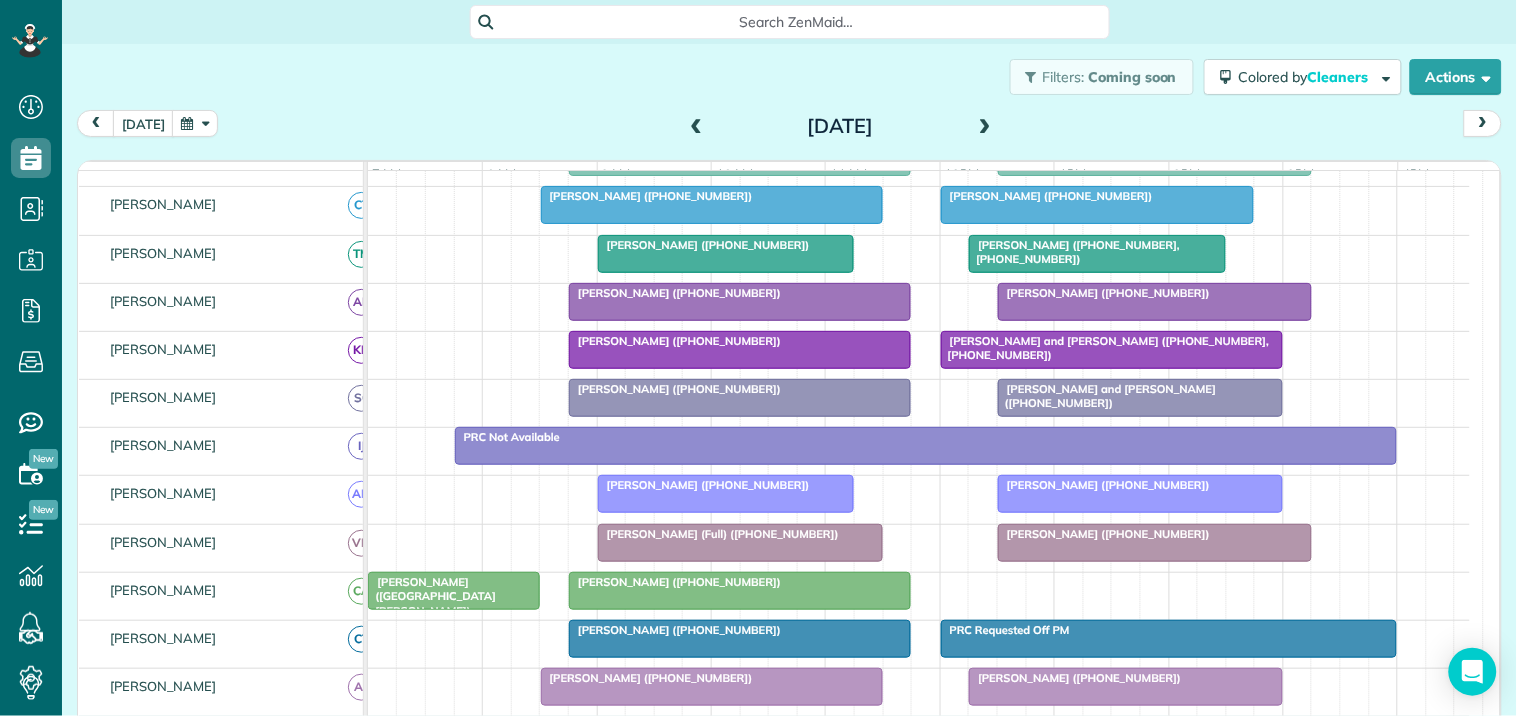 click on "Franklin and Rachael Green (+16787700707)" at bounding box center [1140, 396] 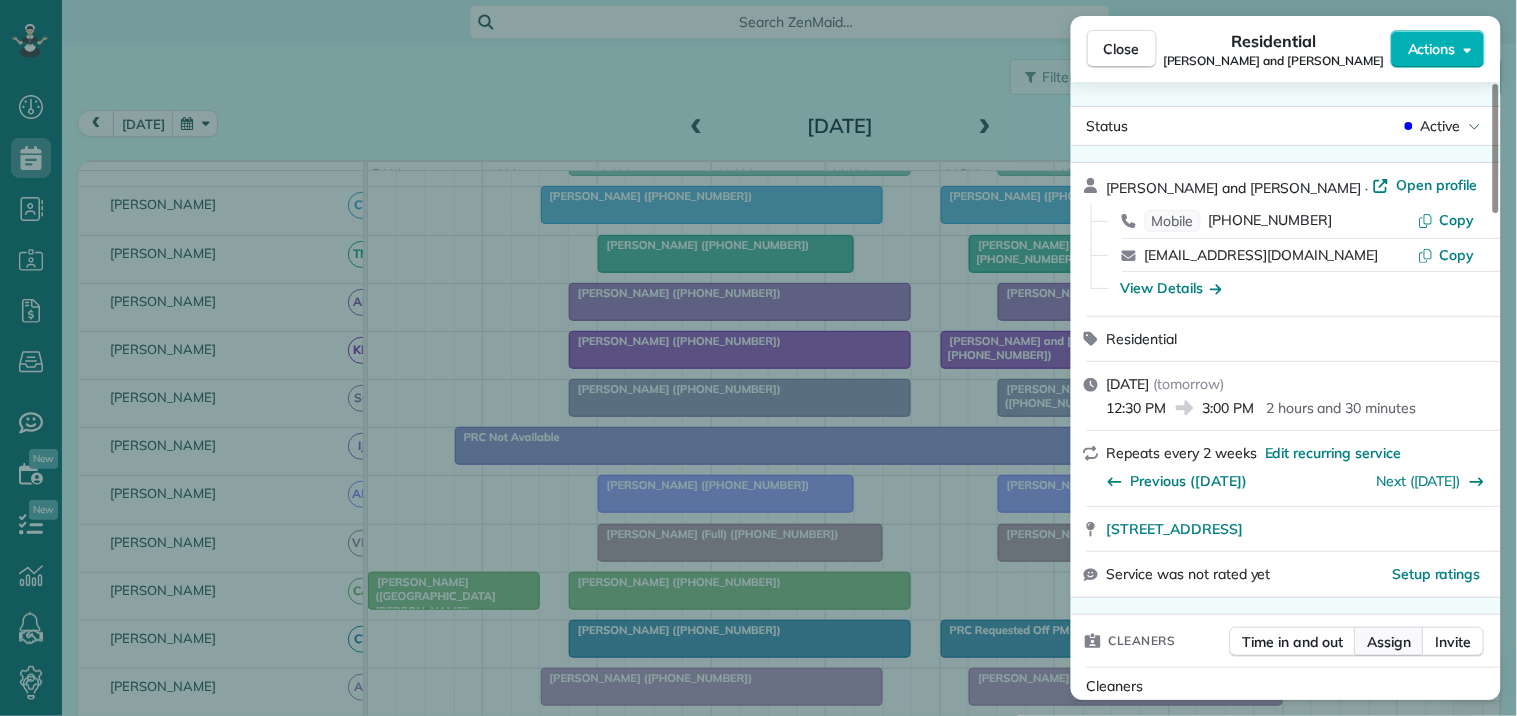click on "Assign" at bounding box center [1390, 642] 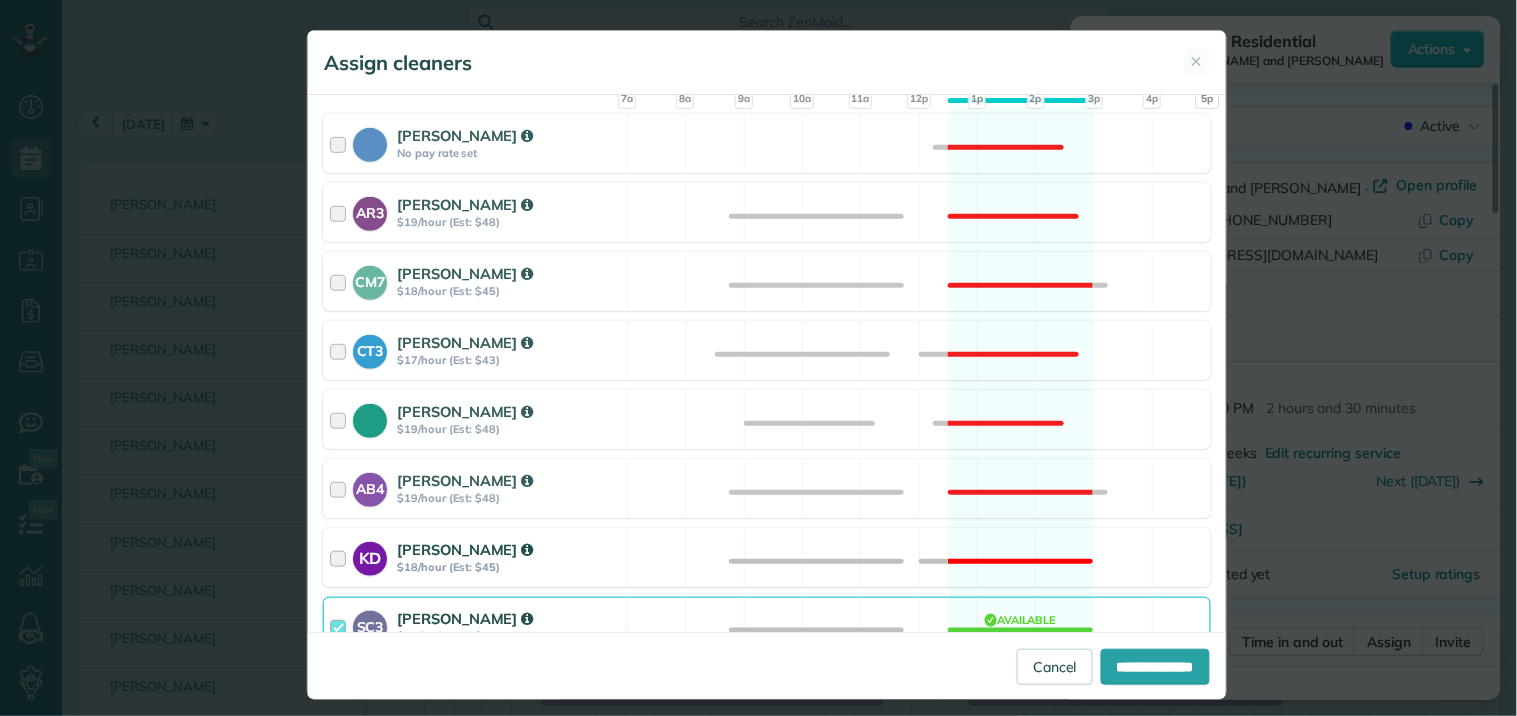 scroll, scrollTop: 555, scrollLeft: 0, axis: vertical 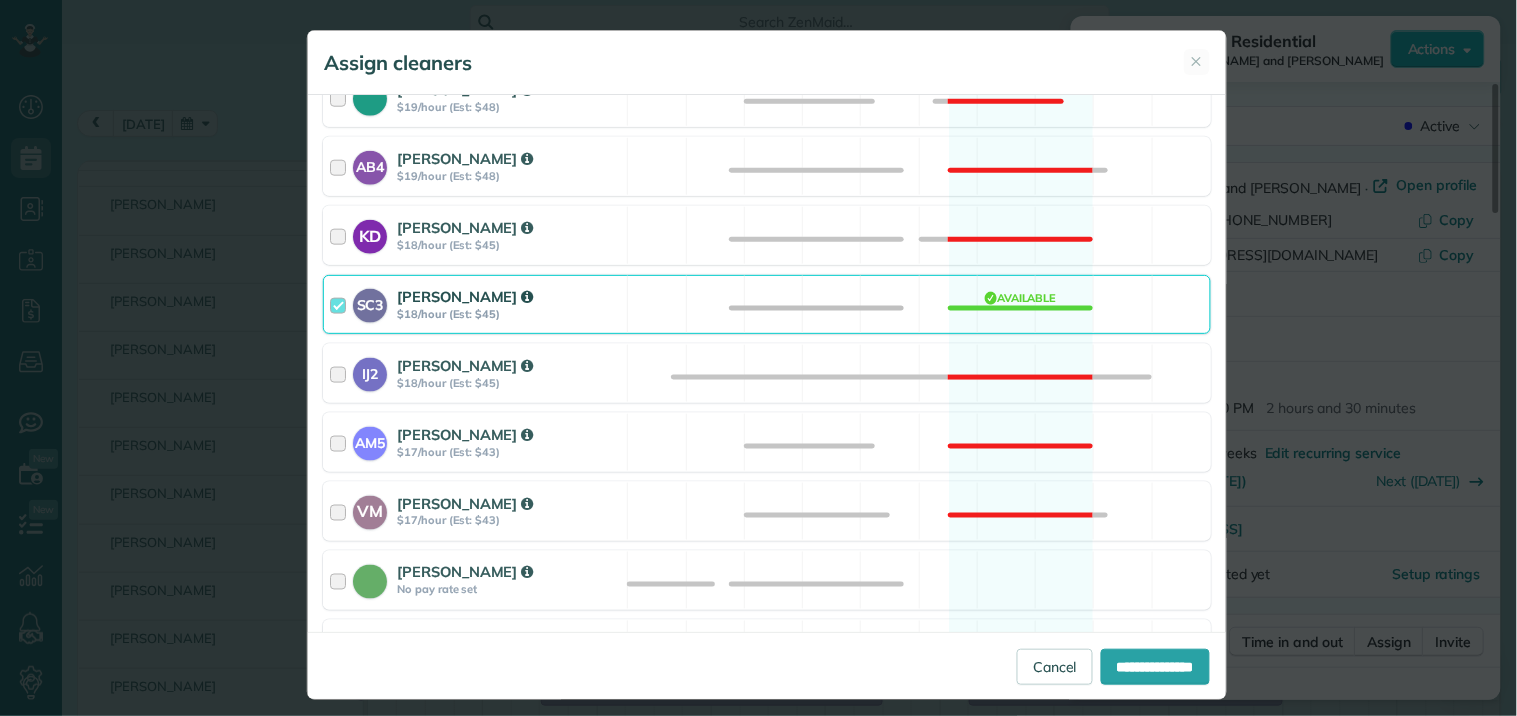 click on "SC3
Stephanie Cruz
$18/hour (Est: $45)
Available" at bounding box center (767, 304) 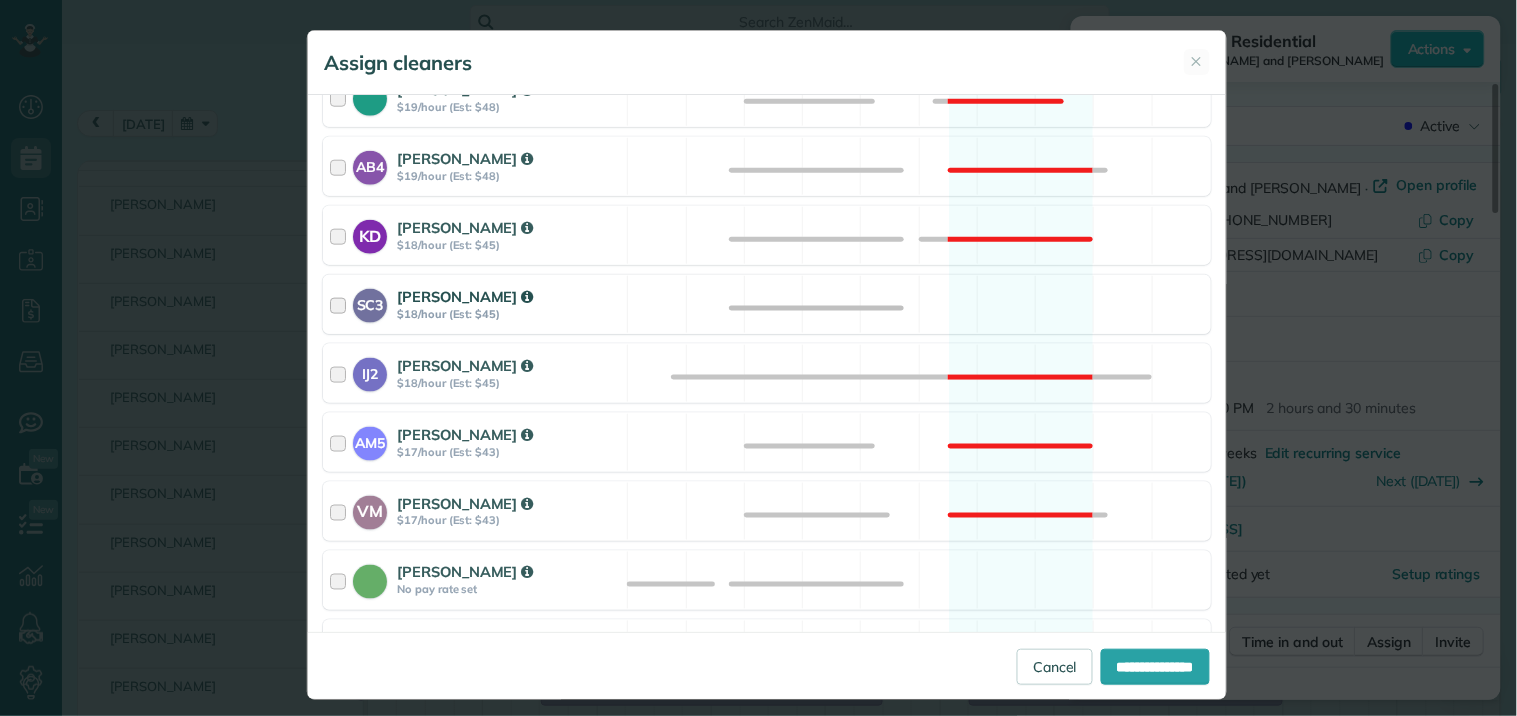 scroll, scrollTop: 333, scrollLeft: 0, axis: vertical 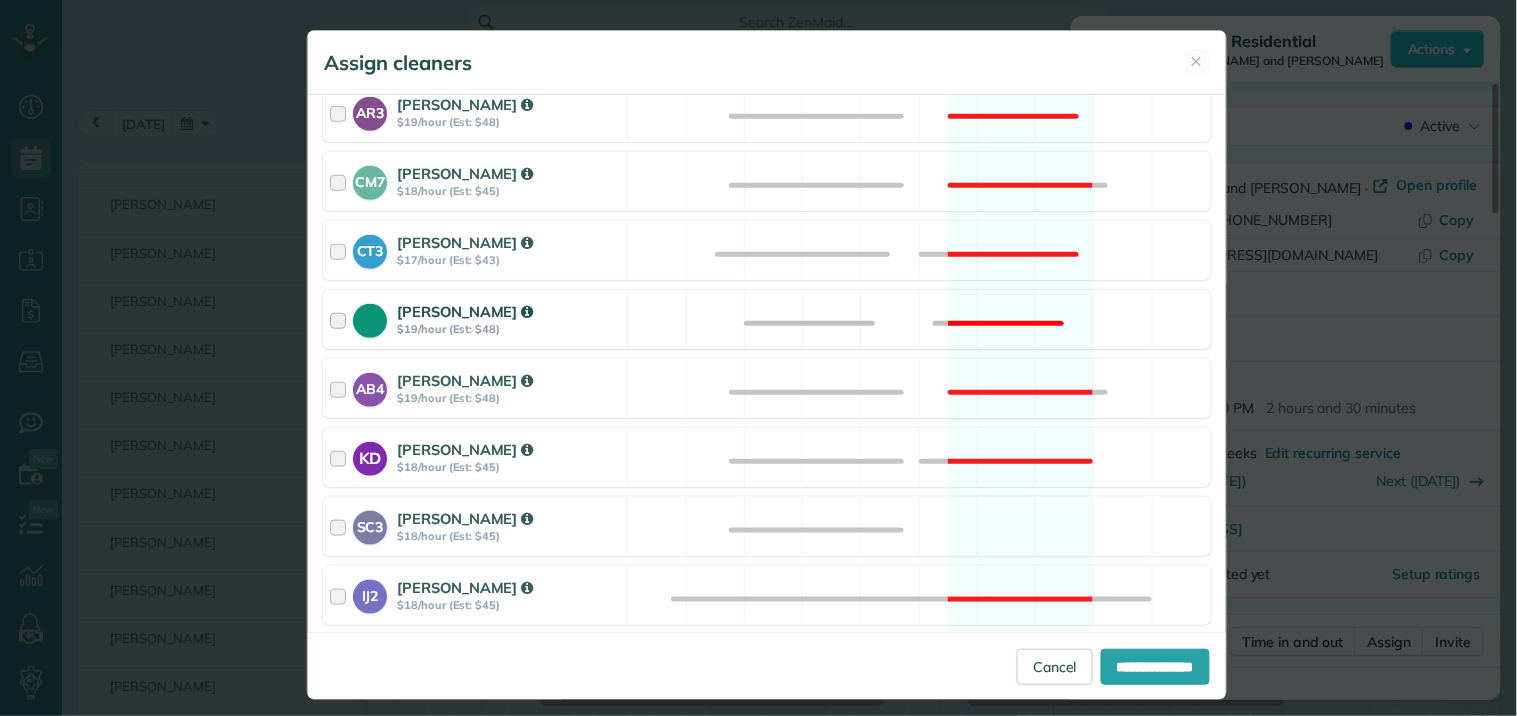 click on "Tamara Mitchell
$19/hour (Est: $48)
Not available" at bounding box center [767, 319] 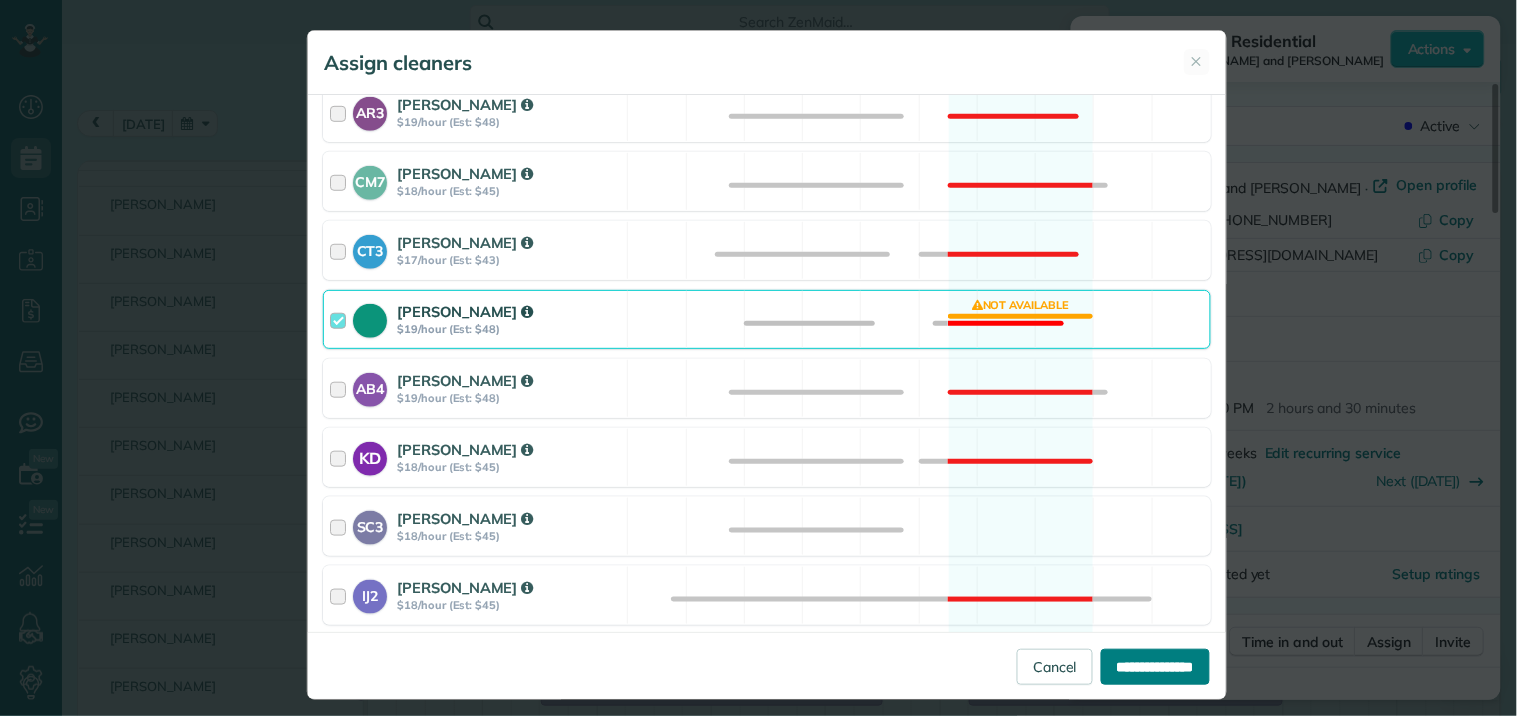 click on "**********" at bounding box center [1155, 667] 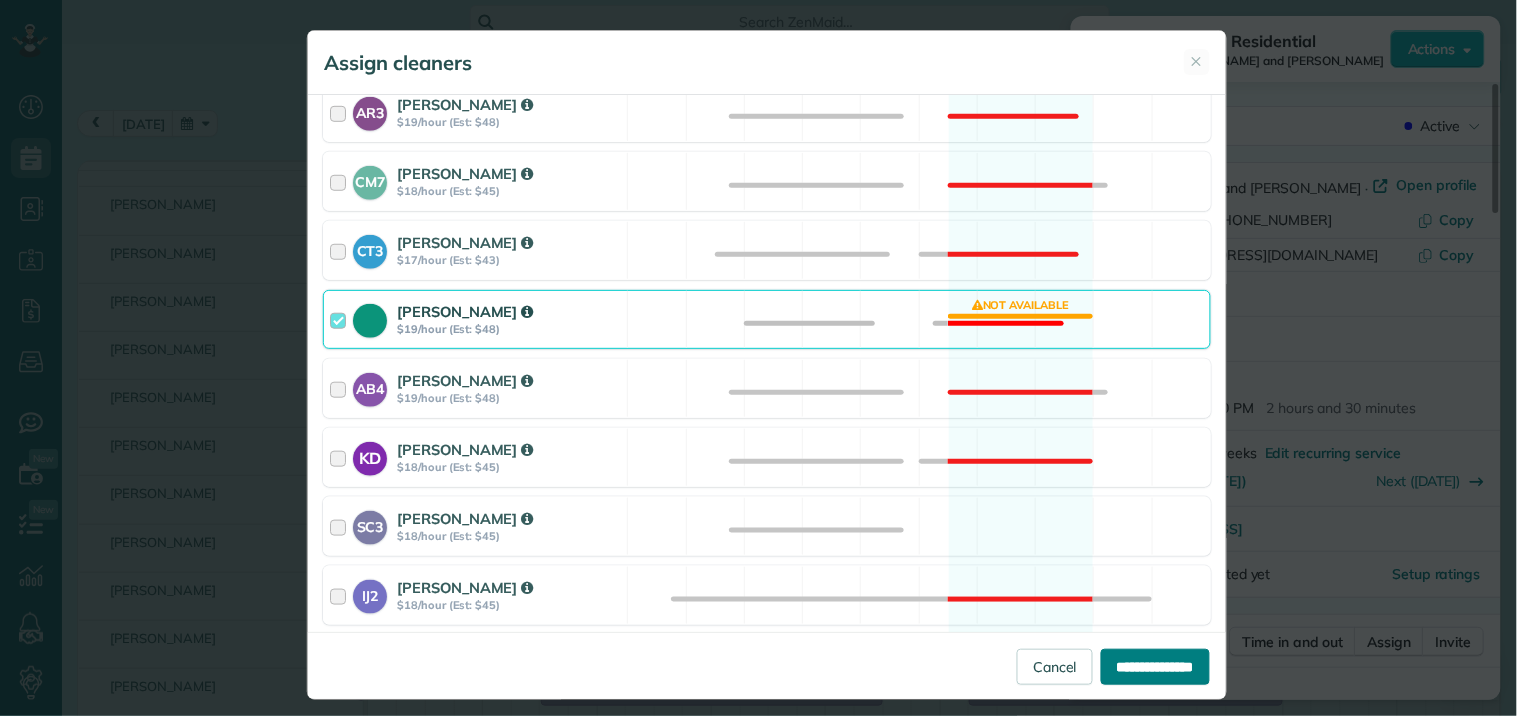 type on "**********" 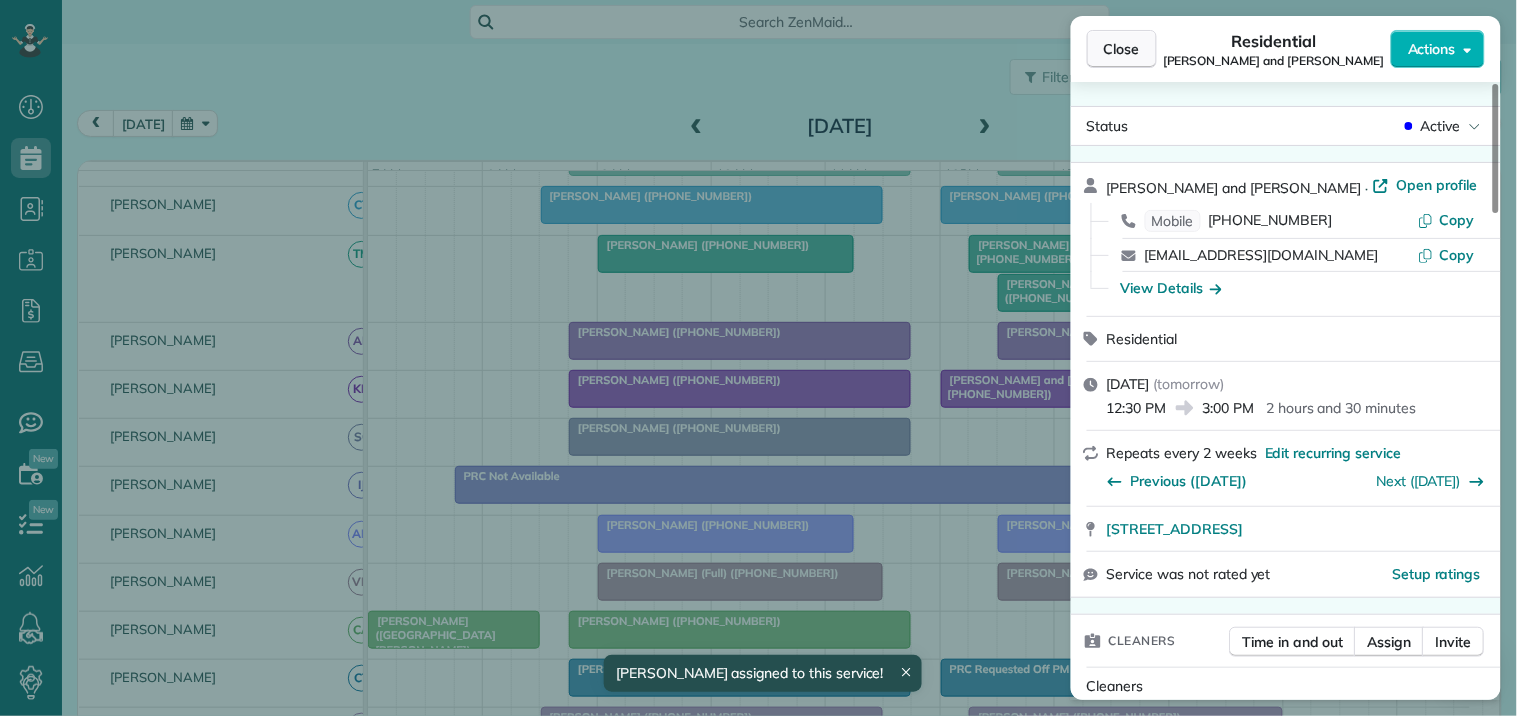 click on "Close" at bounding box center (1122, 49) 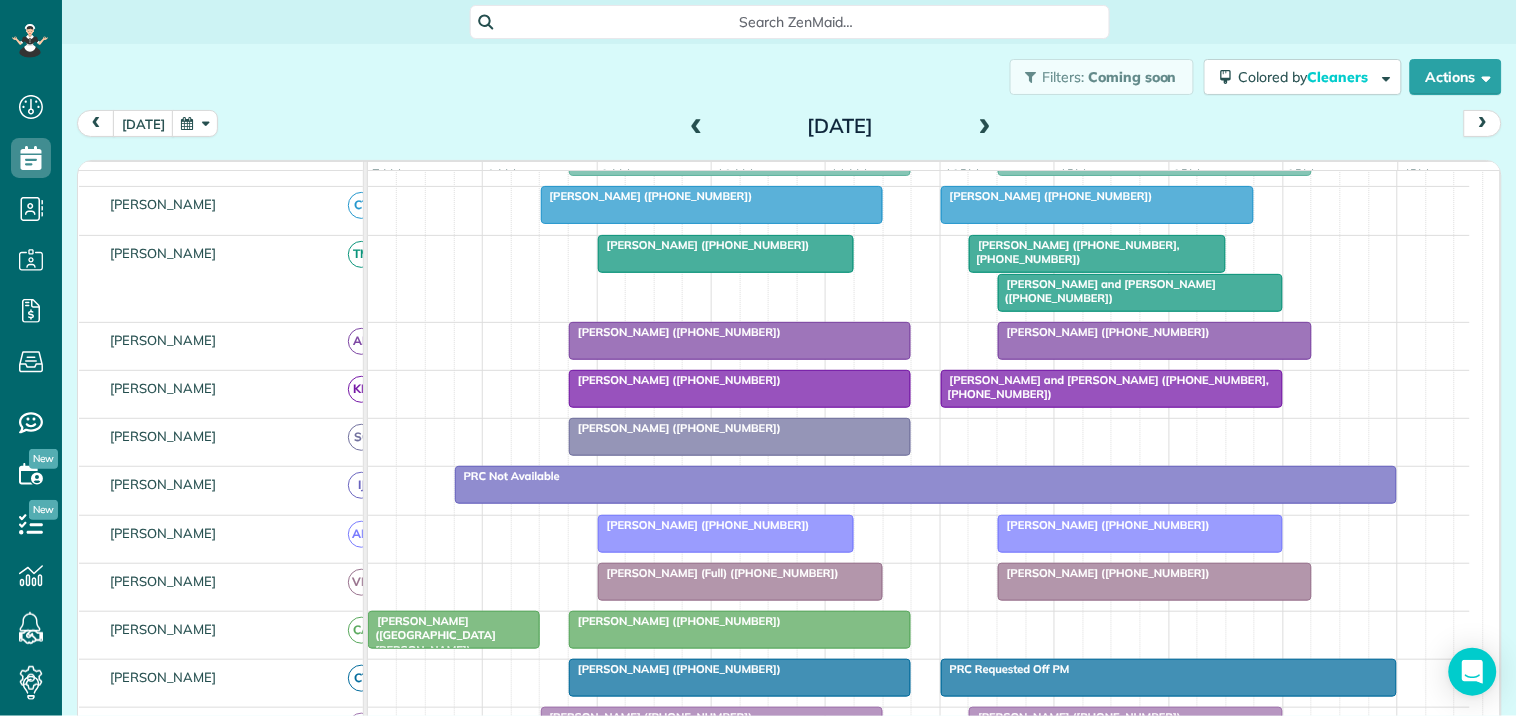 scroll, scrollTop: 582, scrollLeft: 0, axis: vertical 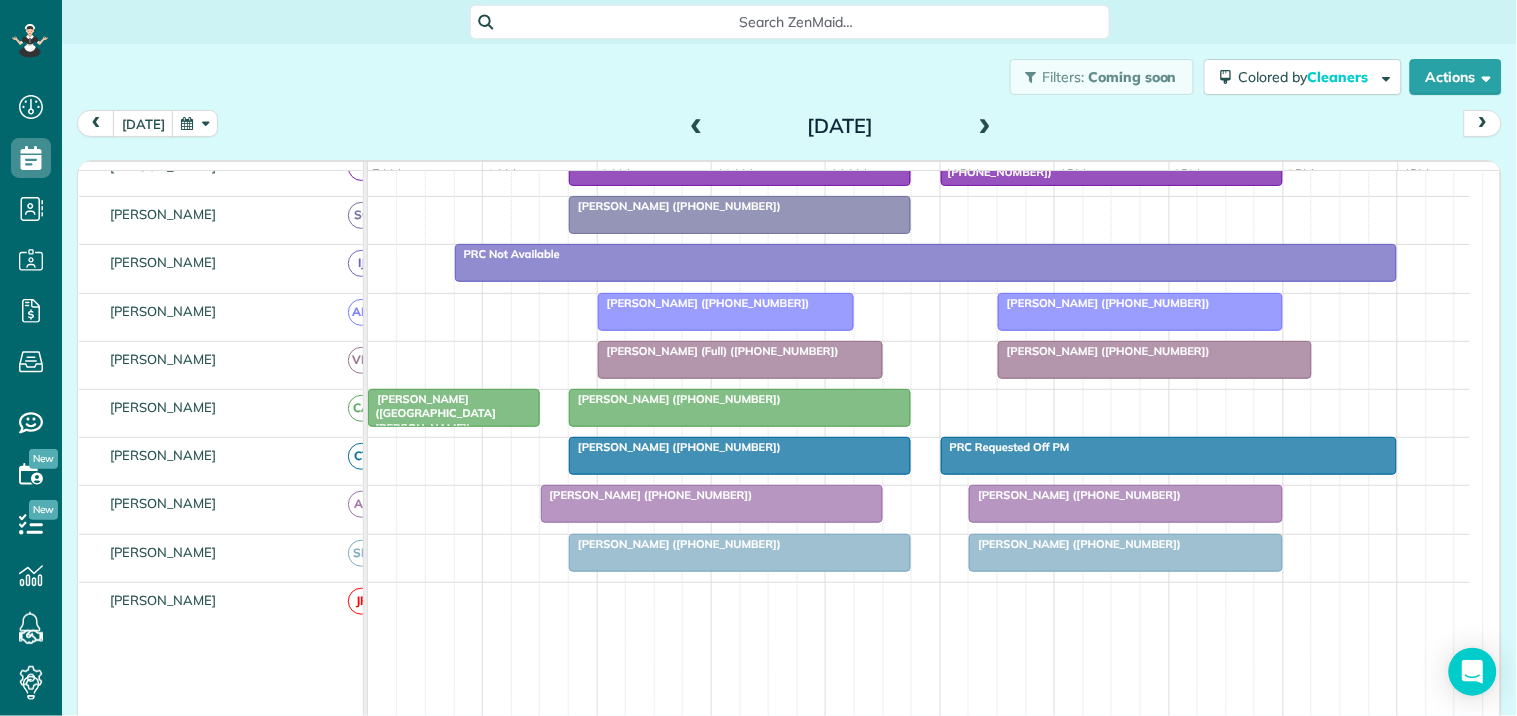 click on "Julia Peacock (+14257867080)" at bounding box center (647, 495) 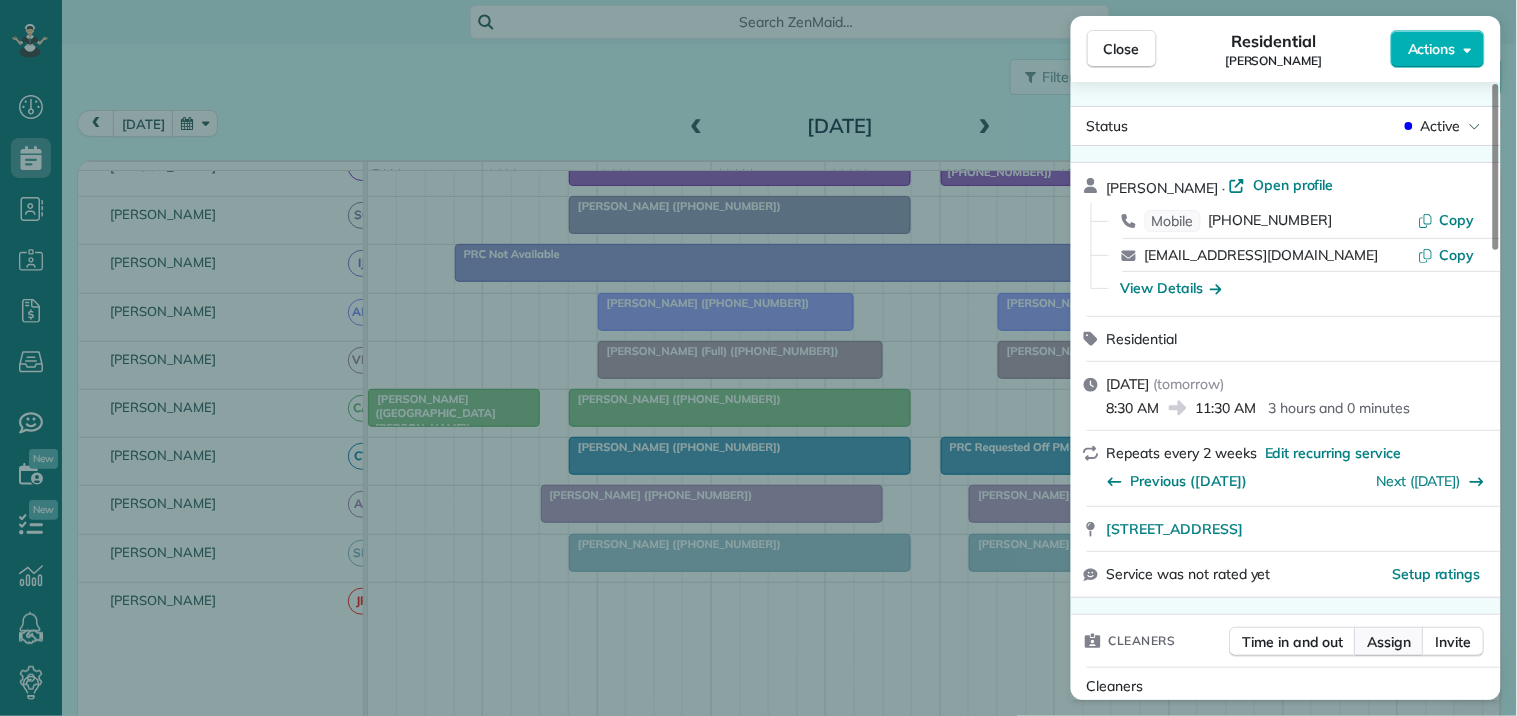 click on "Assign" at bounding box center (1390, 642) 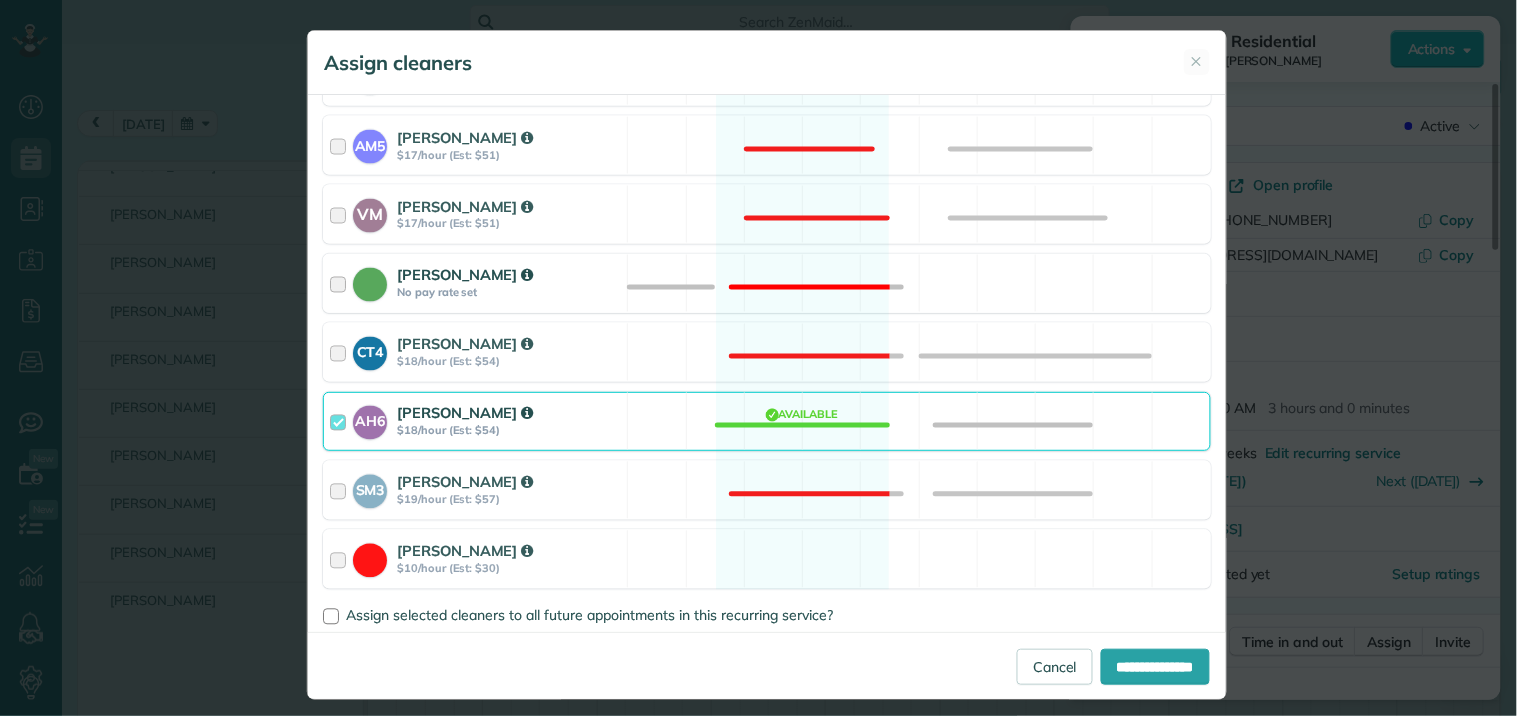 scroll, scrollTop: 884, scrollLeft: 0, axis: vertical 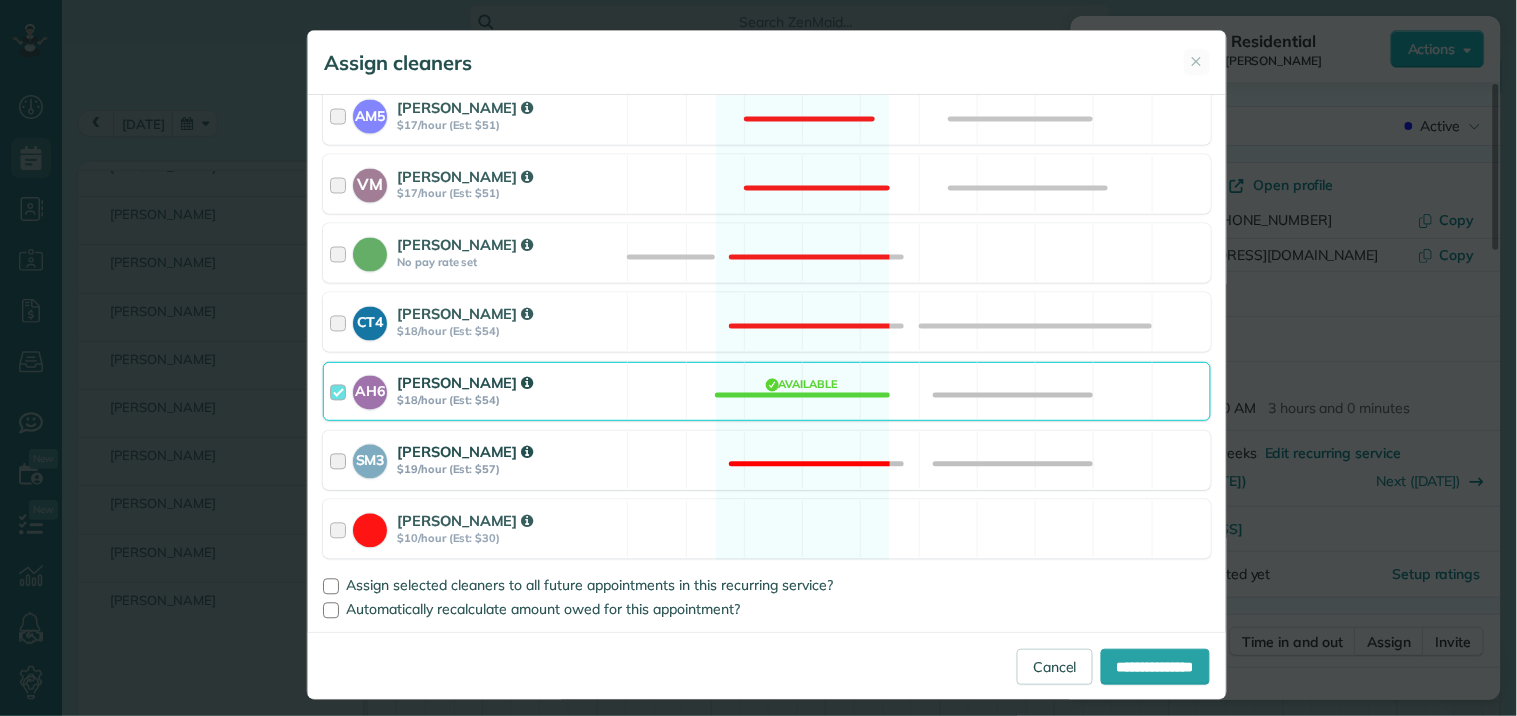 click on "SM3
Shae Morris
$19/hour (Est: $57)
Not available" at bounding box center (767, 460) 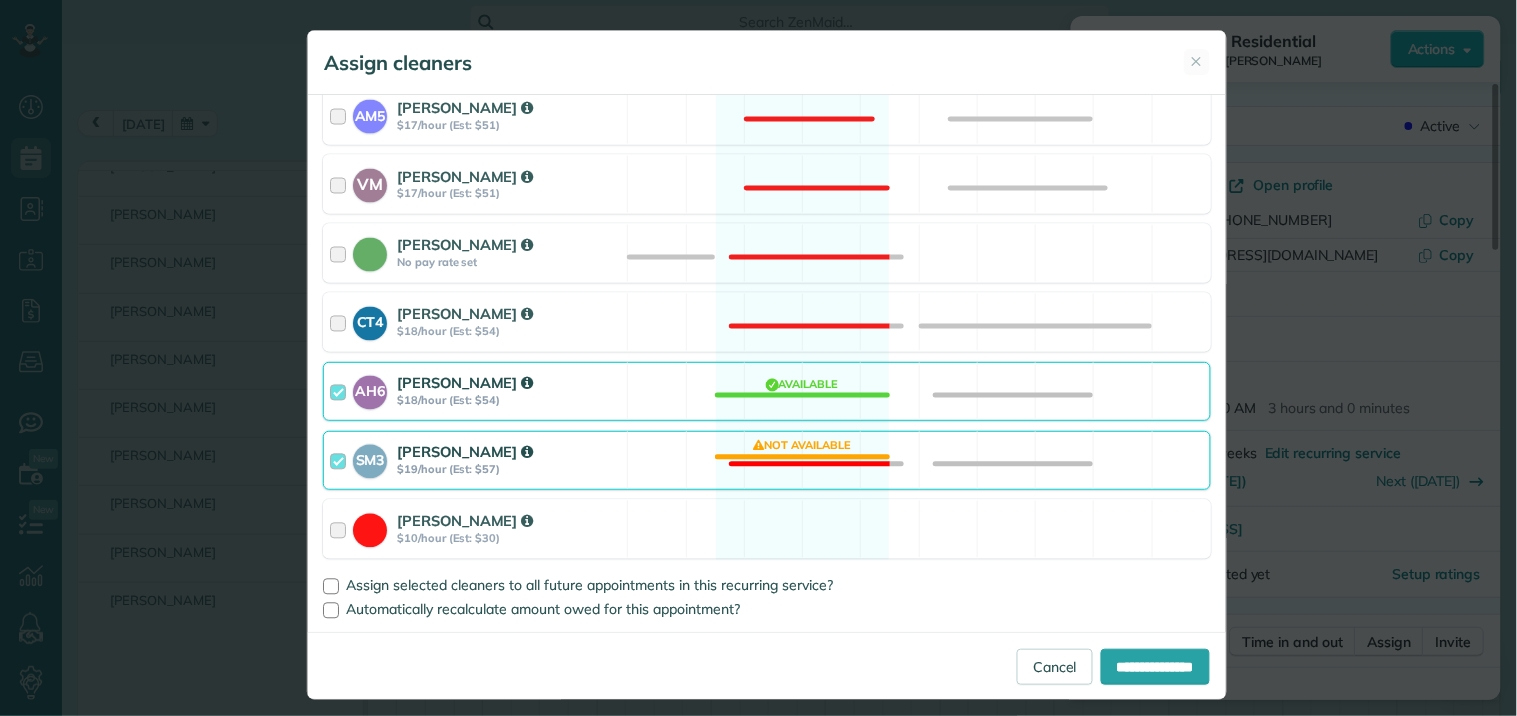 click on "AH6
Ashley hudson
$18/hour (Est: $54)
Available" at bounding box center [767, 391] 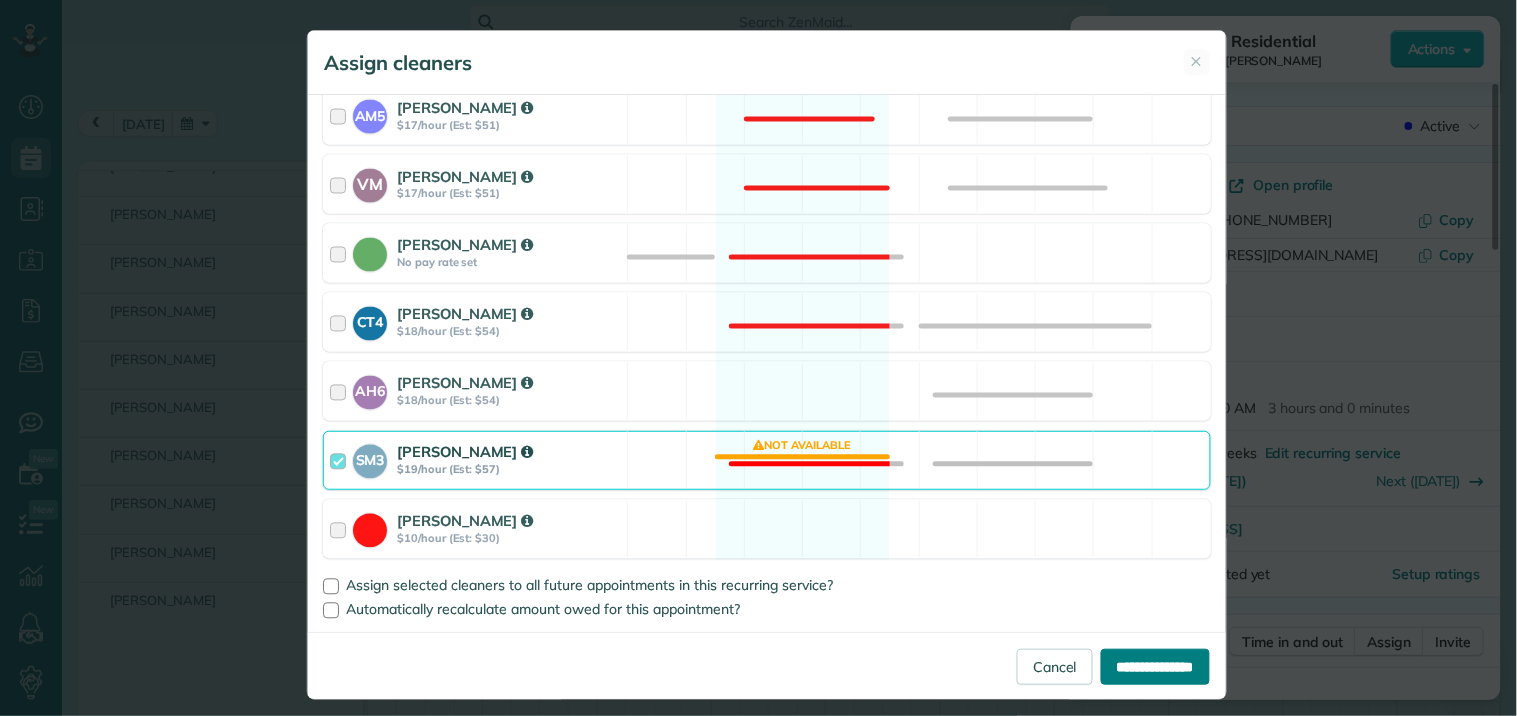 click on "**********" at bounding box center [1155, 667] 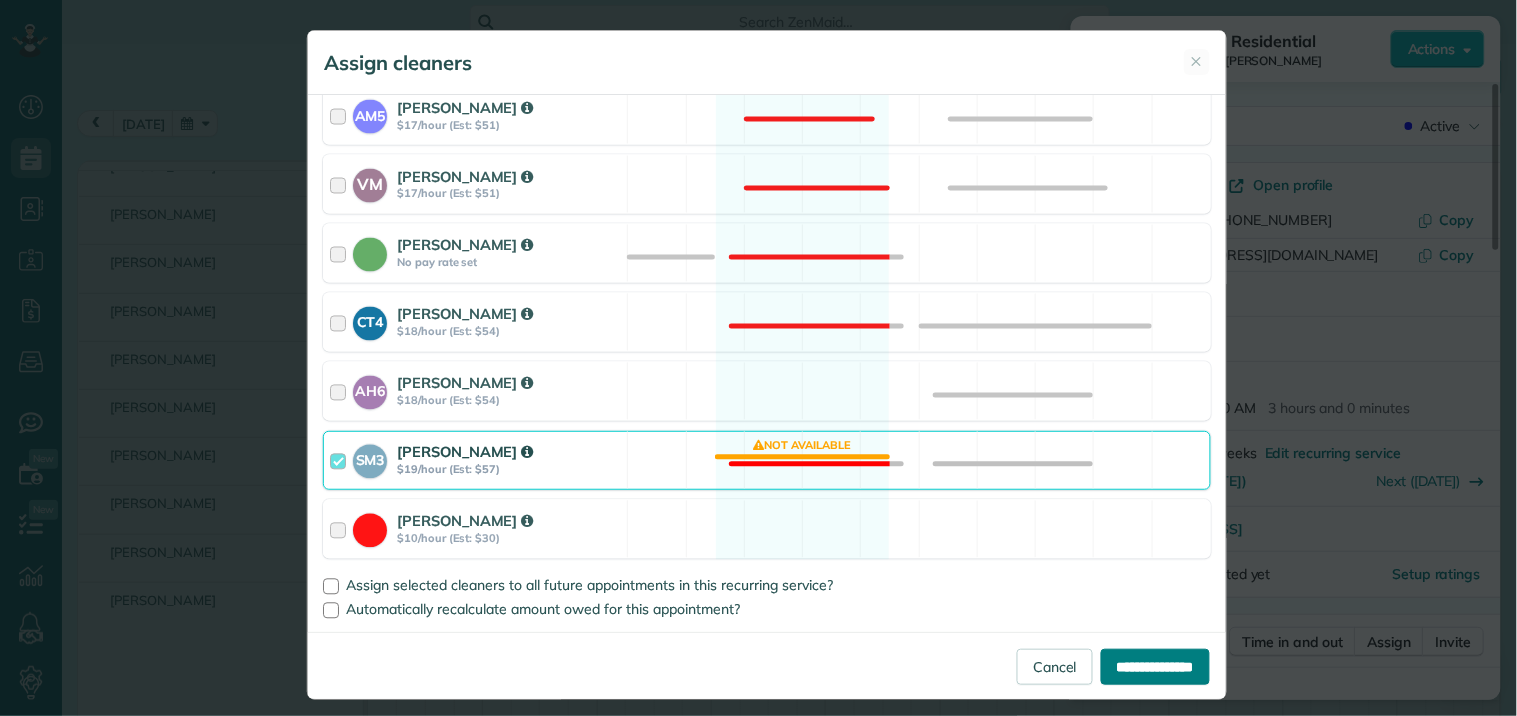 type on "**********" 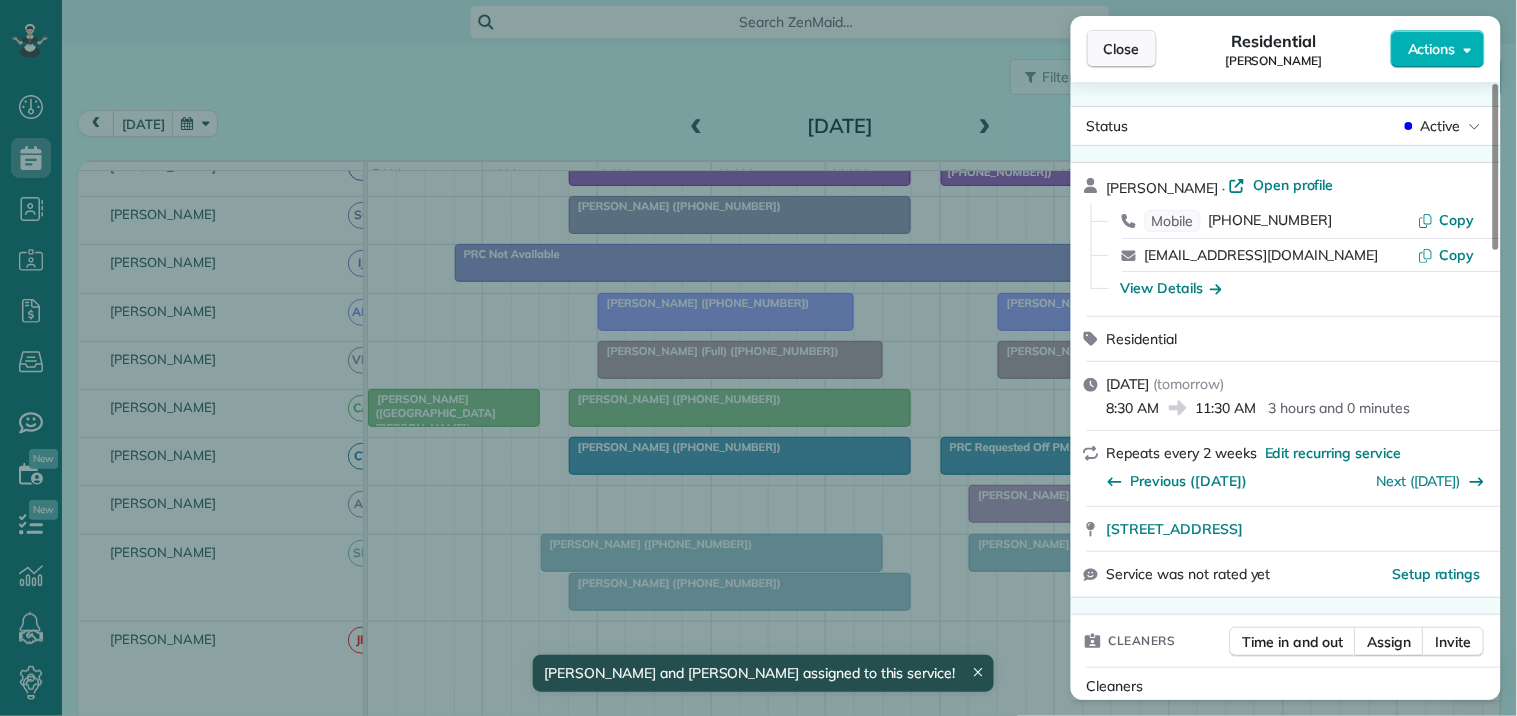 click on "Close" at bounding box center (1122, 49) 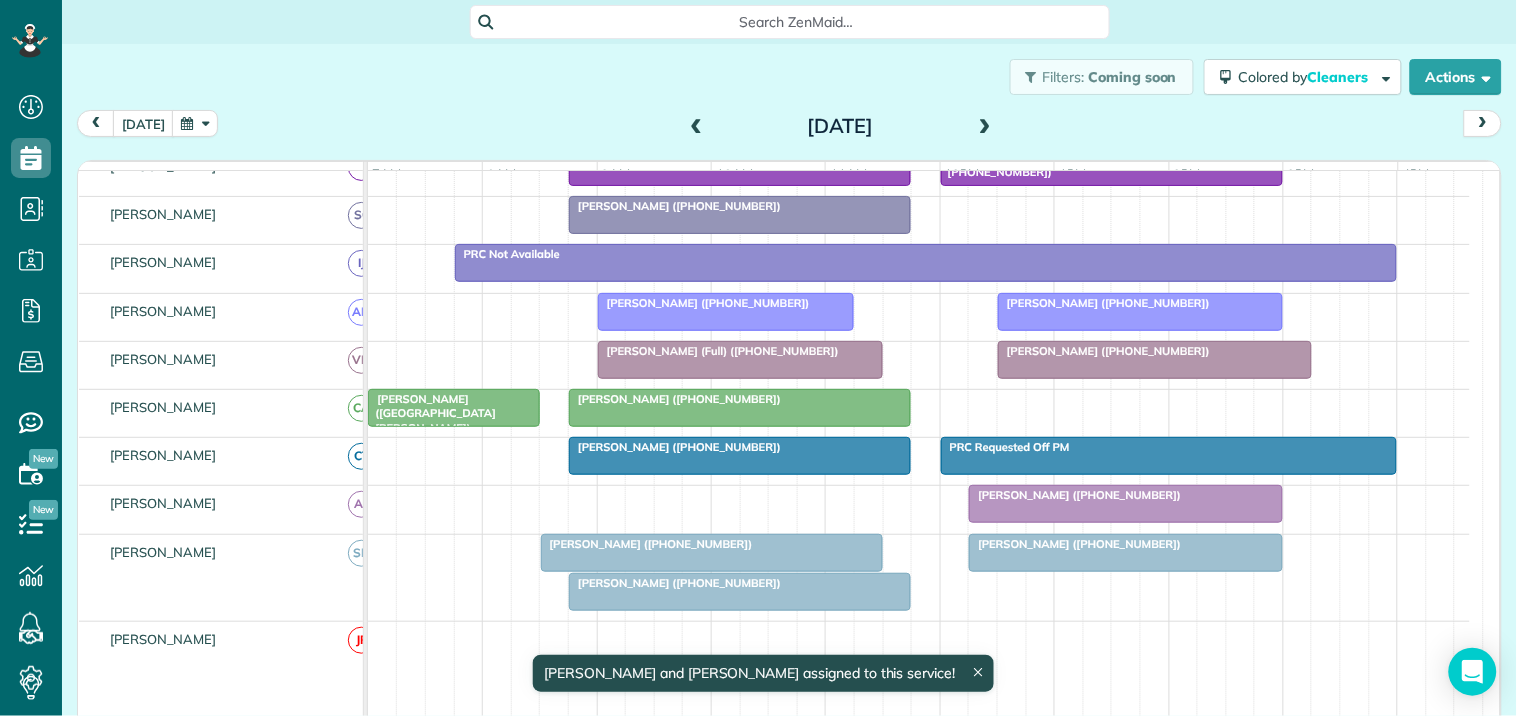 click at bounding box center [740, 592] 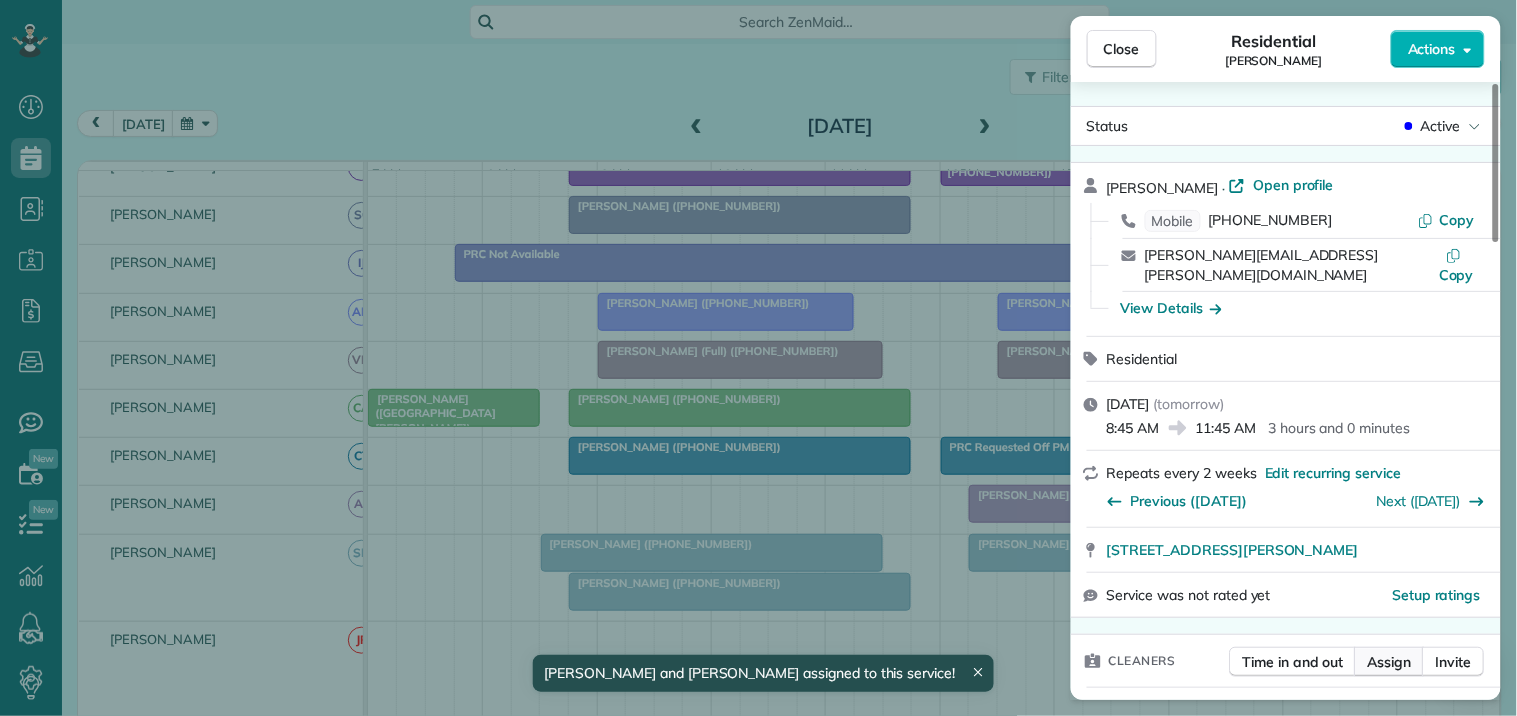 click on "Assign" at bounding box center (1390, 662) 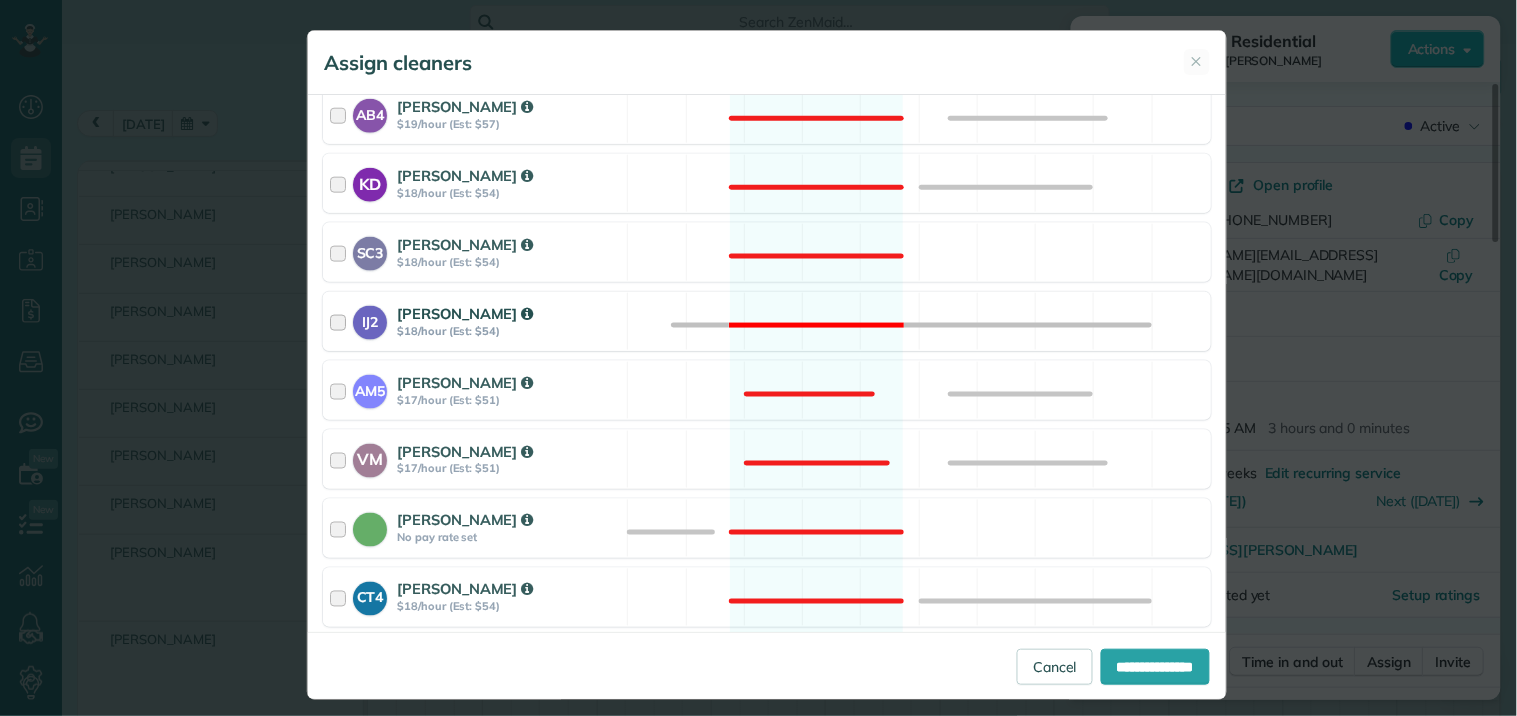 scroll, scrollTop: 884, scrollLeft: 0, axis: vertical 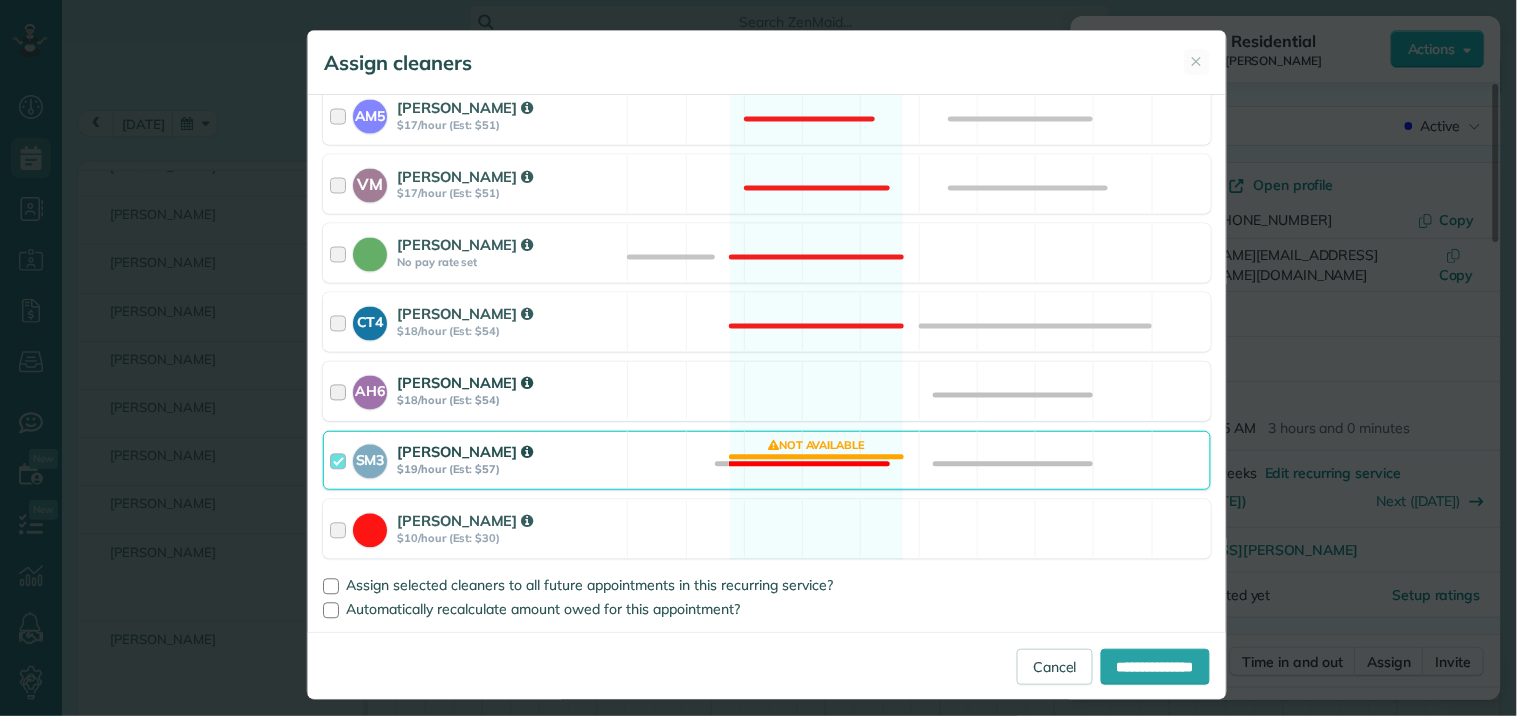 click on "AH6
Ashley hudson
$18/hour (Est: $54)
Available" at bounding box center (767, 391) 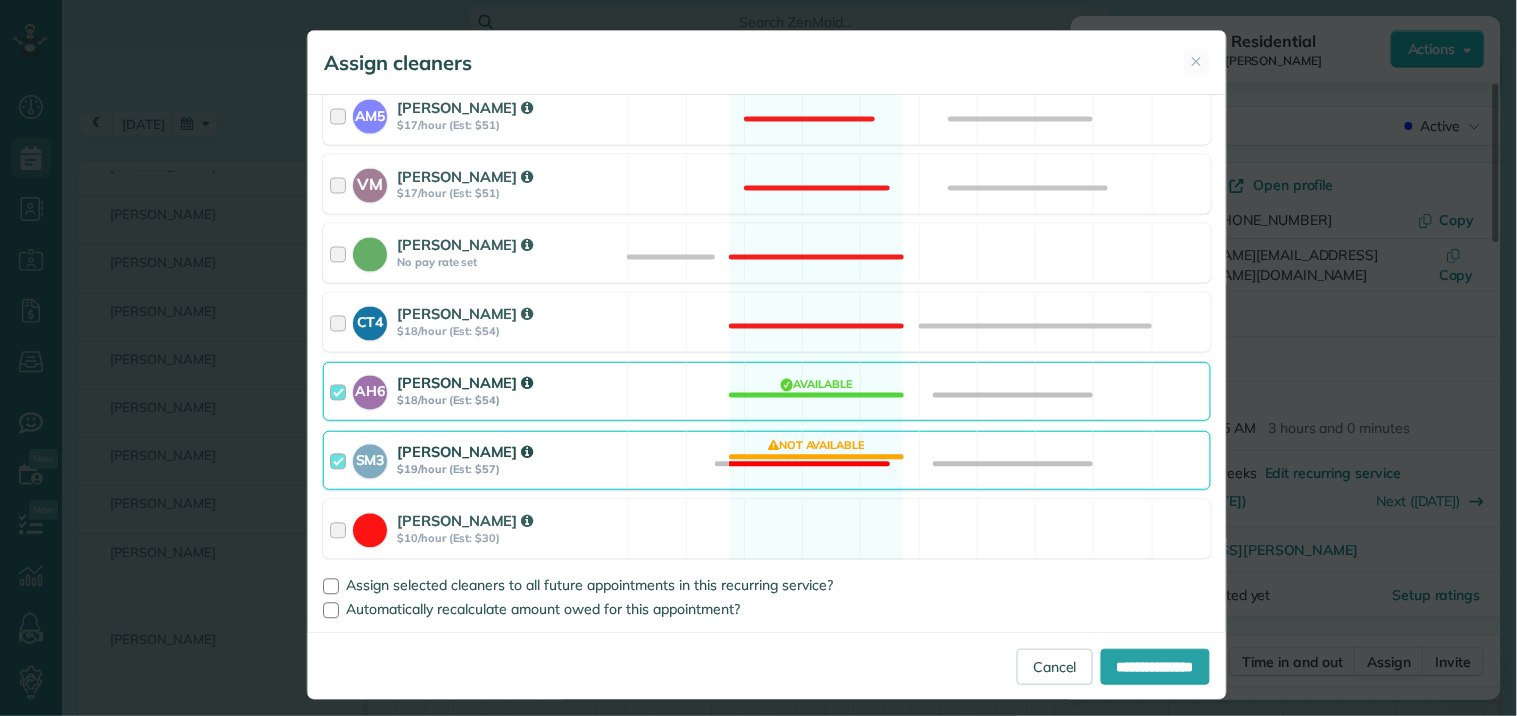 click on "SM3
Shae Morris
$19/hour (Est: $57)
Not available" at bounding box center [767, 460] 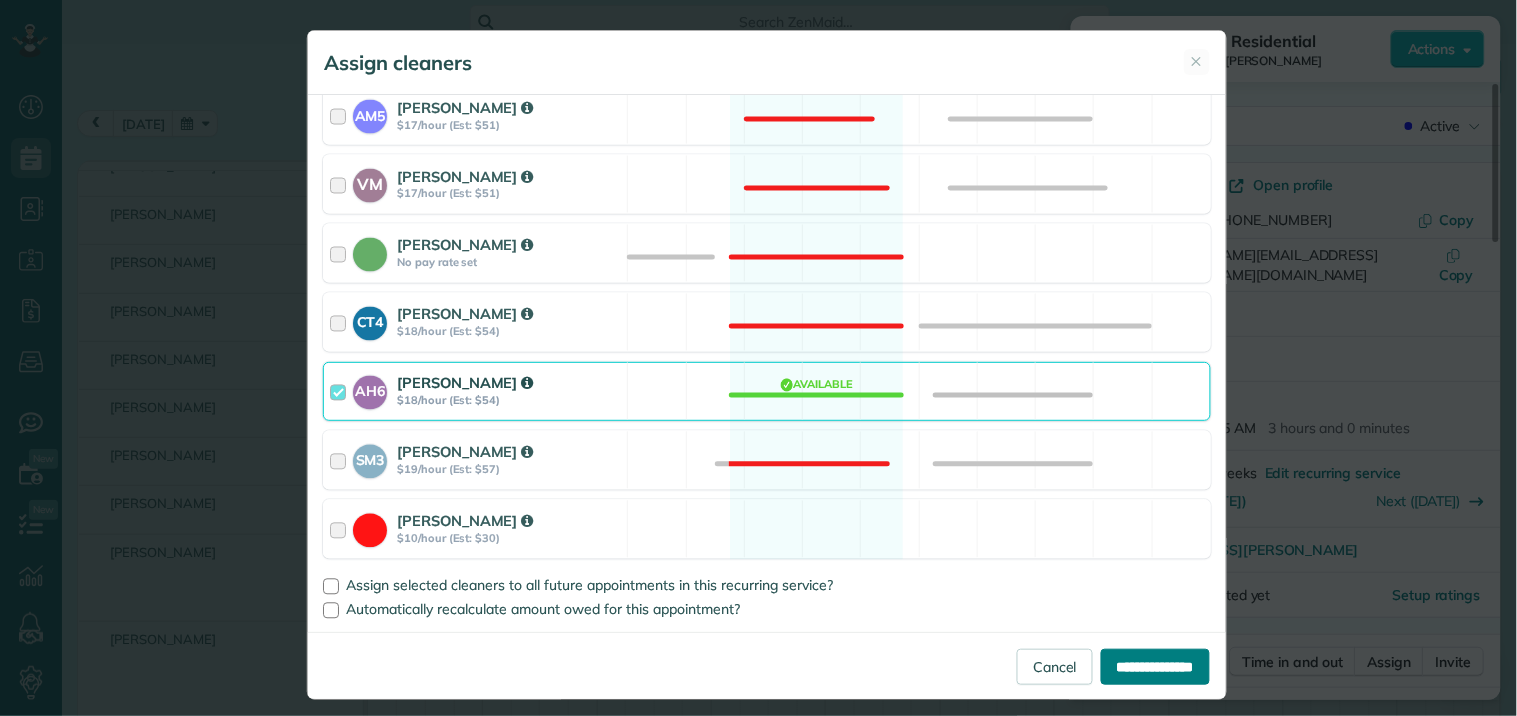 click on "**********" at bounding box center (1155, 667) 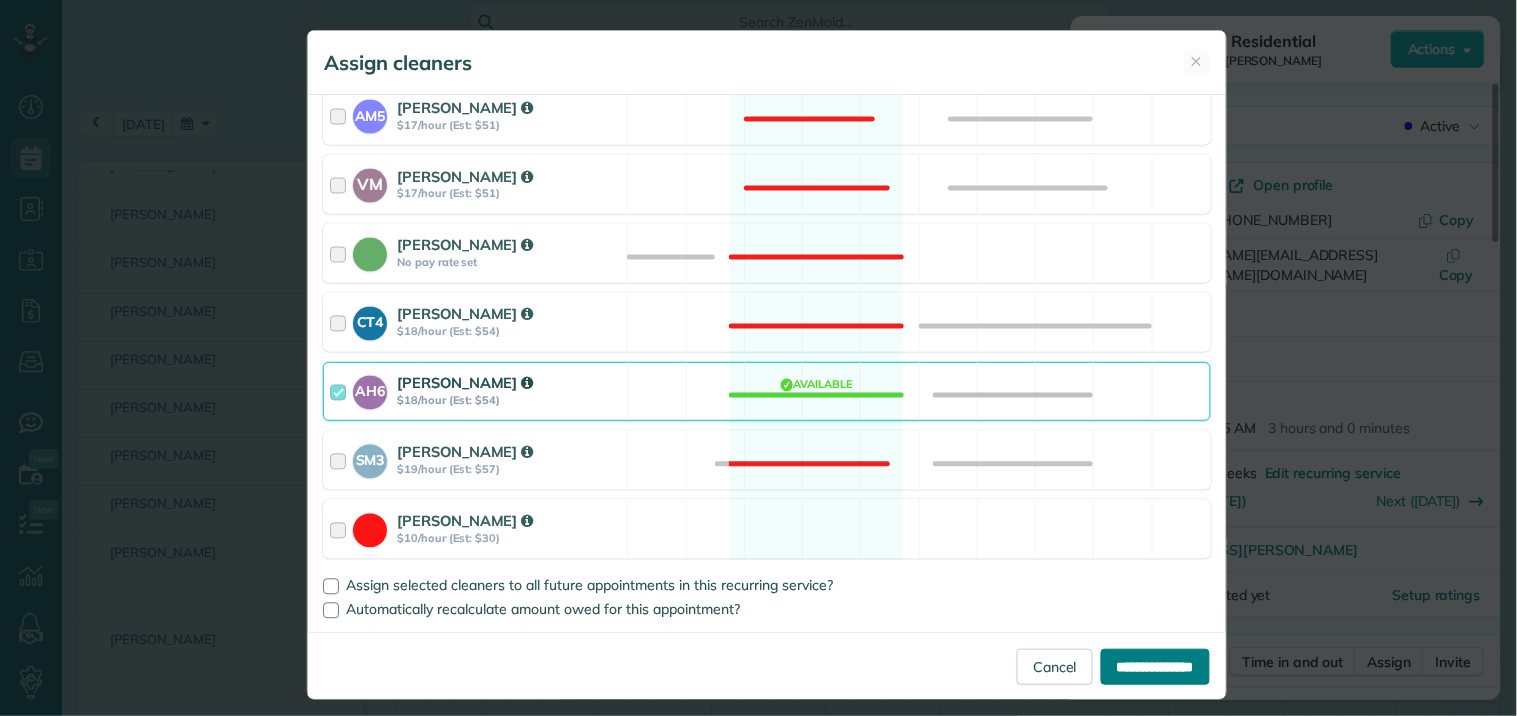type on "**********" 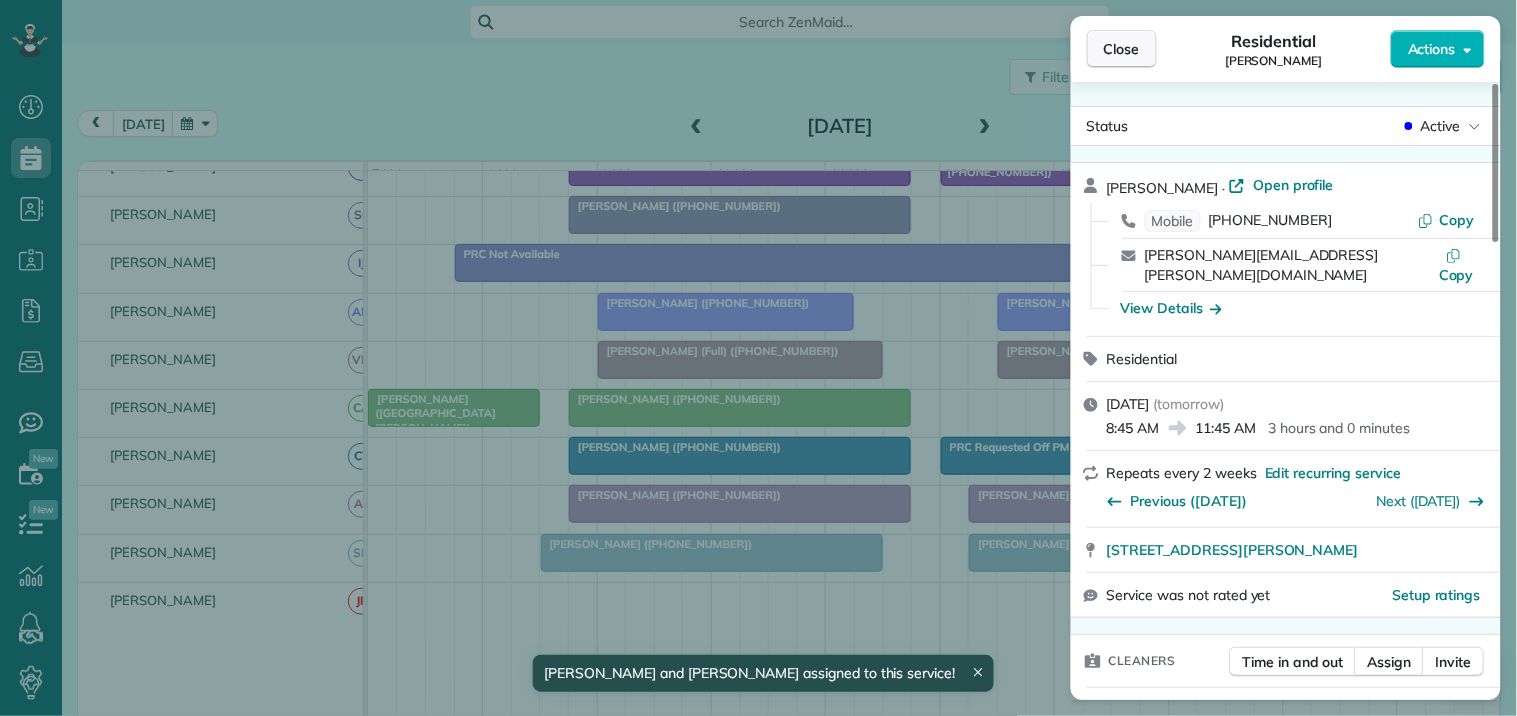 click on "Close" at bounding box center [1122, 49] 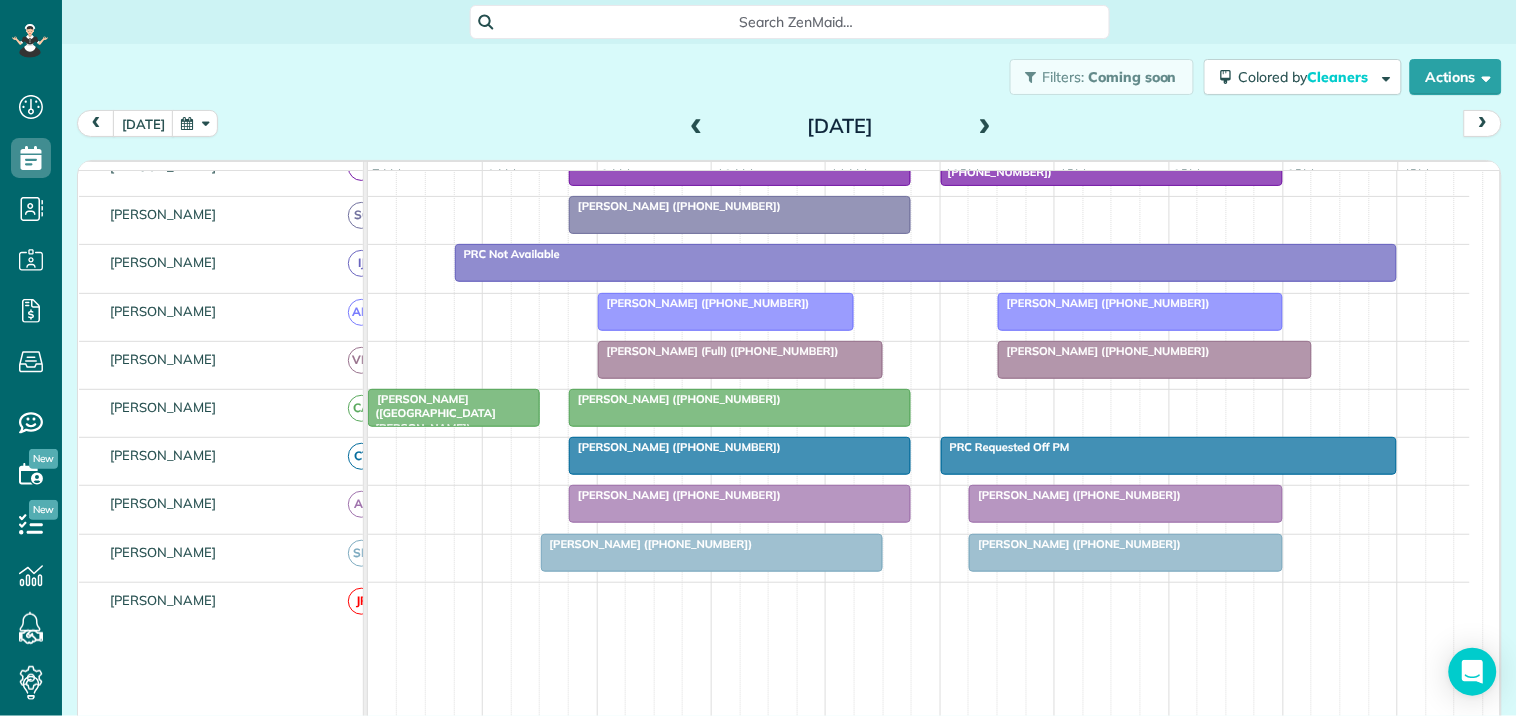 scroll, scrollTop: 751, scrollLeft: 0, axis: vertical 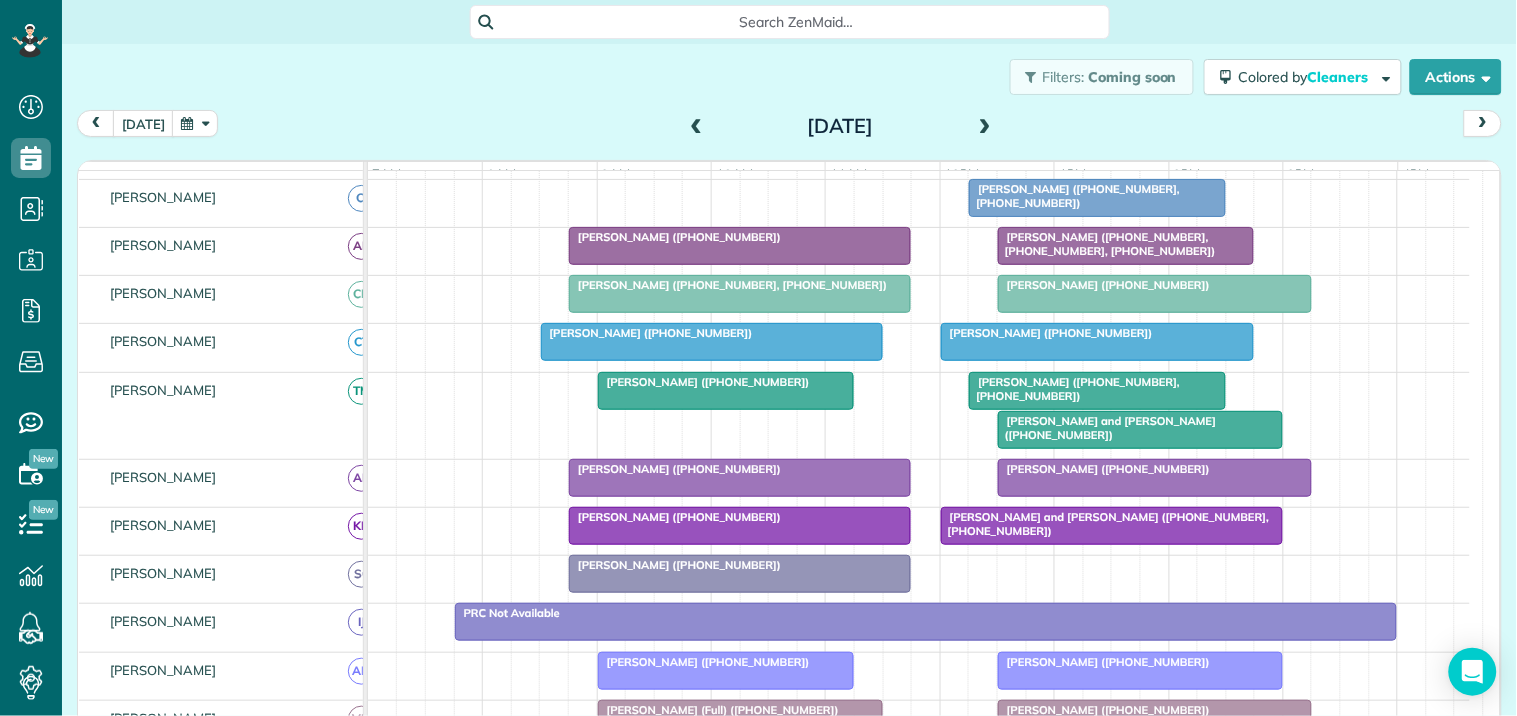 click on "Amber Alford (+17062241981)" at bounding box center [740, 237] 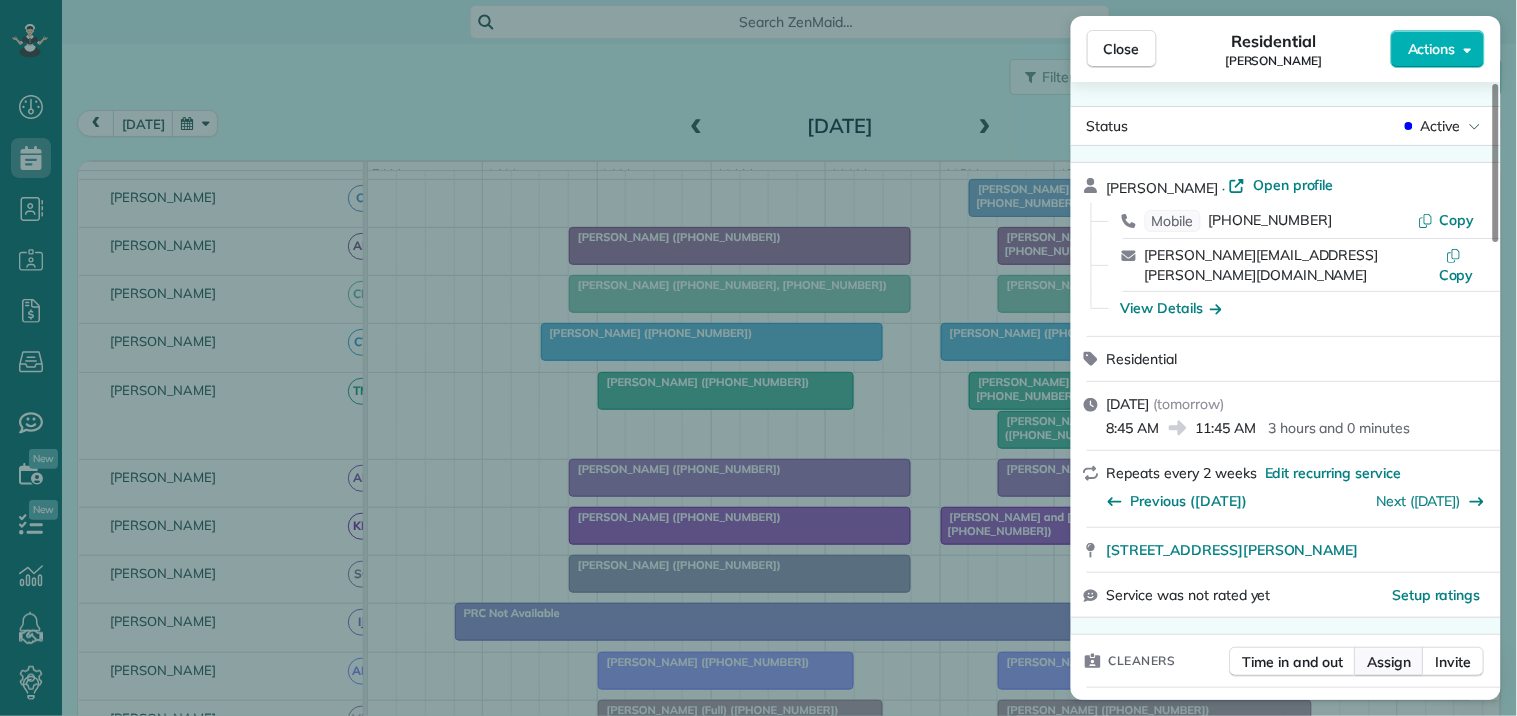 click on "Assign" at bounding box center (1390, 662) 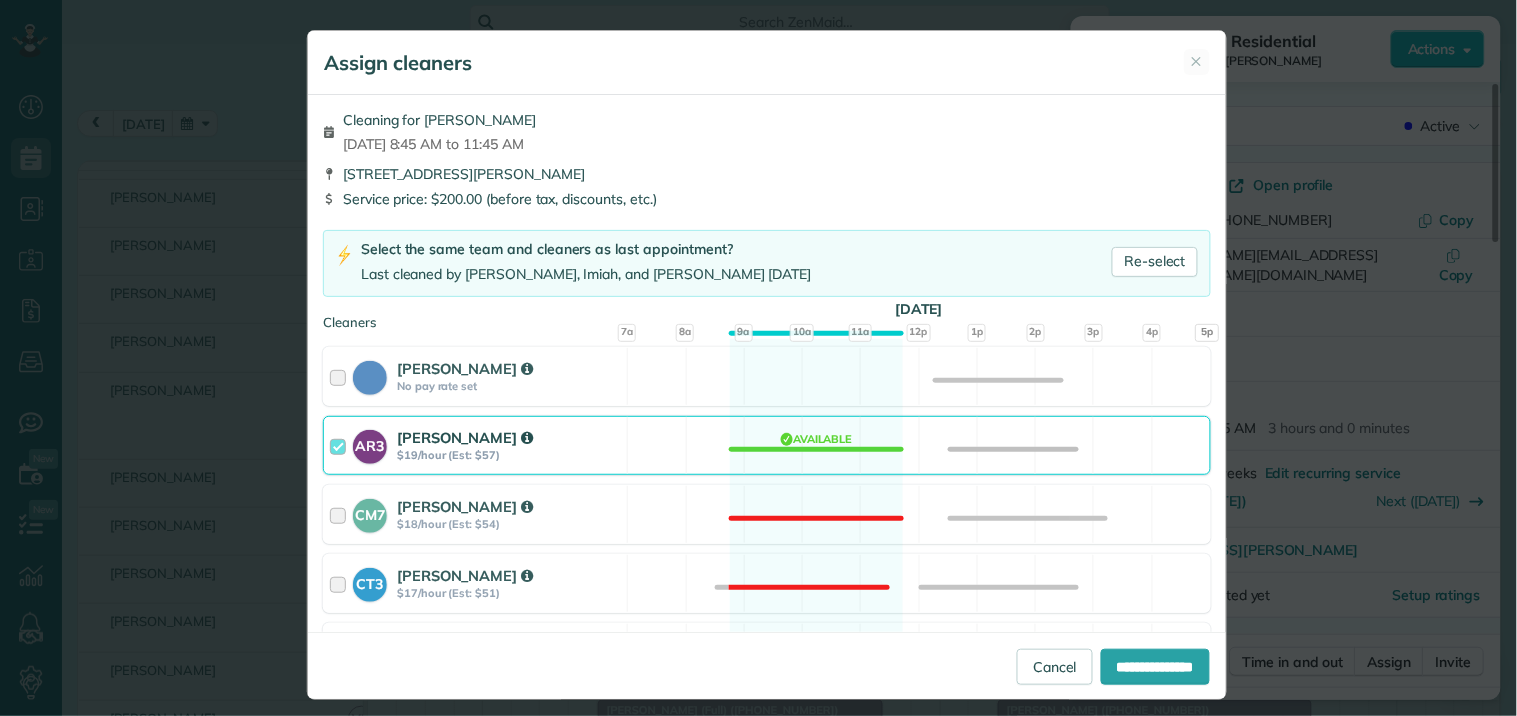 click on "AR3
Amy Reid
$19/hour (Est: $57)
Available" at bounding box center (767, 445) 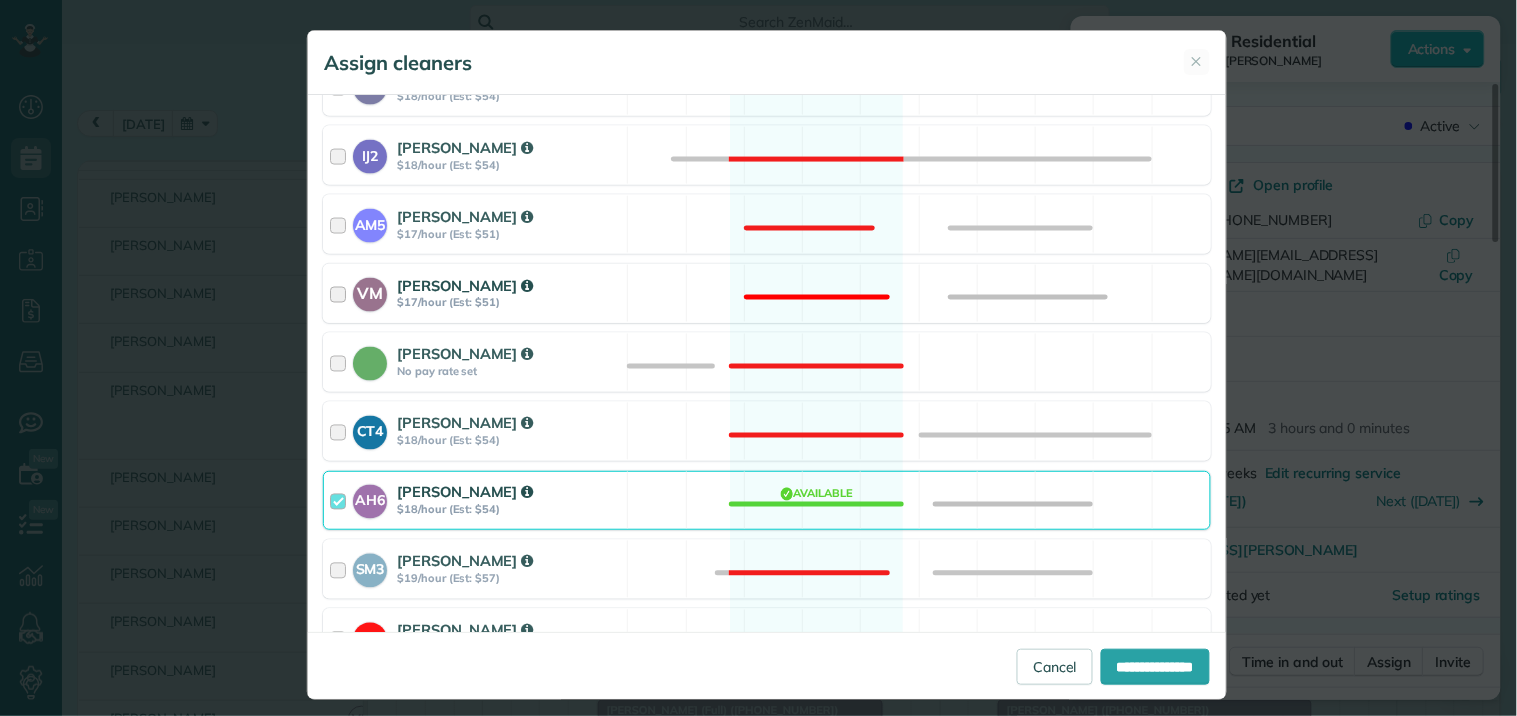 scroll, scrollTop: 777, scrollLeft: 0, axis: vertical 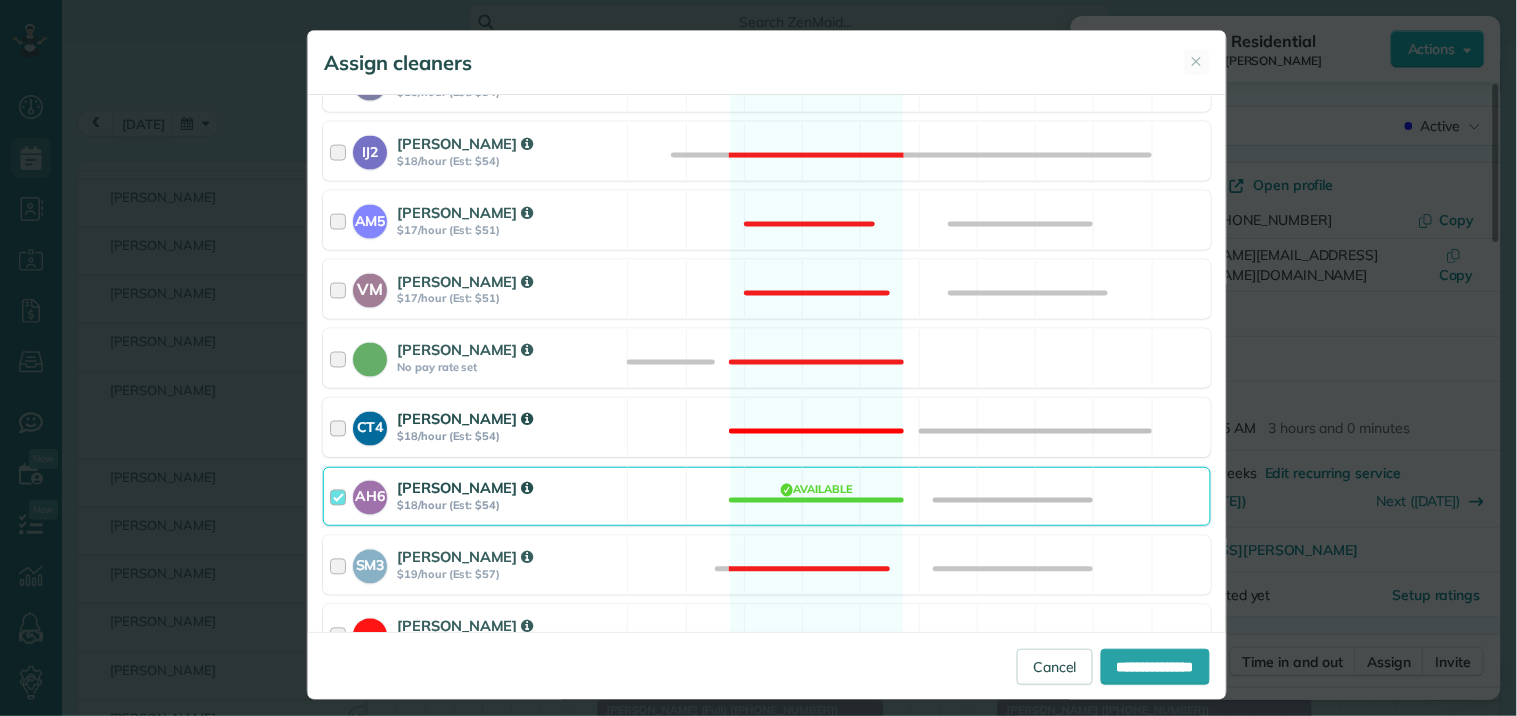 click on "CT4
Crystal Treece
$18/hour (Est: $54)
Not available" at bounding box center (767, 427) 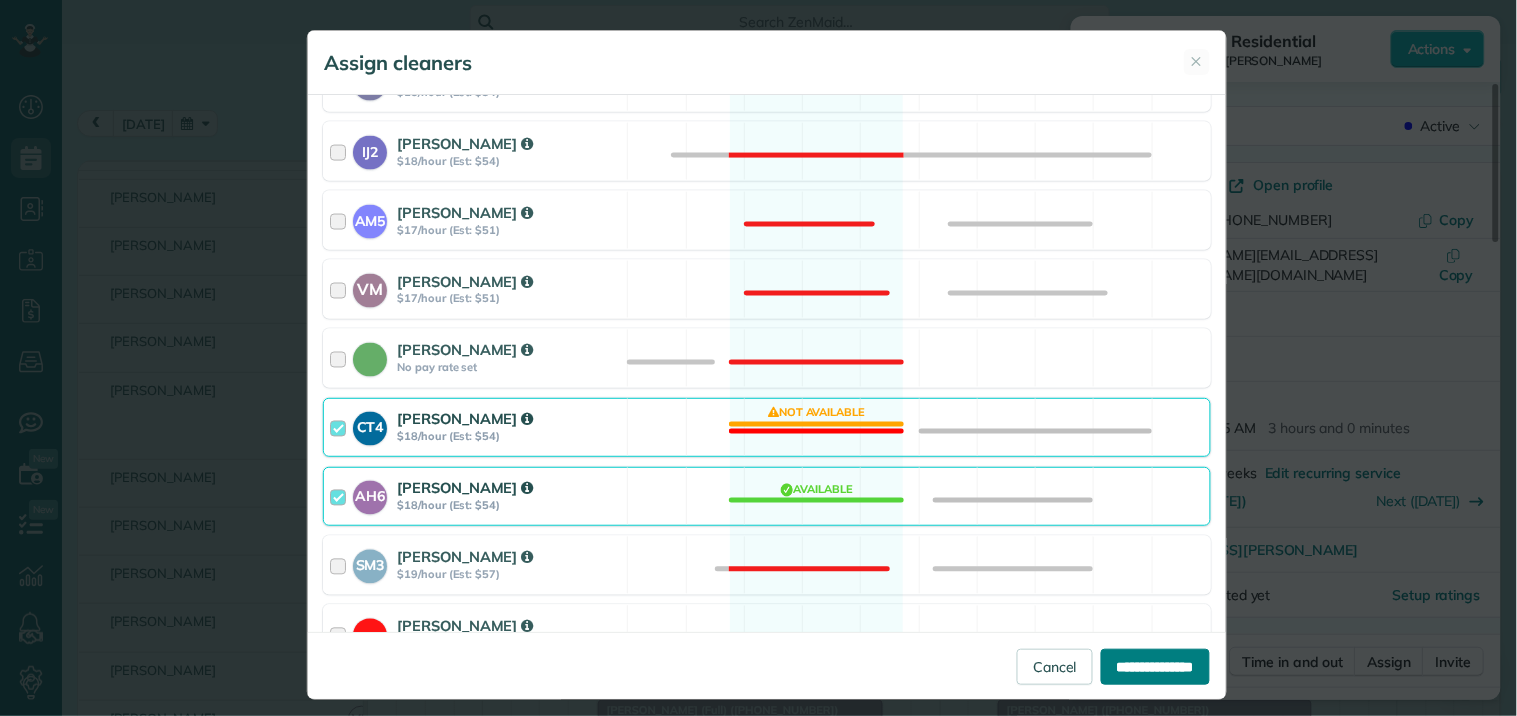 click on "**********" at bounding box center (1155, 667) 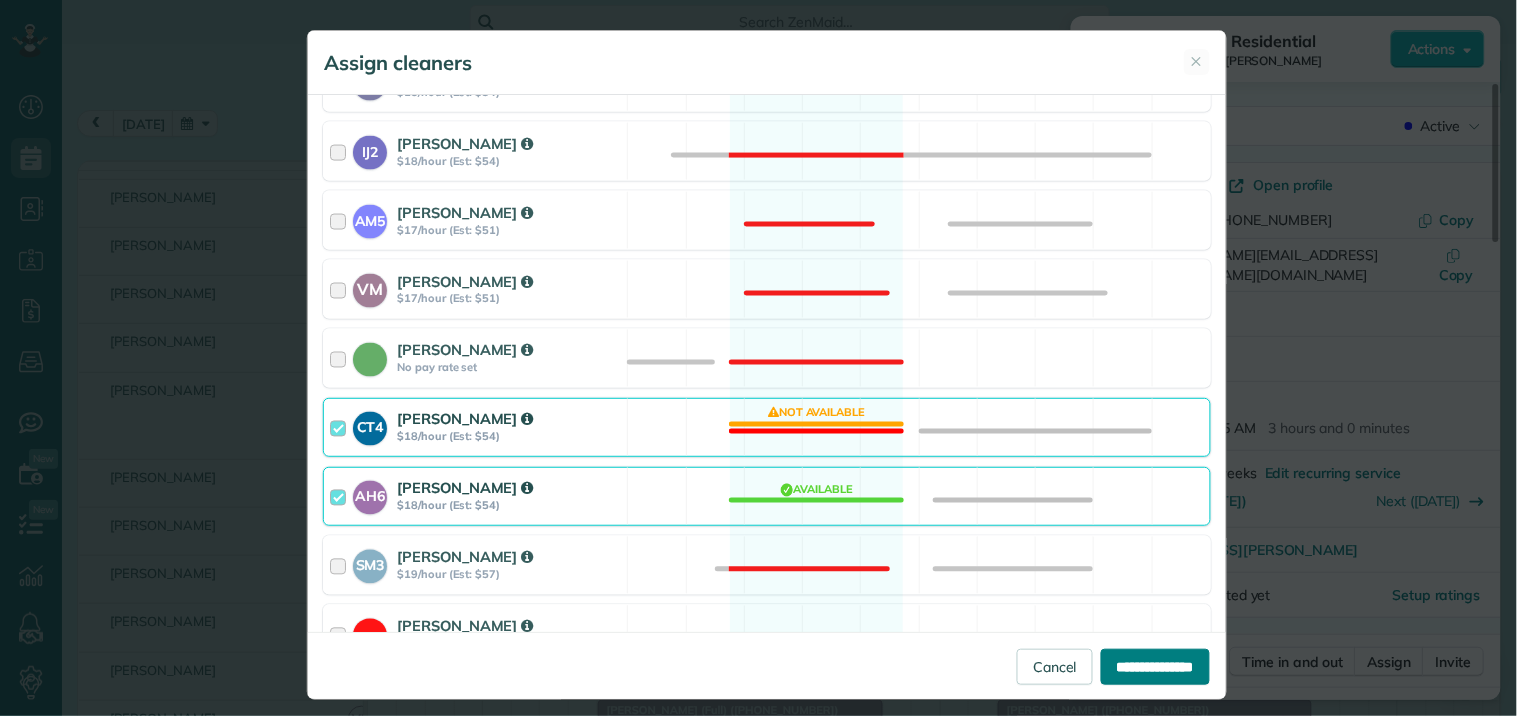 type on "**********" 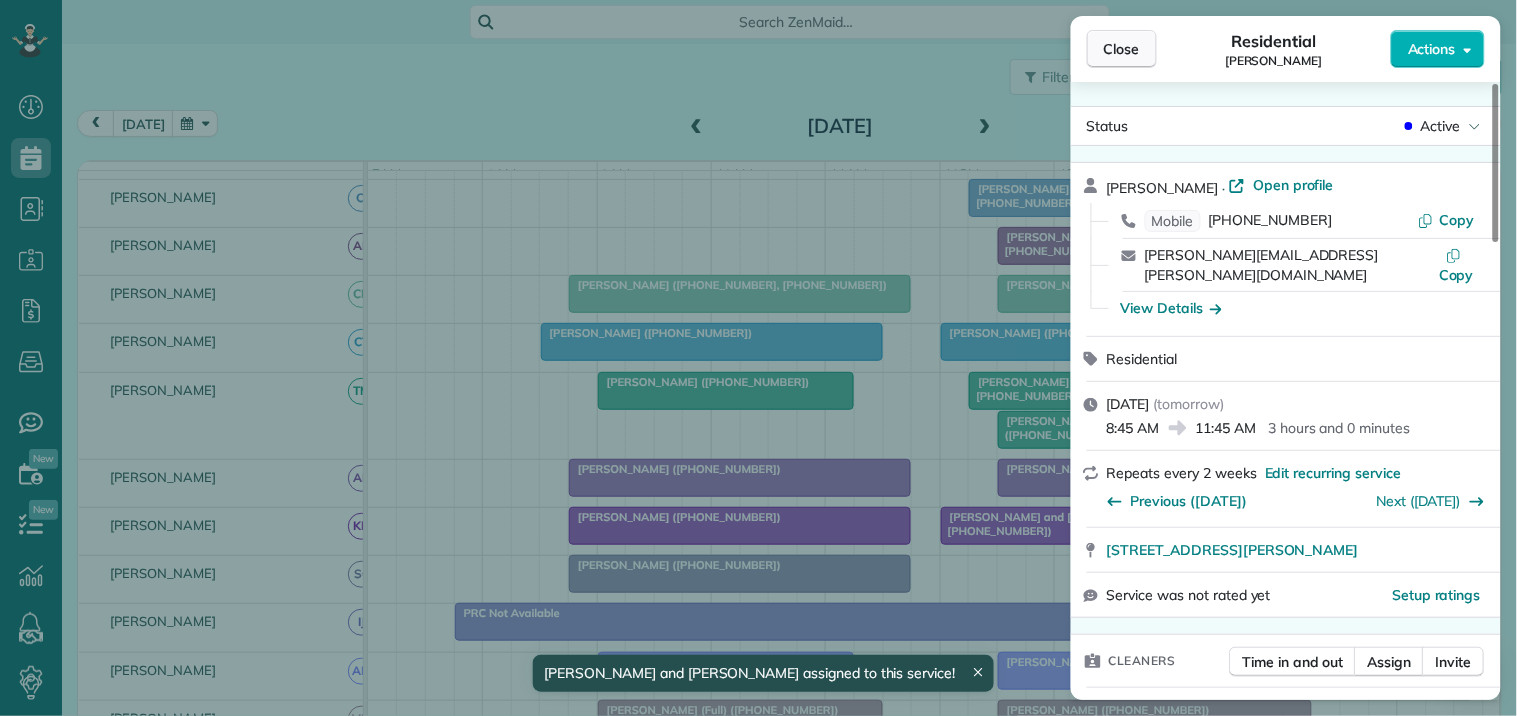click on "Close" at bounding box center [1122, 49] 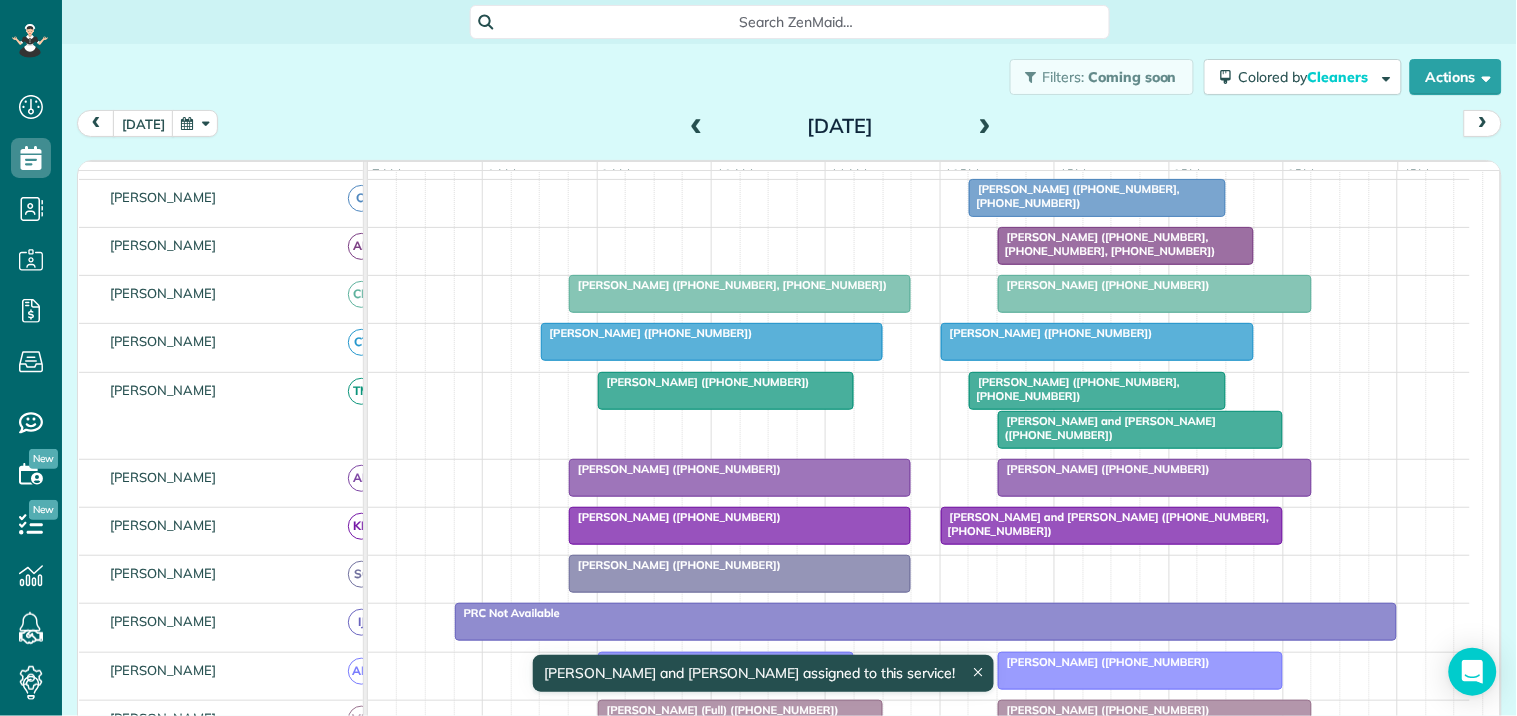 scroll, scrollTop: 297, scrollLeft: 0, axis: vertical 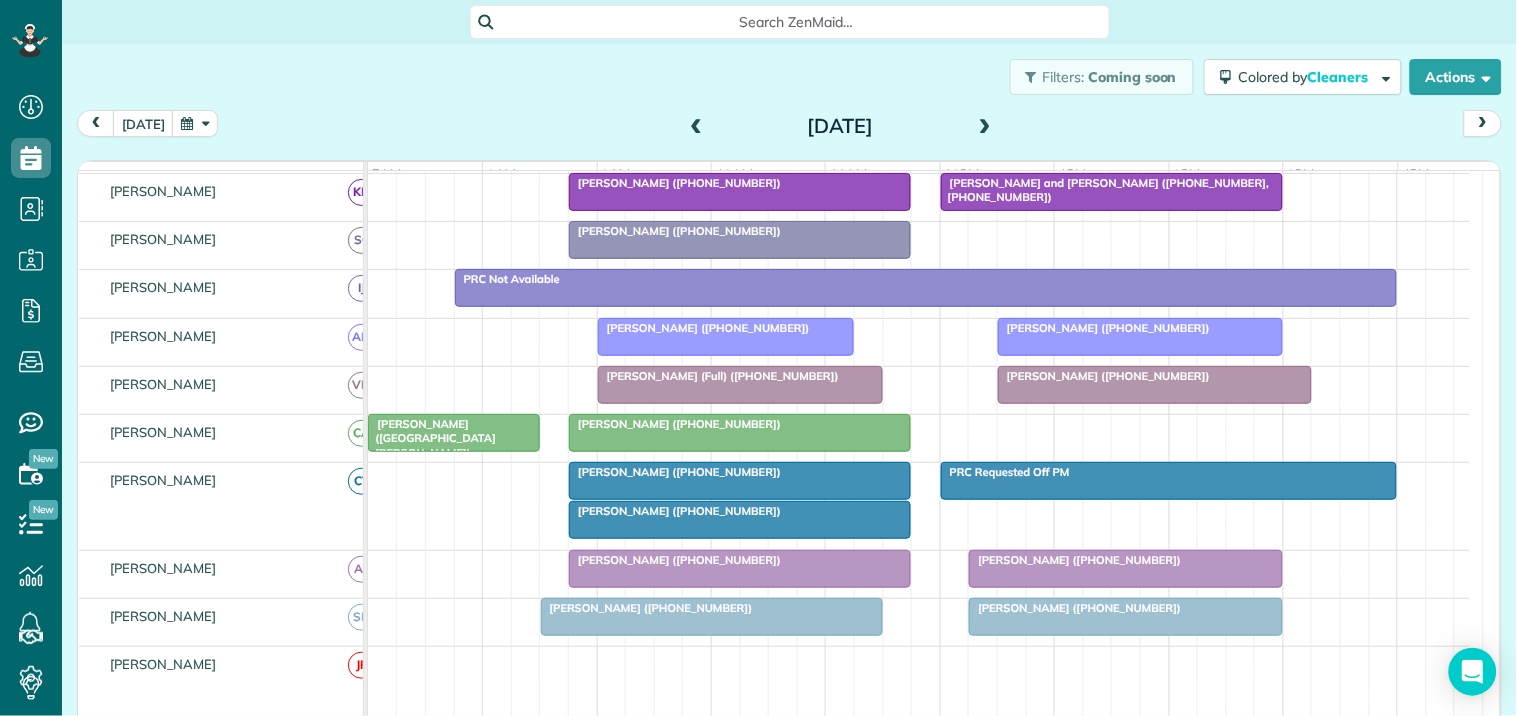 click at bounding box center [740, 520] 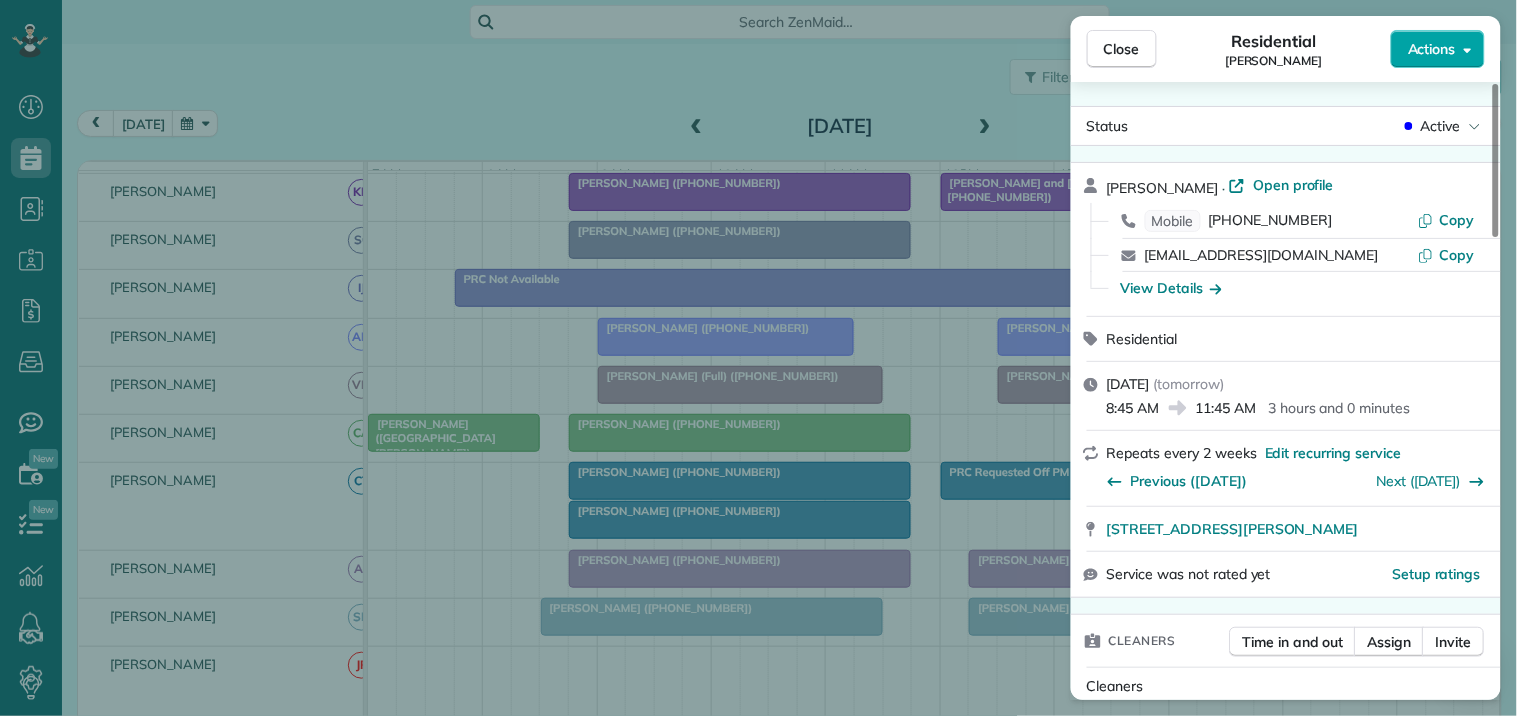 click on "Actions" at bounding box center [1432, 49] 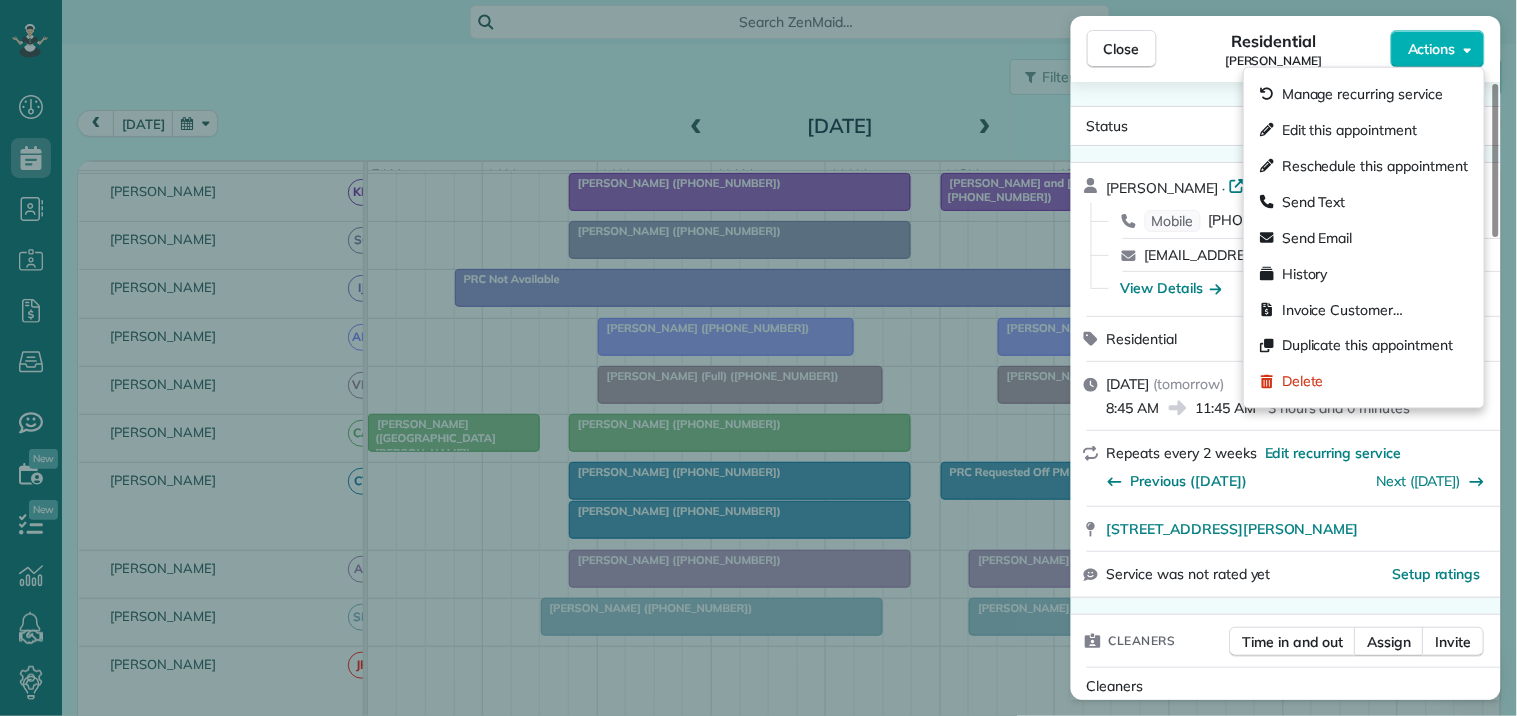 click on "Edit this appointment" at bounding box center [1349, 130] 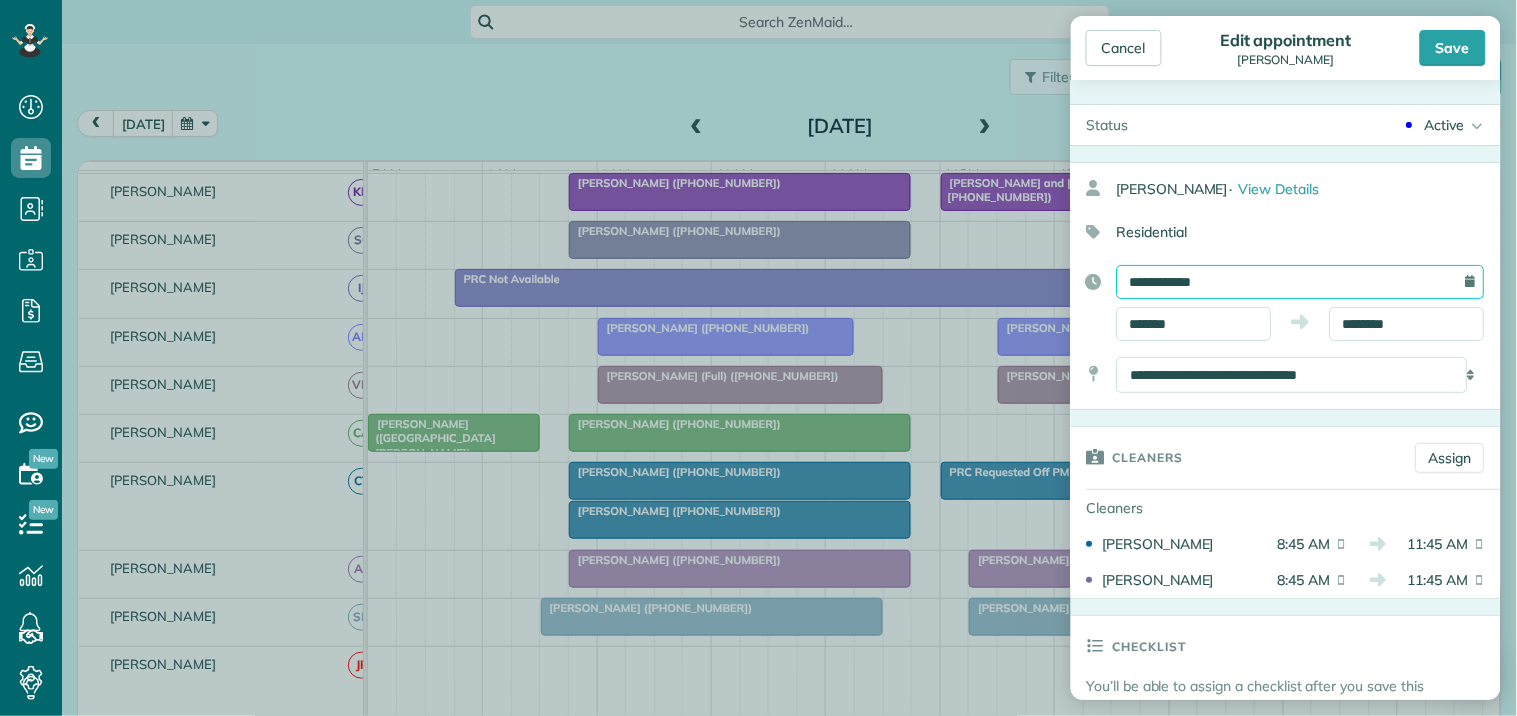 click on "**********" at bounding box center (1301, 282) 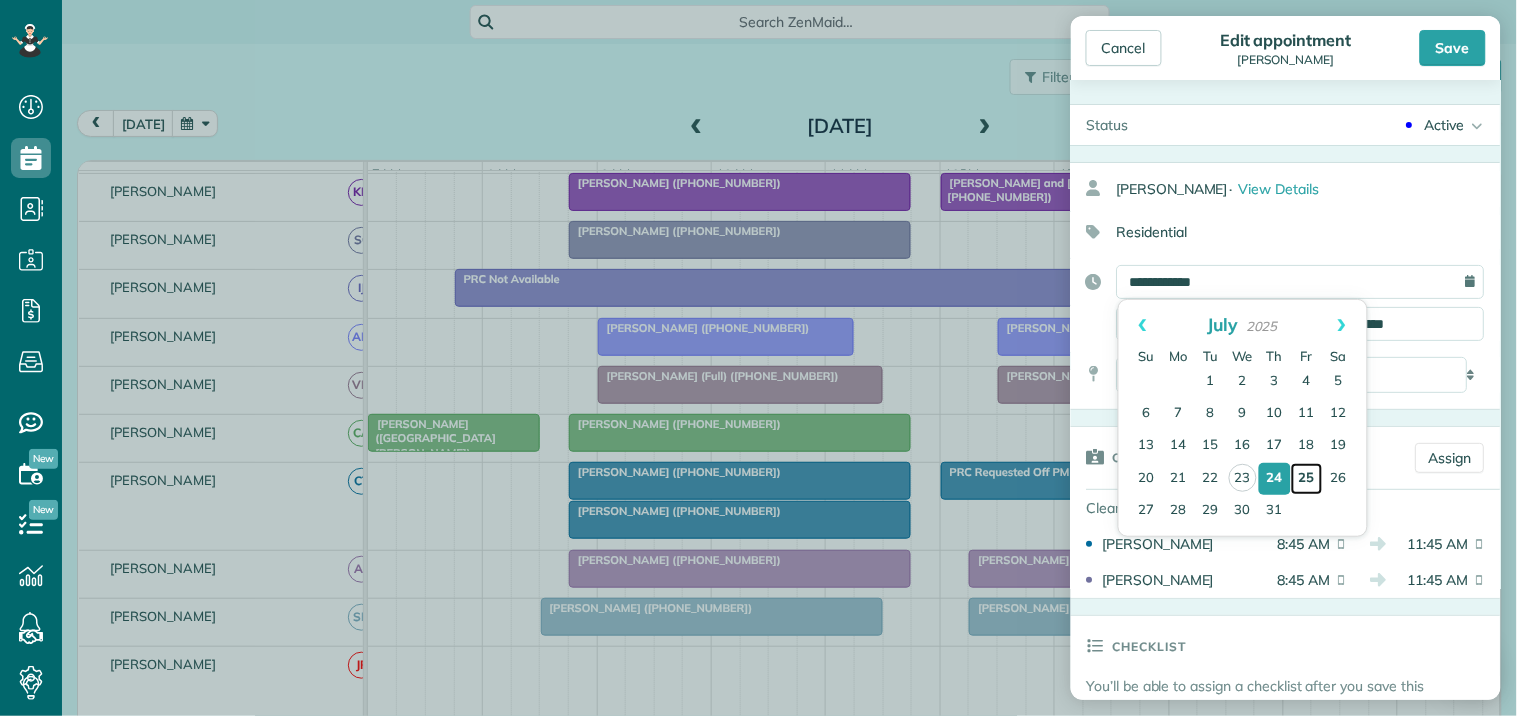click on "25" at bounding box center (1307, 479) 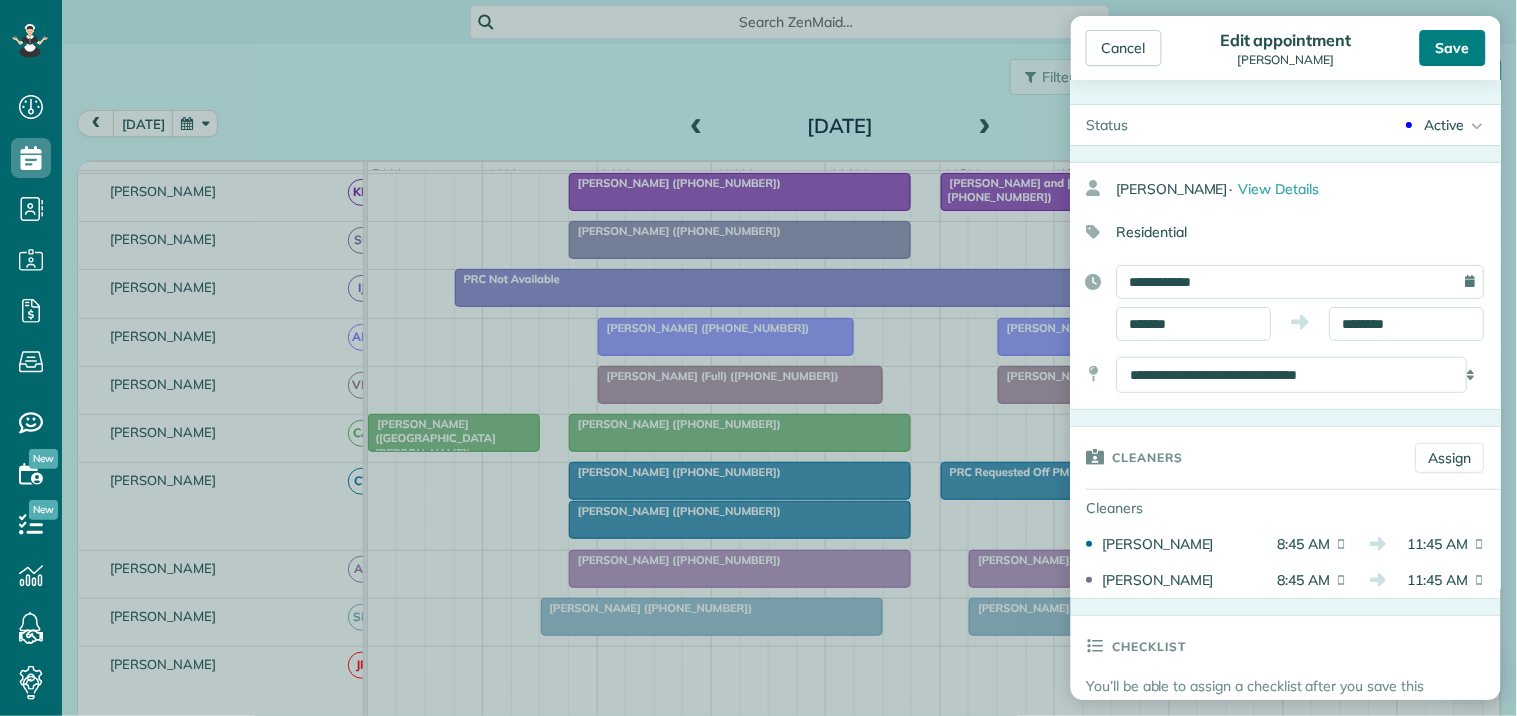 click on "Save" at bounding box center [1453, 48] 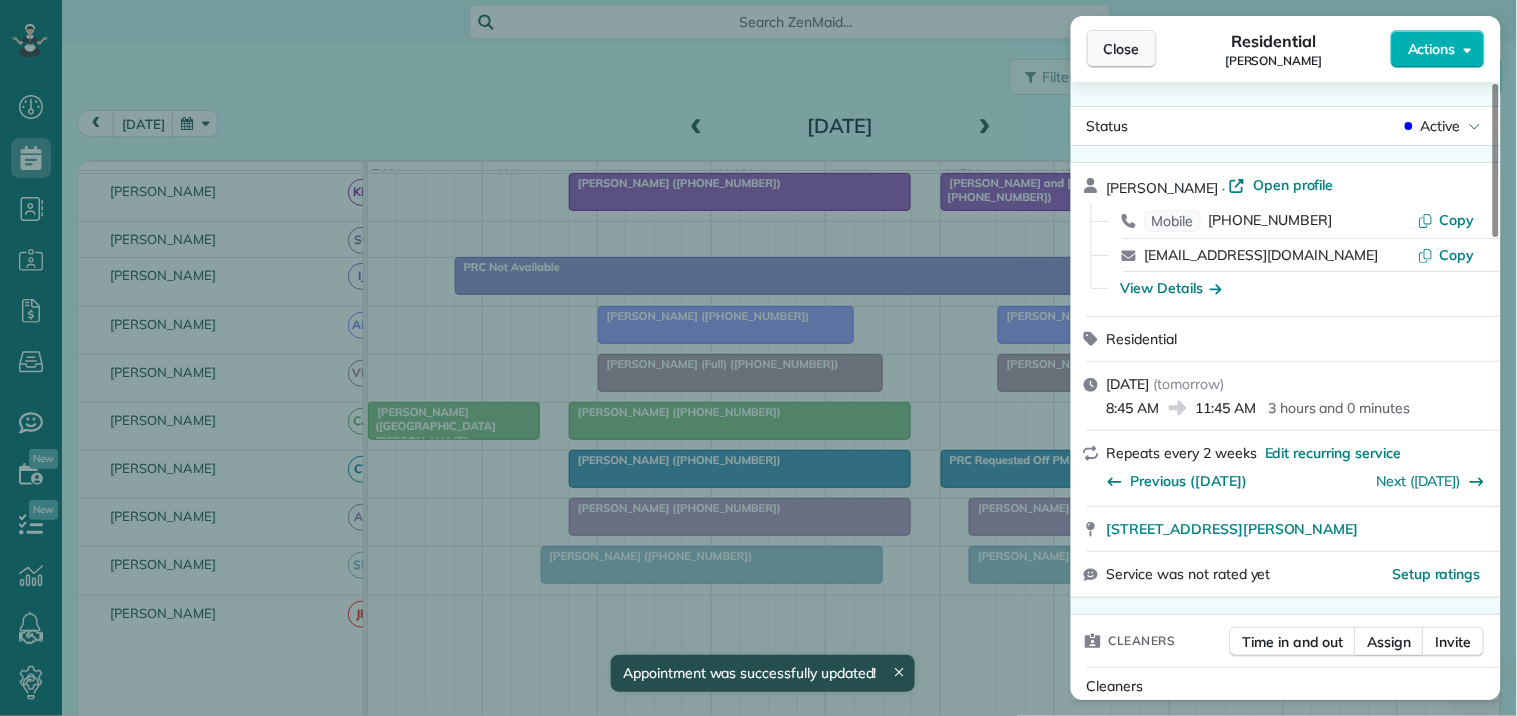 click on "Close" at bounding box center (1122, 49) 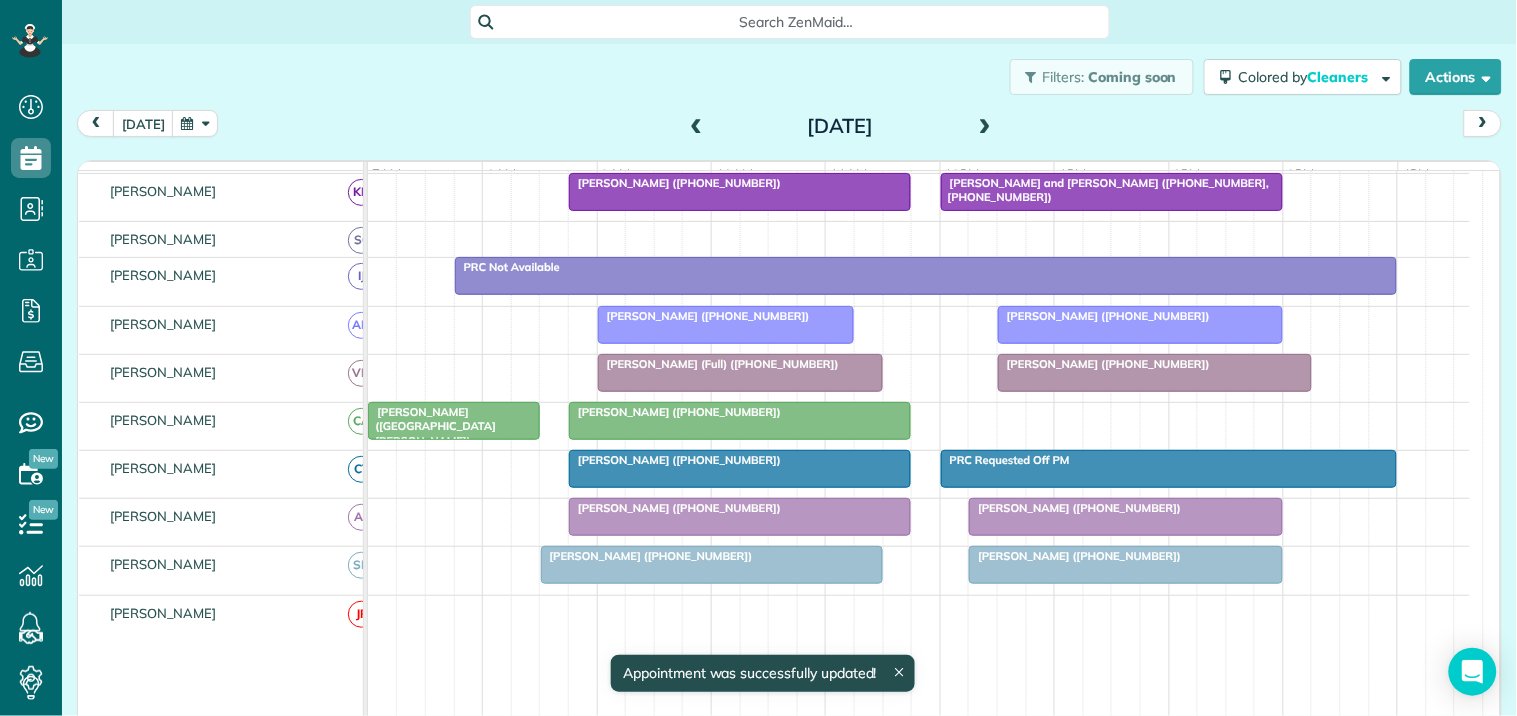 scroll, scrollTop: 435, scrollLeft: 0, axis: vertical 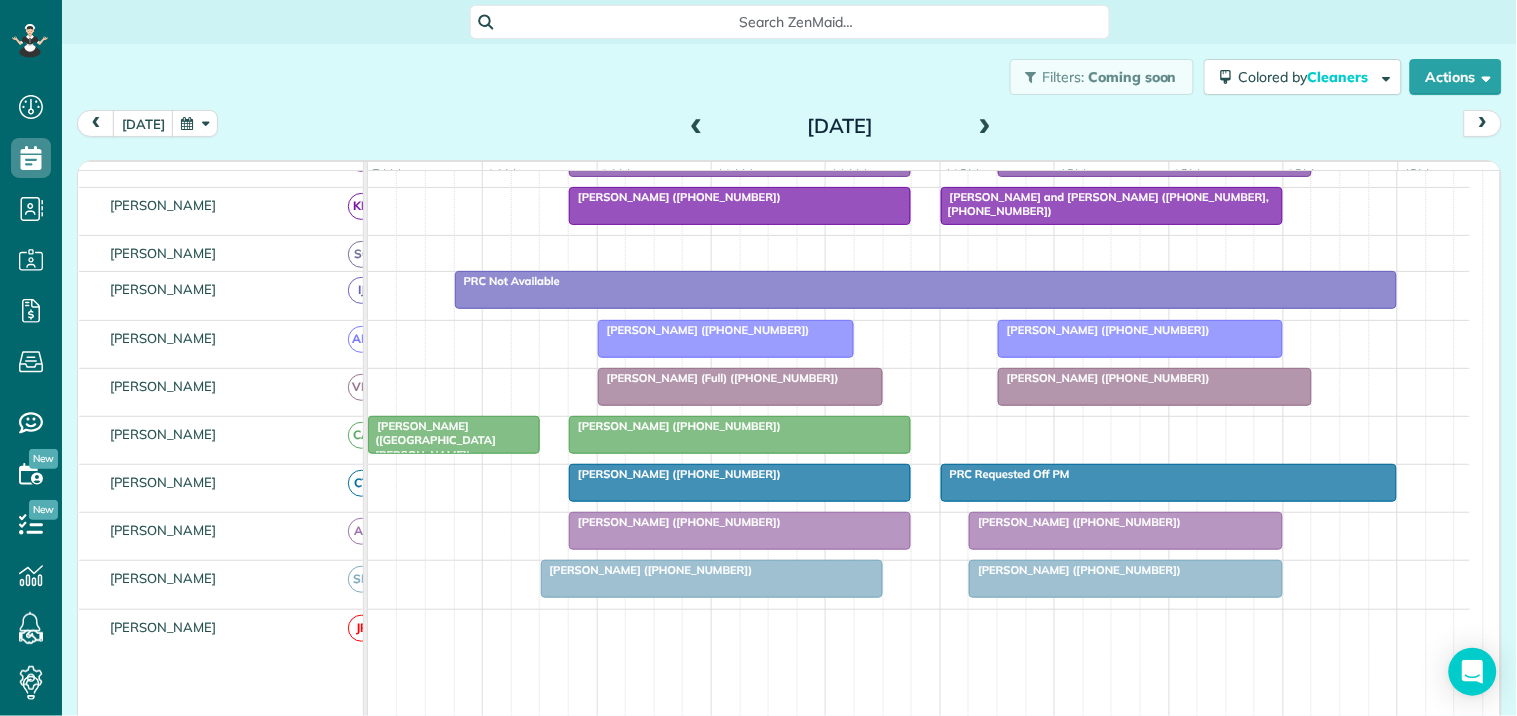 click at bounding box center [740, 483] 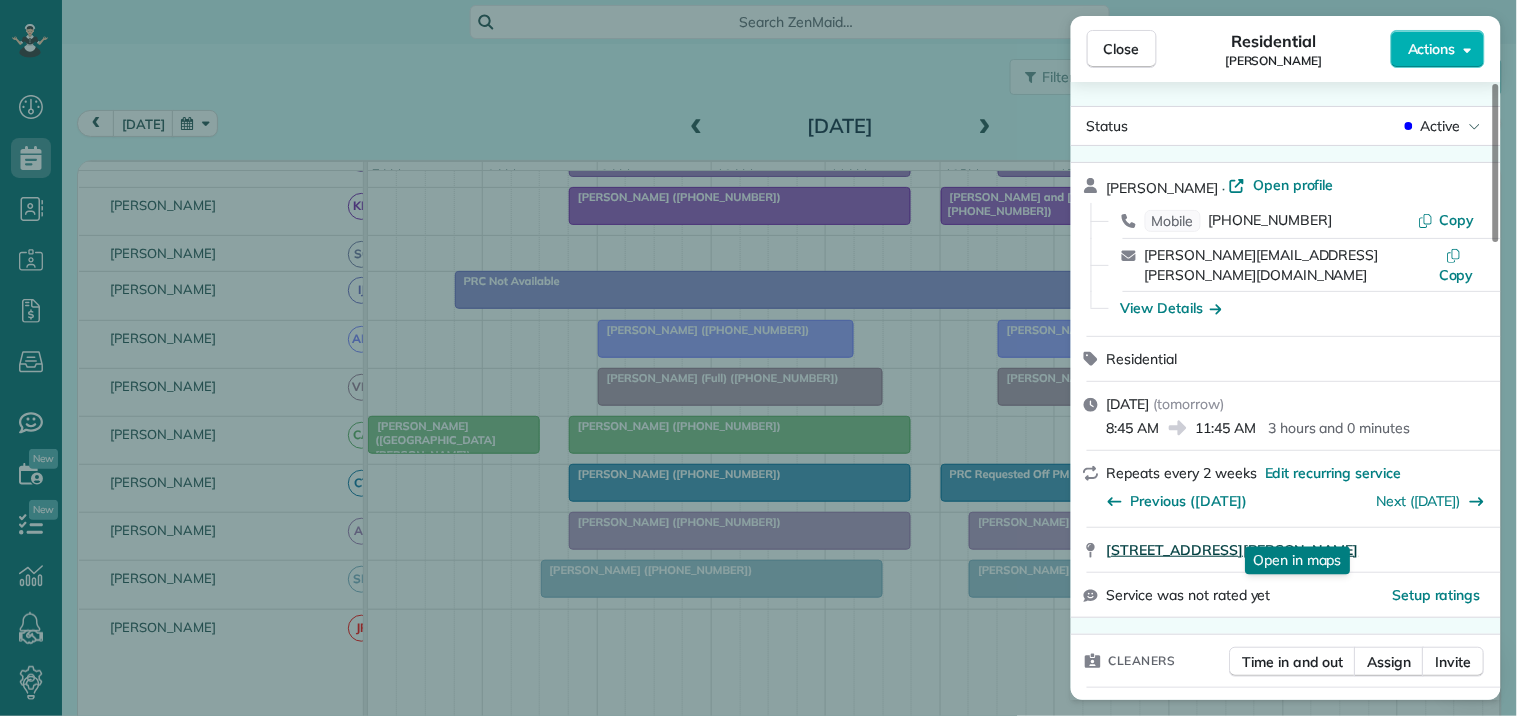 click on "175 Alford Drive Fayetteville GA 30215" at bounding box center (1233, 550) 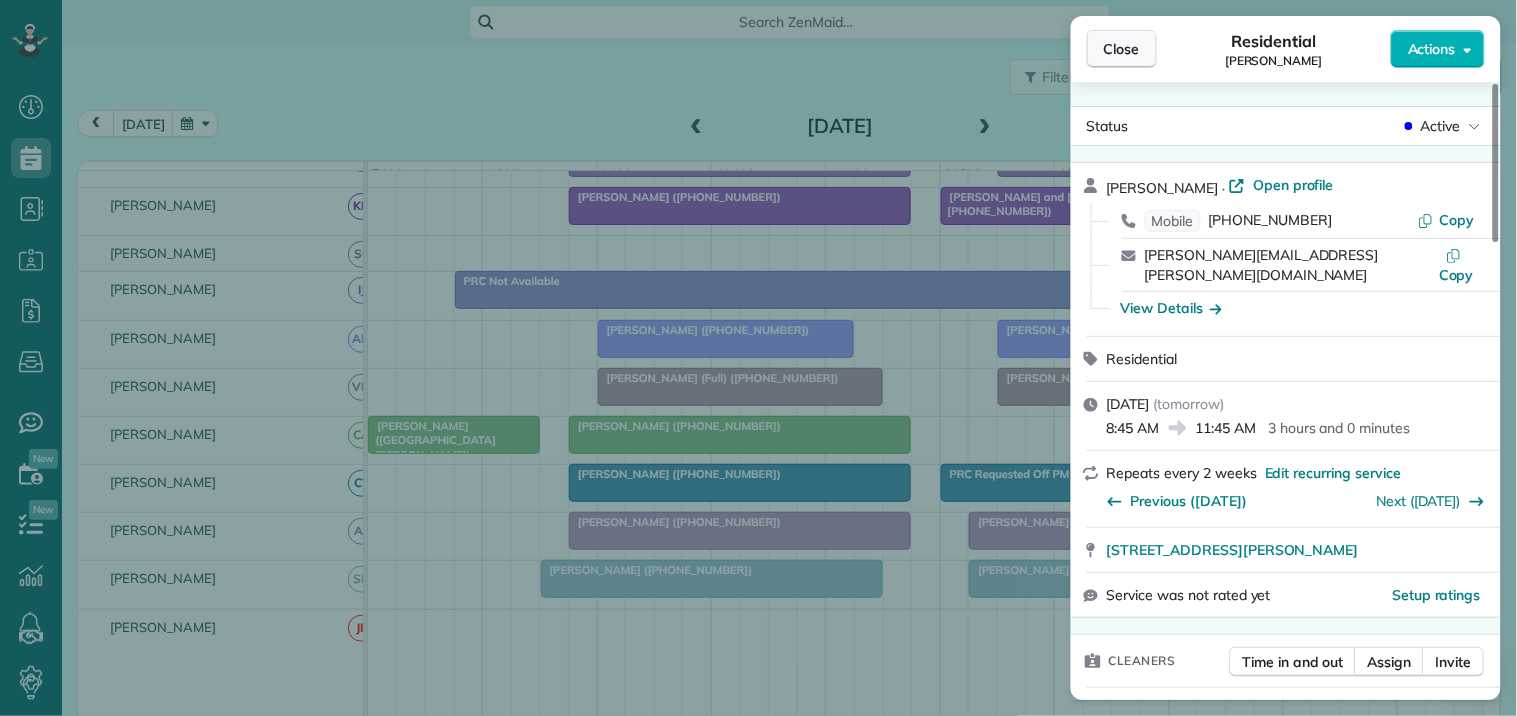 click on "Close" at bounding box center [1122, 49] 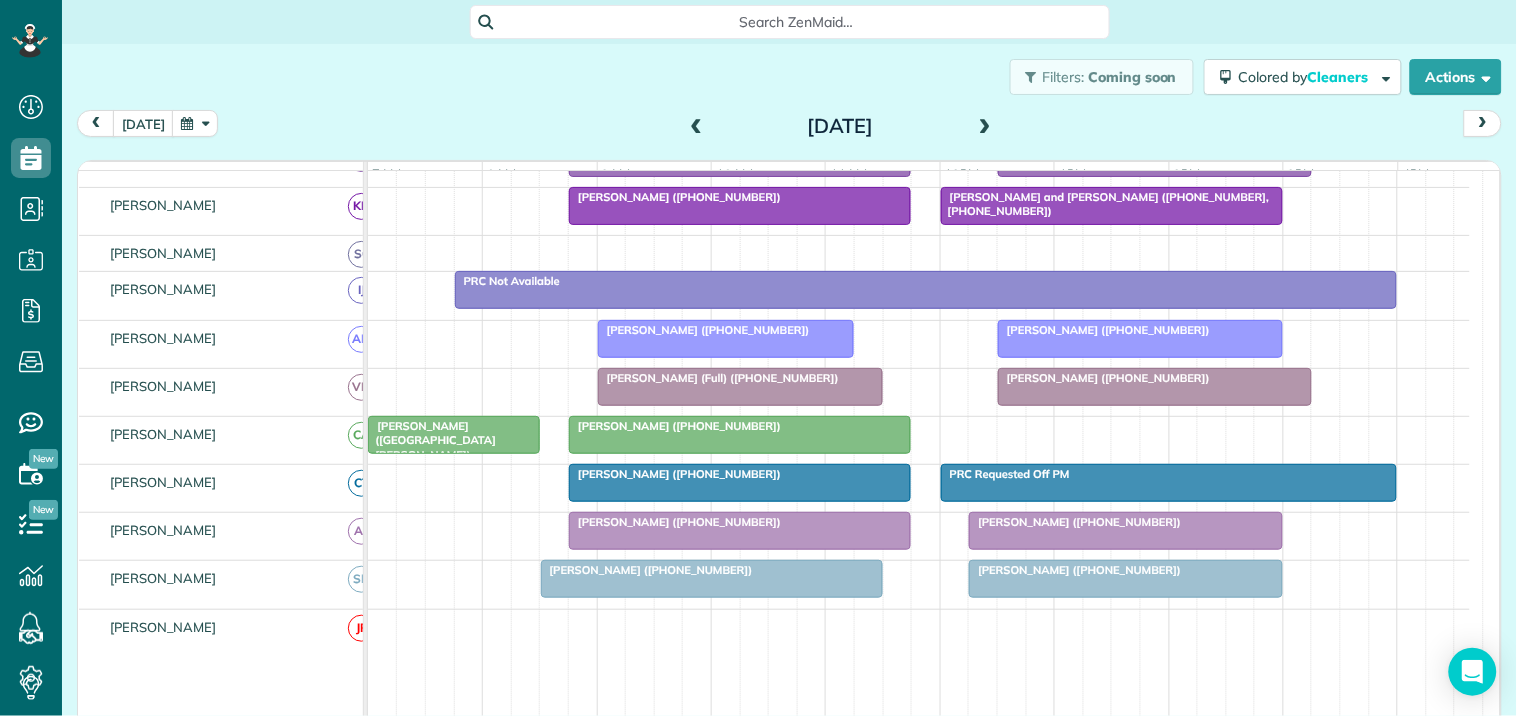 click at bounding box center [712, 579] 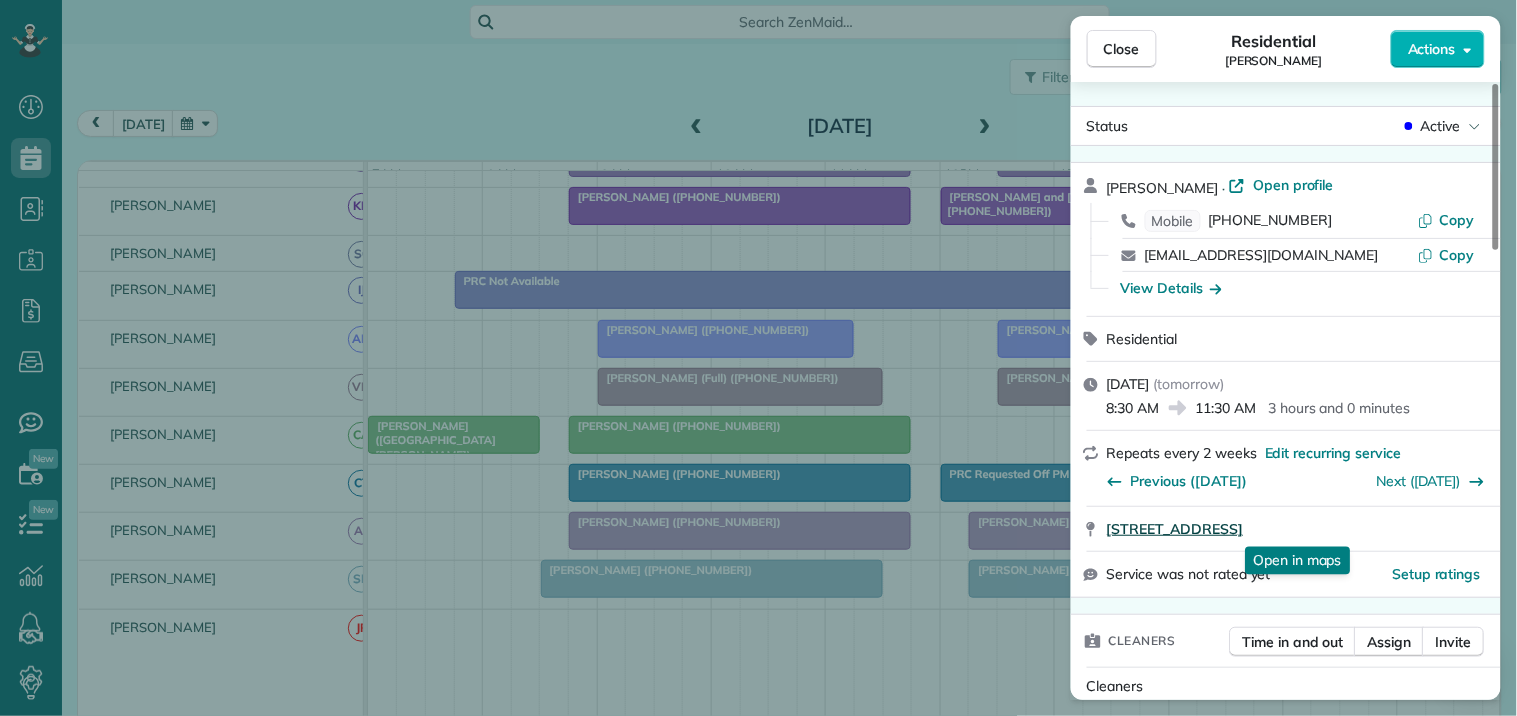 click on "265 Newhaven Dr Fayetteville GA 30269" at bounding box center [1175, 529] 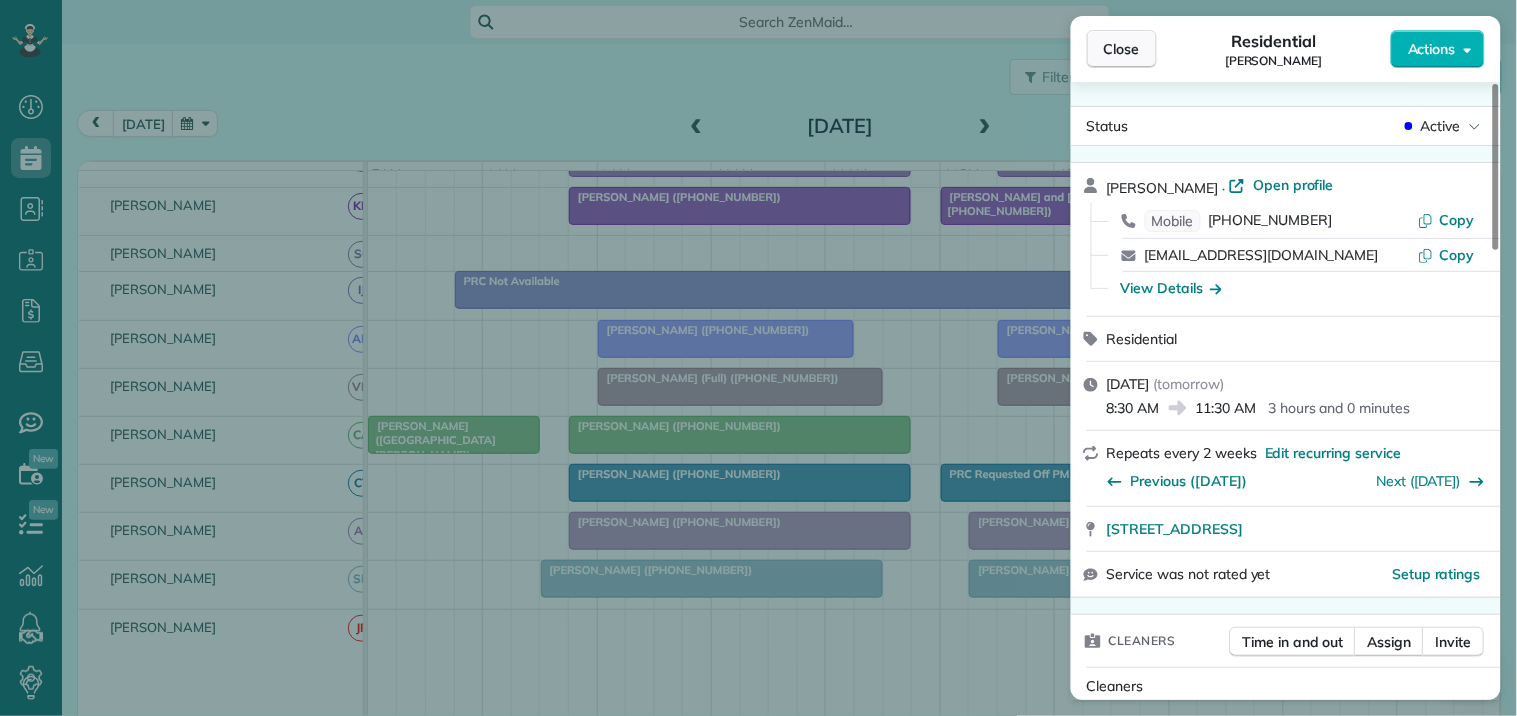 click on "Close" at bounding box center (1122, 49) 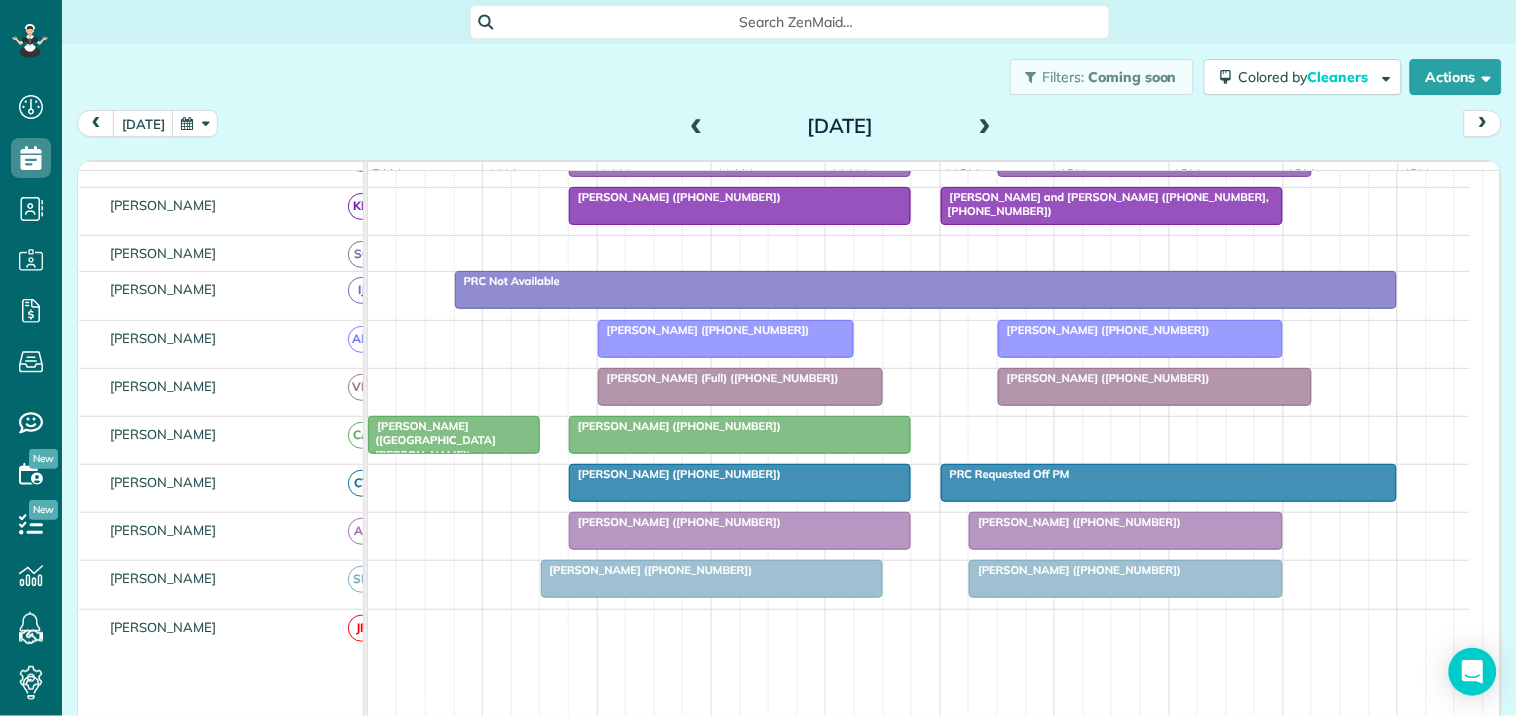 click on "Julia Peacock (+14257867080)" at bounding box center (712, 570) 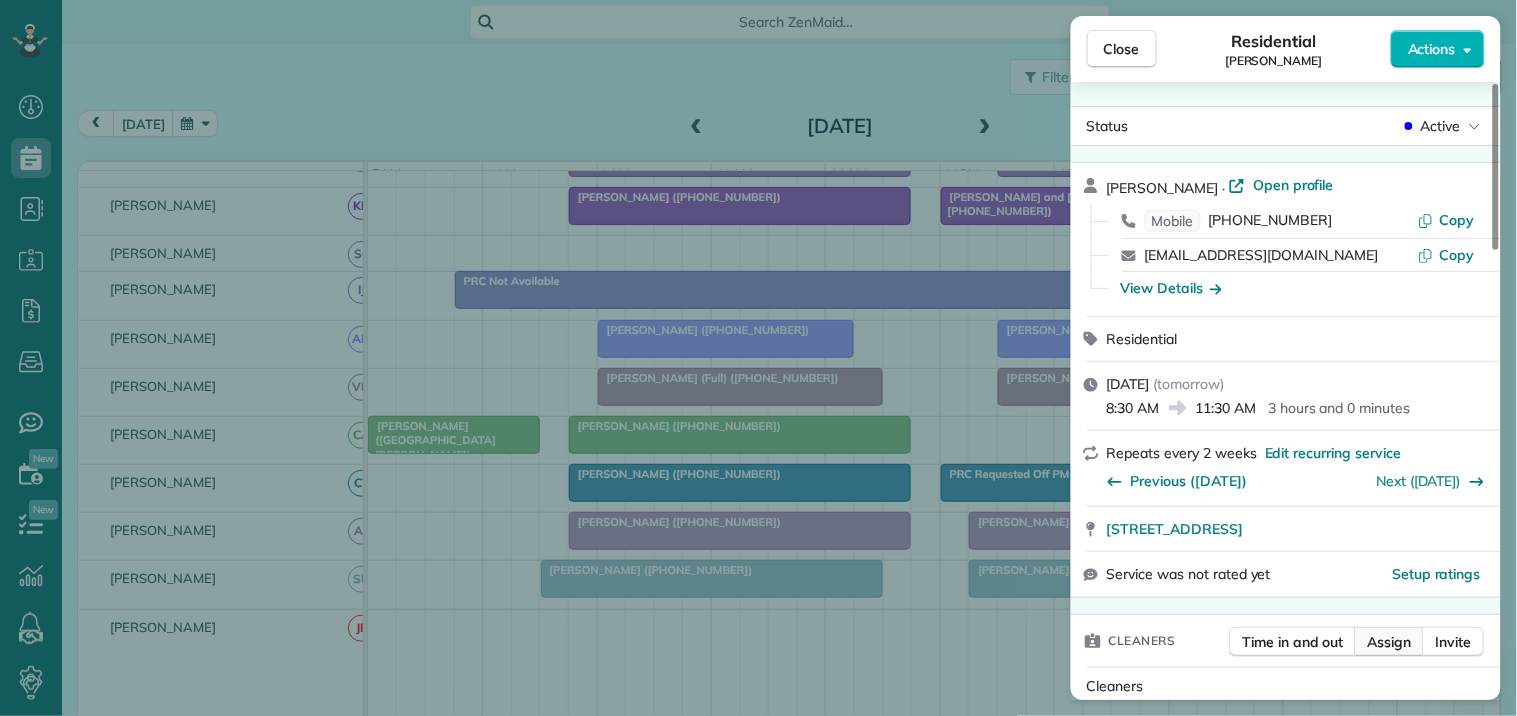 click on "Assign" at bounding box center (1390, 642) 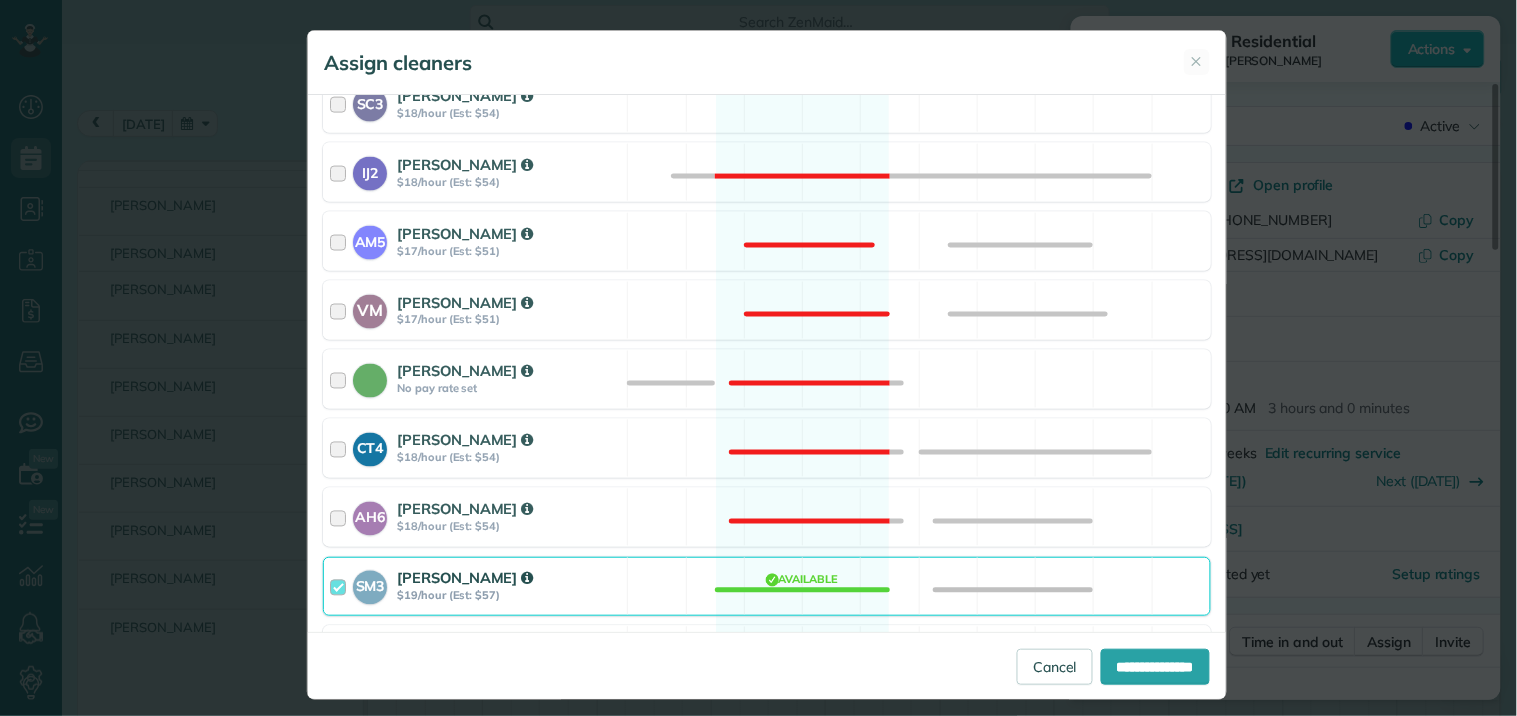 scroll, scrollTop: 884, scrollLeft: 0, axis: vertical 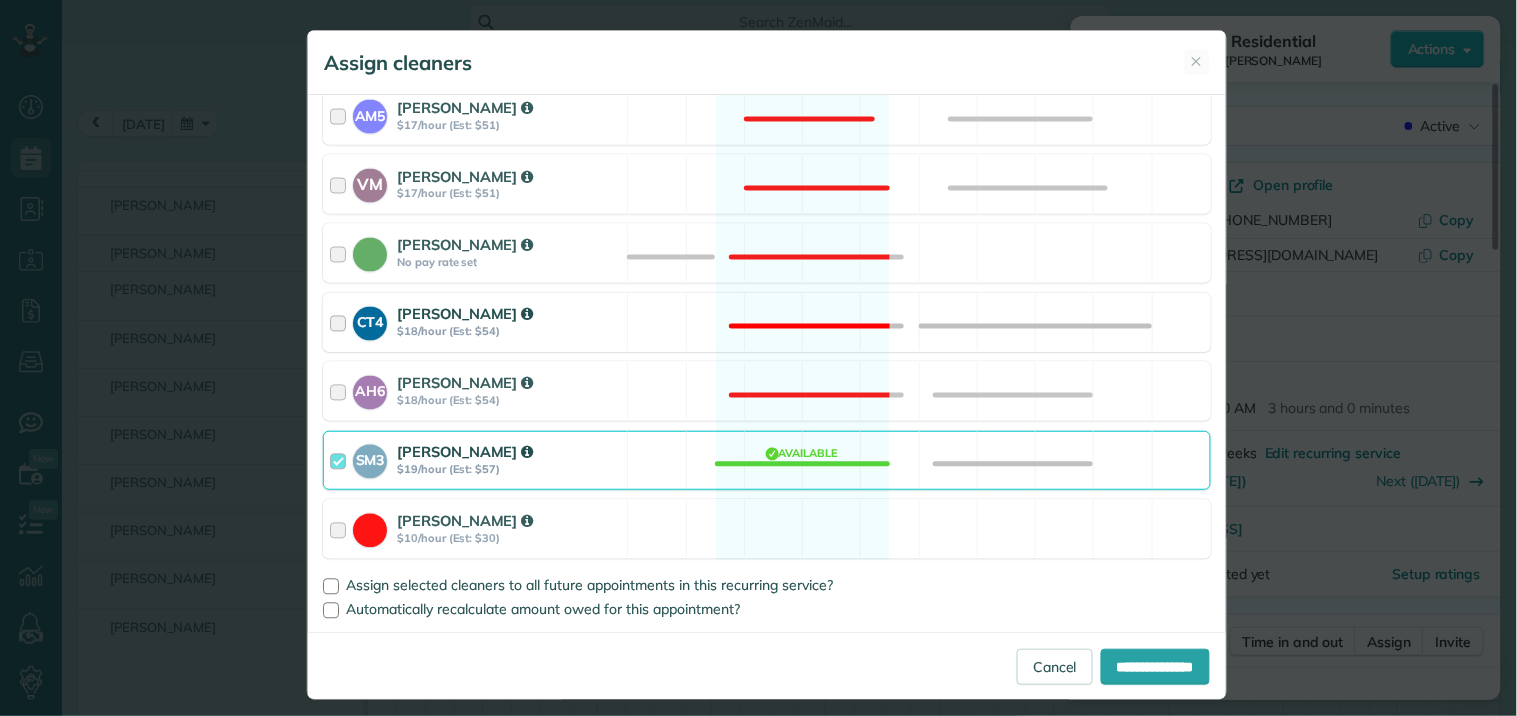 click on "CT4
Crystal Treece
$18/hour (Est: $54)
Not available" at bounding box center (767, 322) 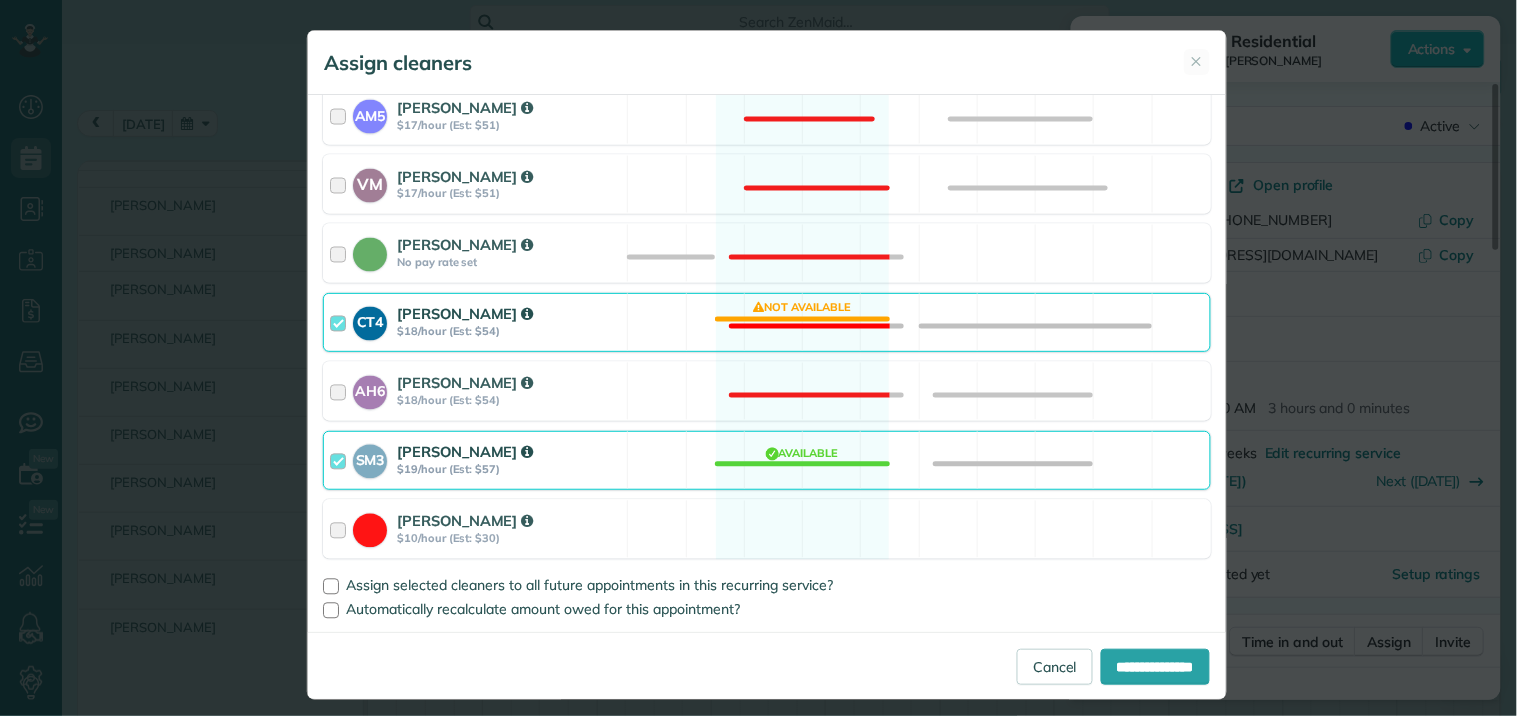 click on "SM3
Shae Morris
$19/hour (Est: $57)
Available" at bounding box center (767, 460) 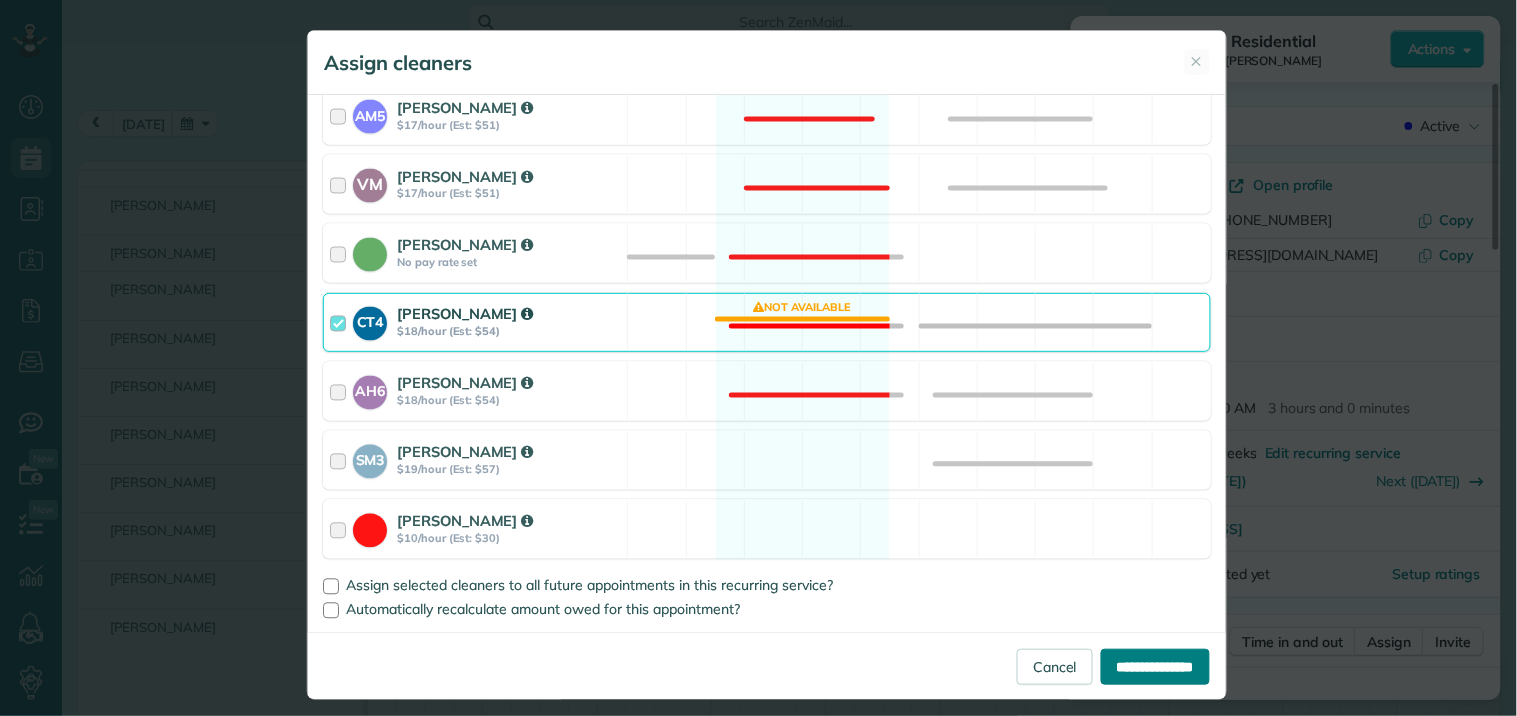 click on "**********" at bounding box center [1155, 667] 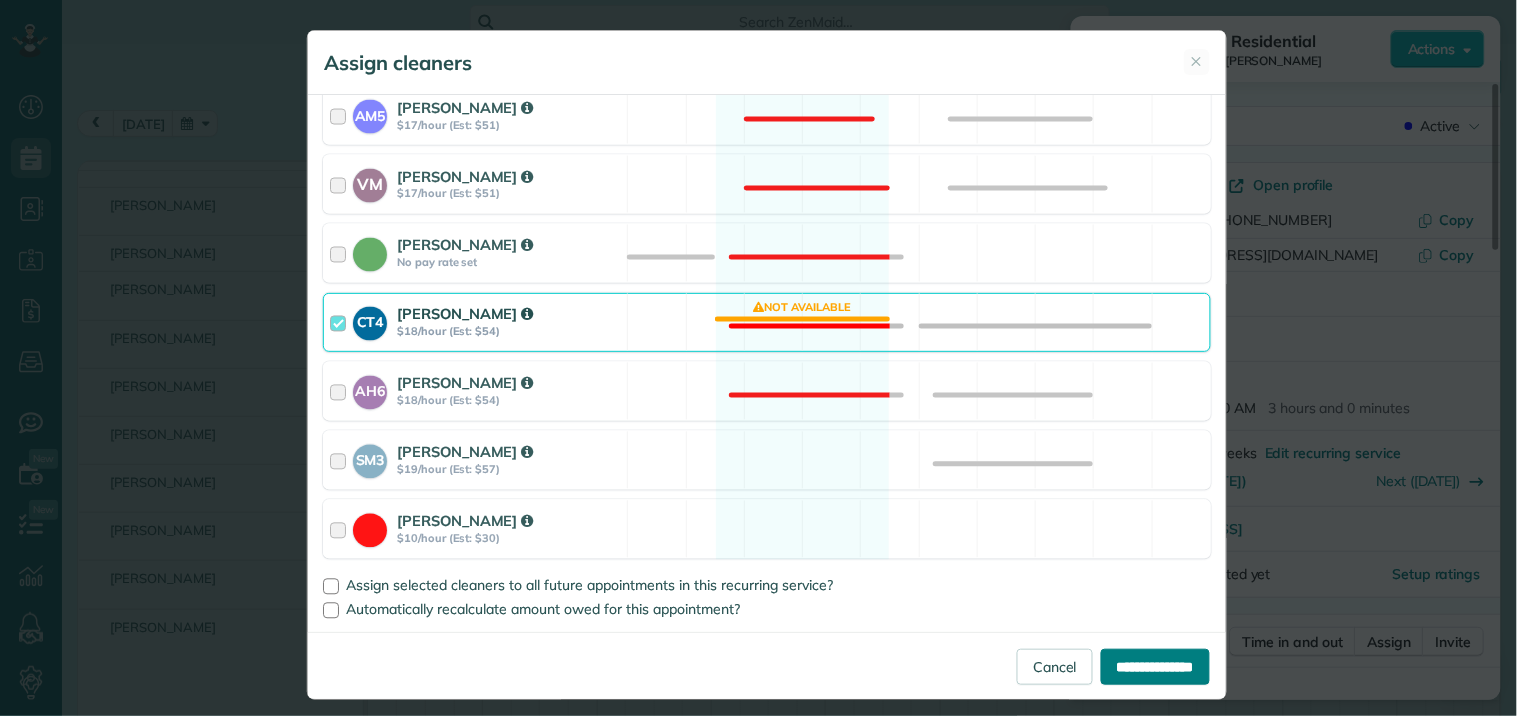 type on "**********" 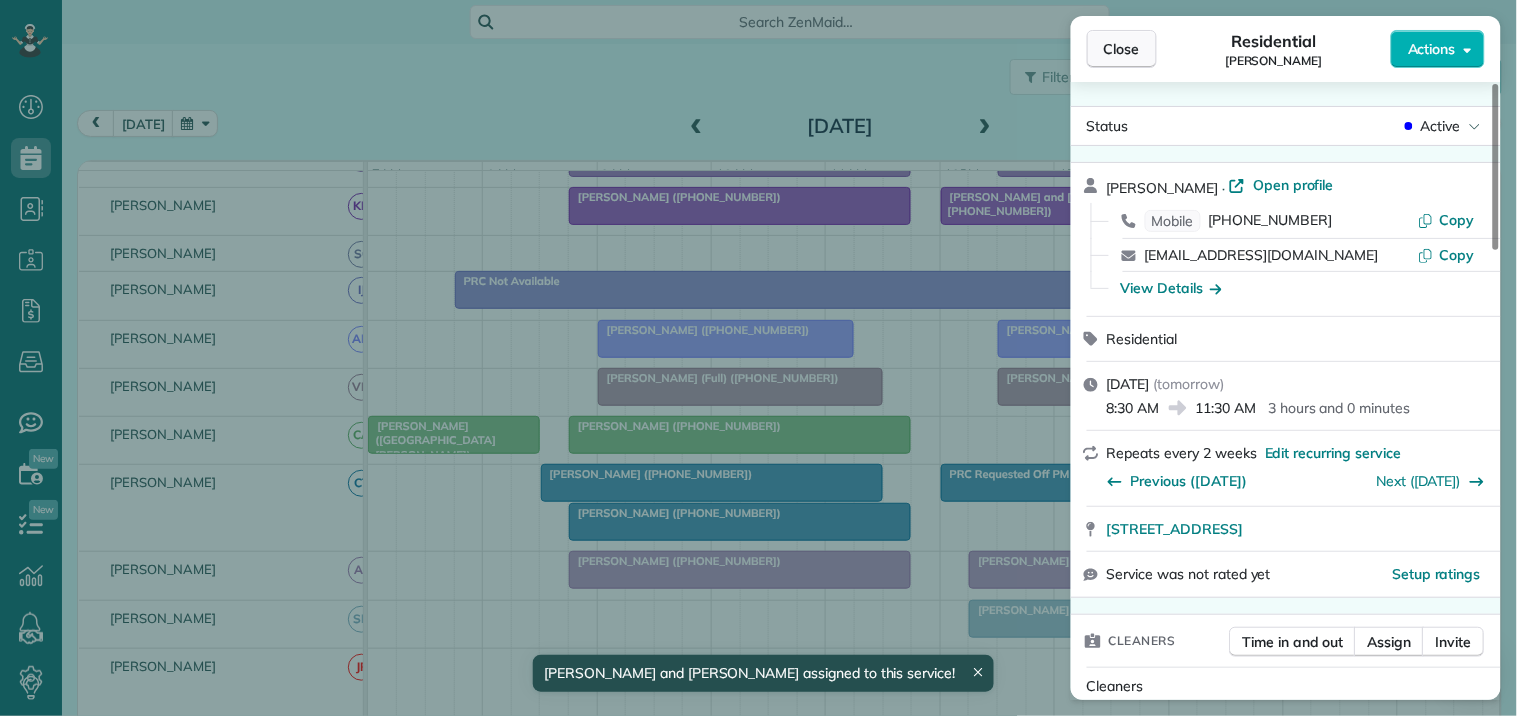 click on "Close" at bounding box center [1122, 49] 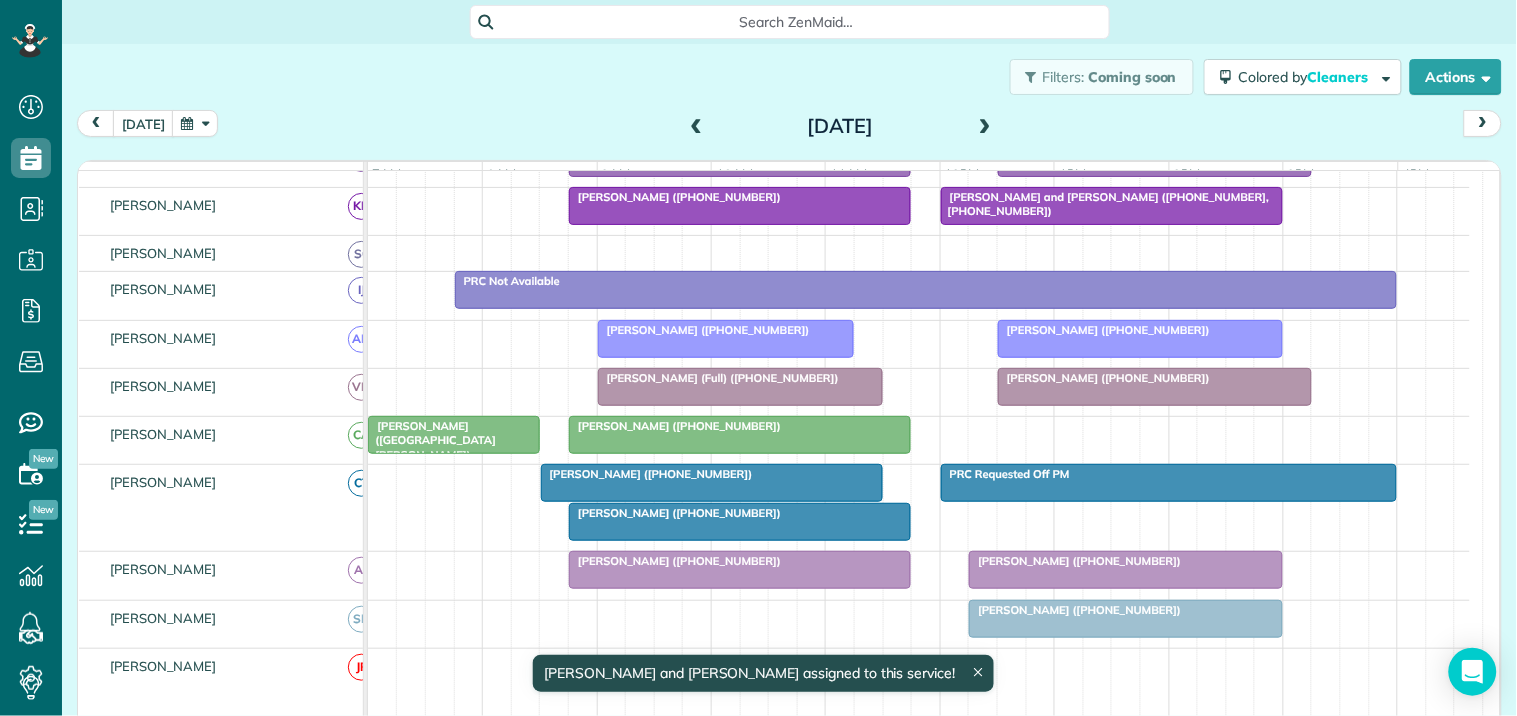 click at bounding box center (740, 522) 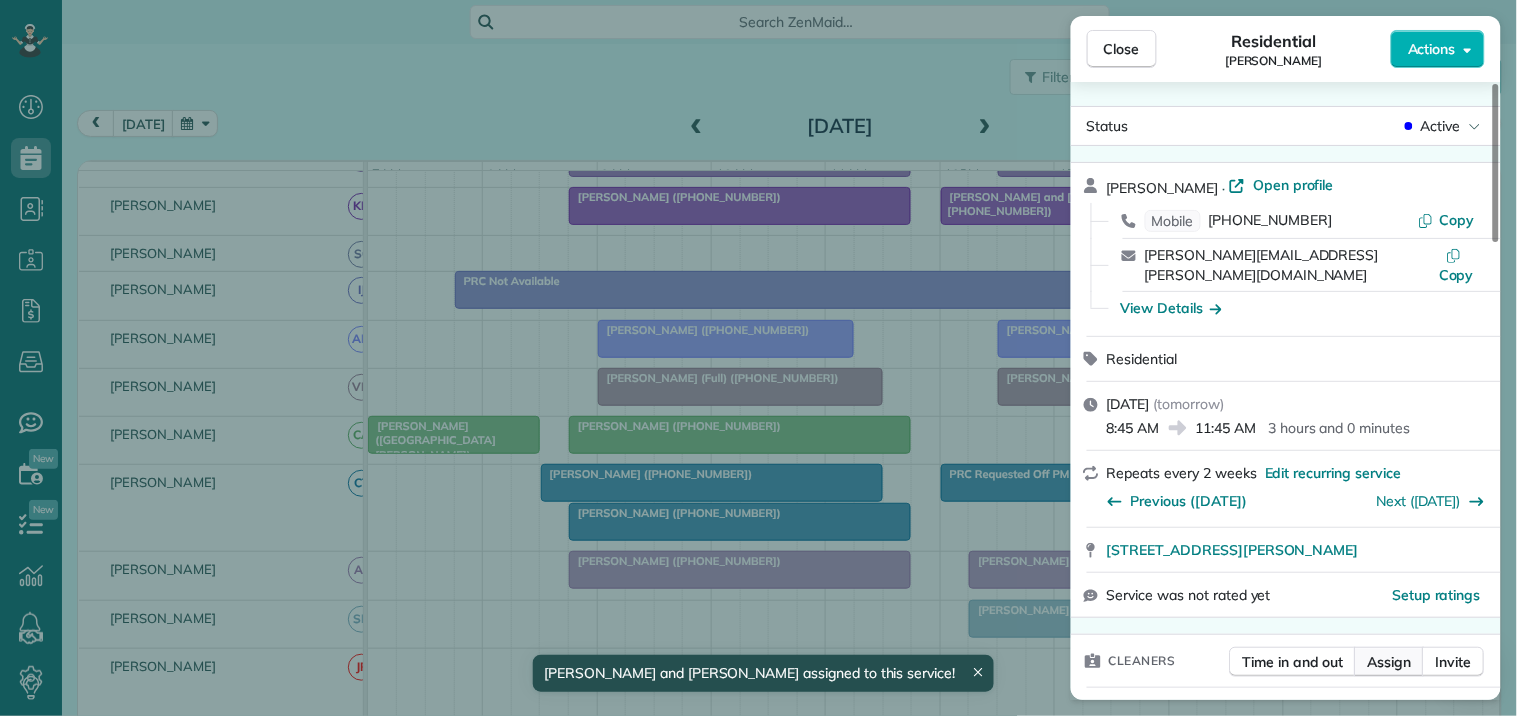 click on "Assign" at bounding box center [1390, 662] 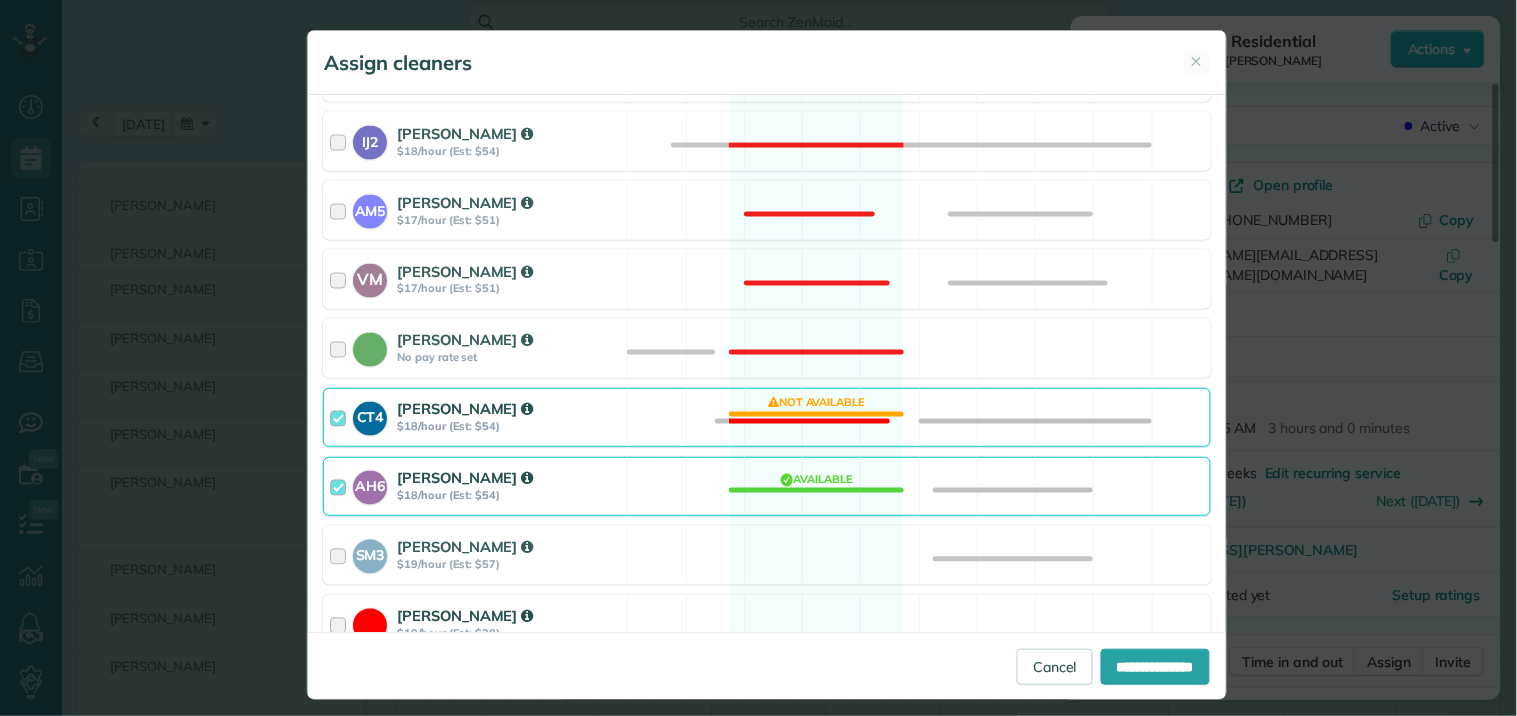 scroll, scrollTop: 884, scrollLeft: 0, axis: vertical 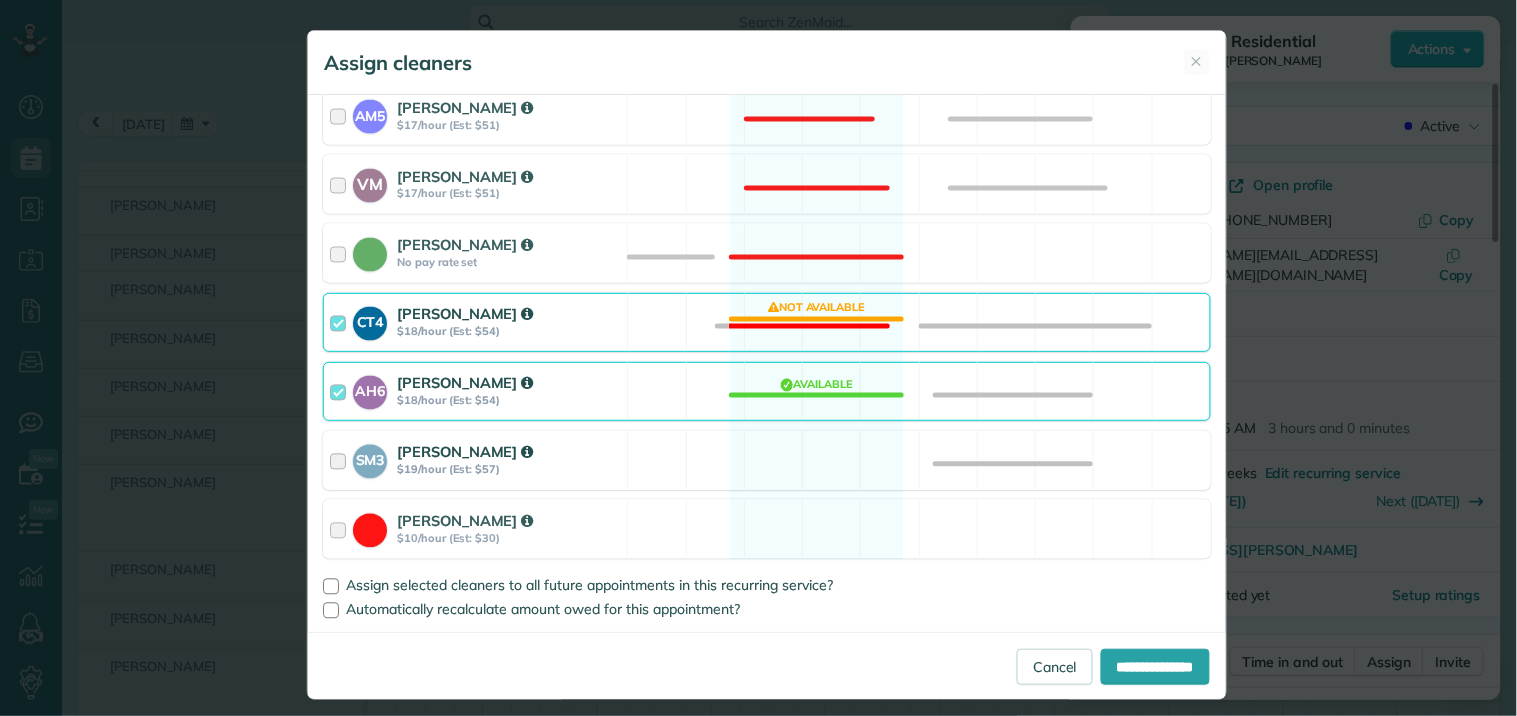 click on "SM3
Shae Morris
$19/hour (Est: $57)
Available" at bounding box center (767, 460) 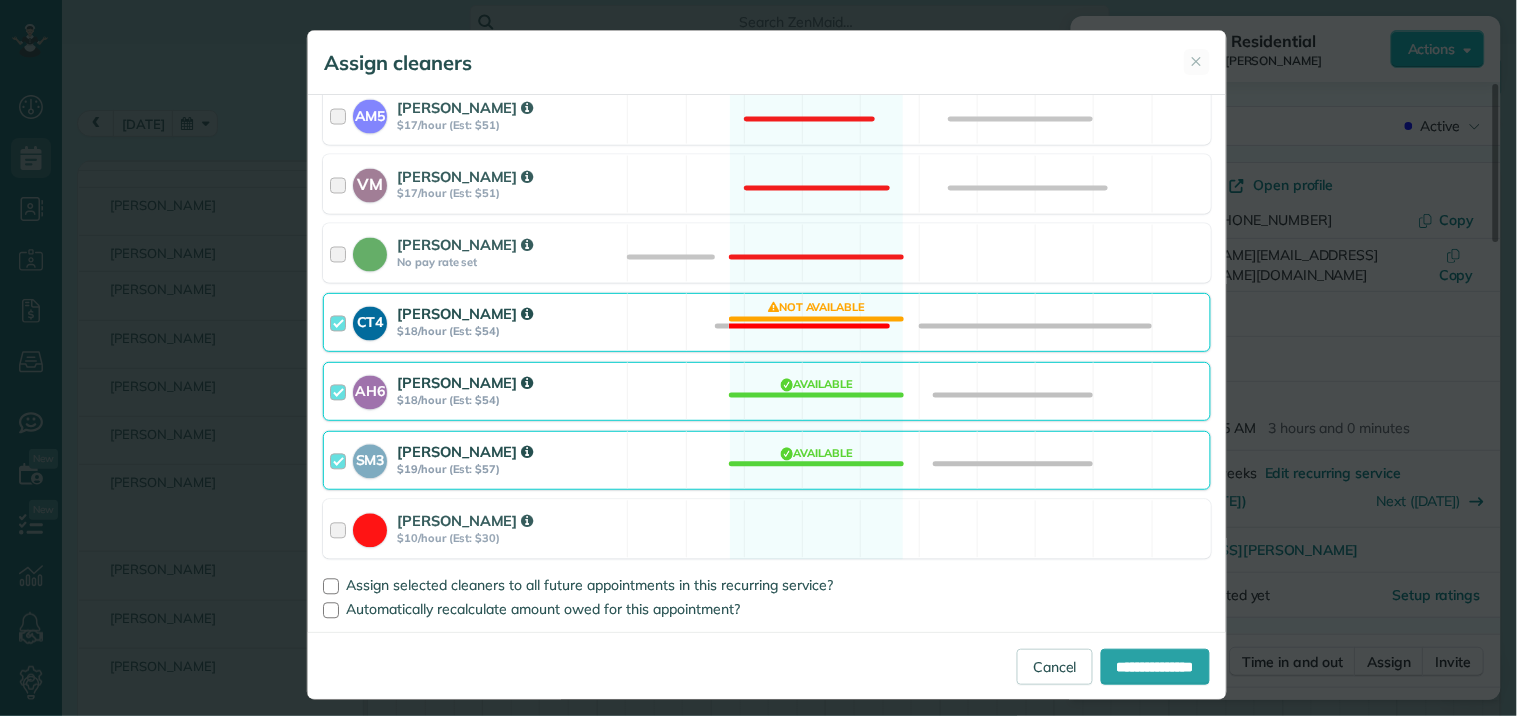 click on "CT4
Crystal Treece
$18/hour (Est: $54)
Not available" at bounding box center [767, 322] 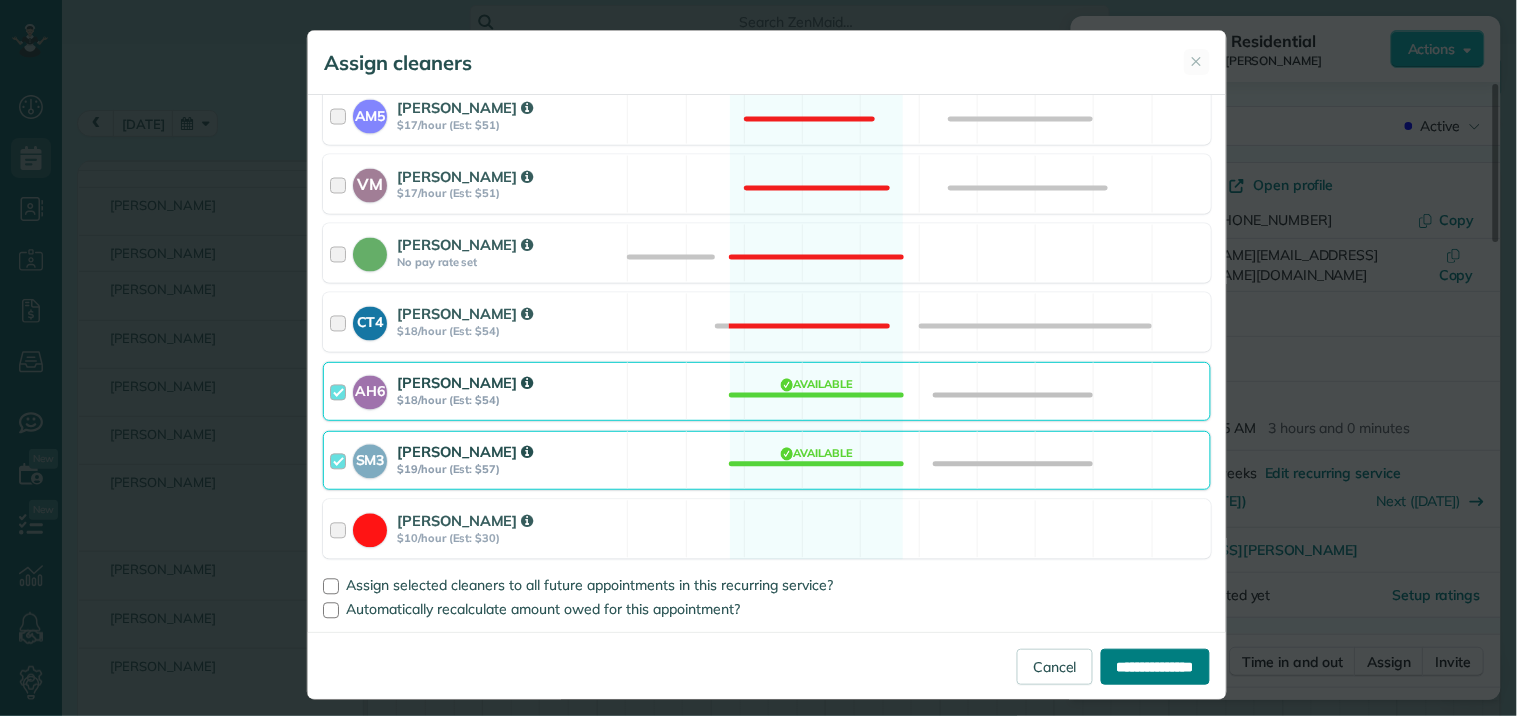 click on "**********" at bounding box center [1155, 667] 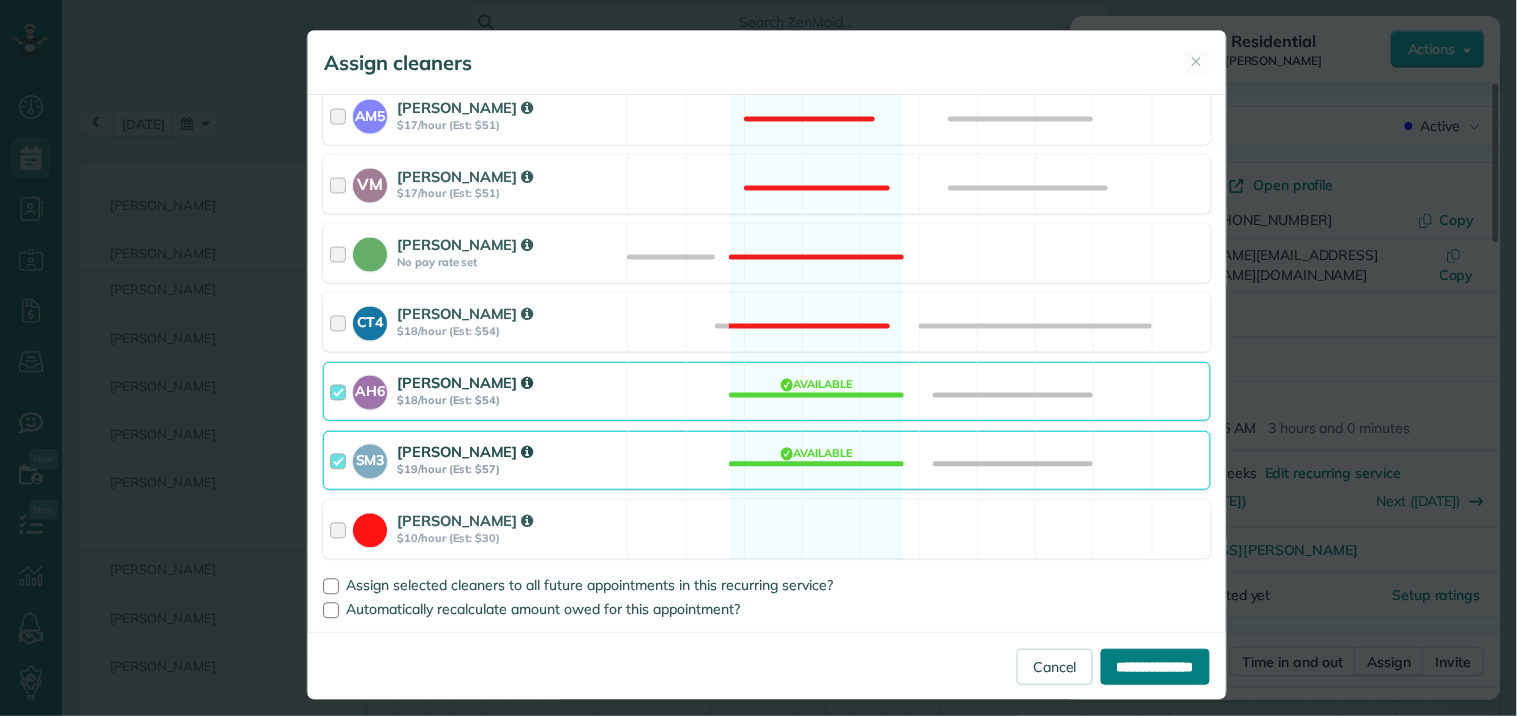 type on "**********" 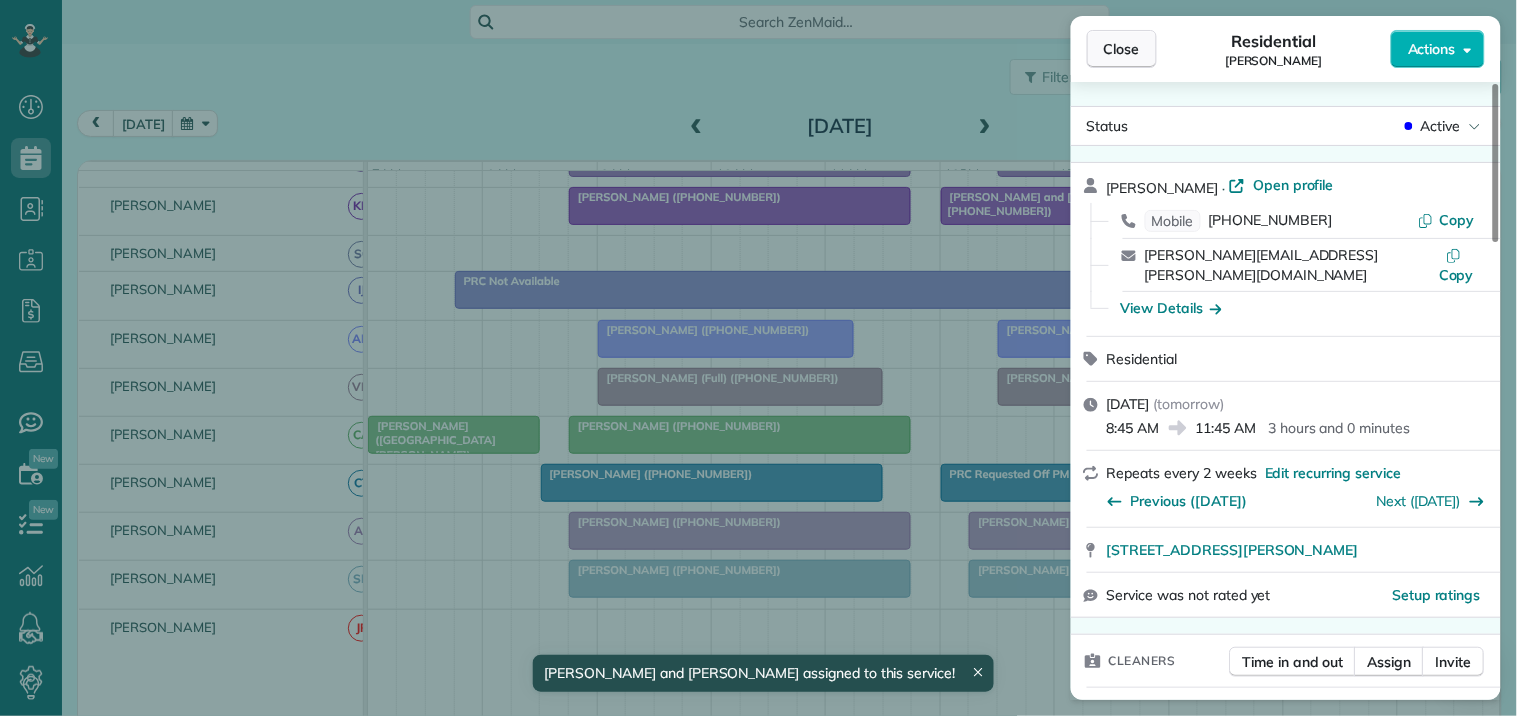 click on "Close" at bounding box center [1122, 49] 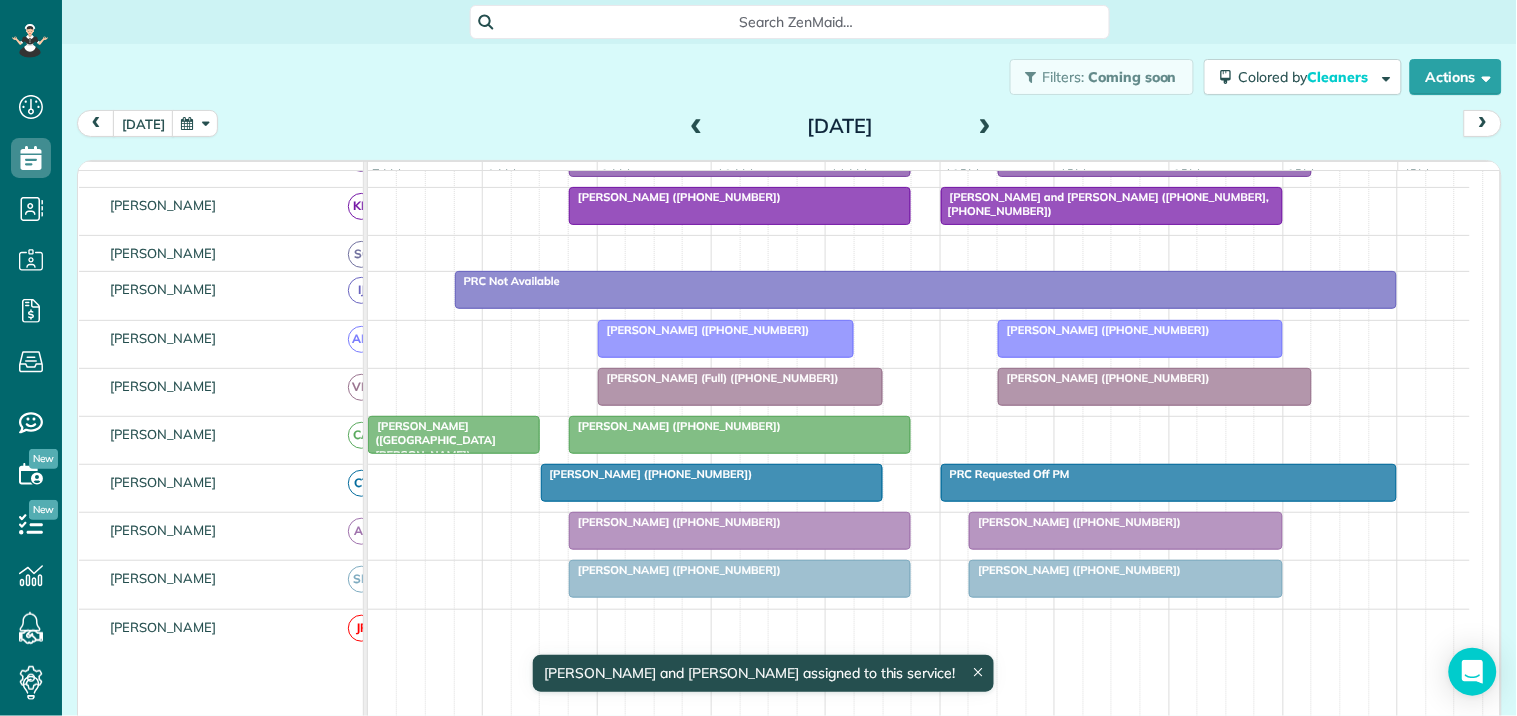 scroll, scrollTop: 72, scrollLeft: 0, axis: vertical 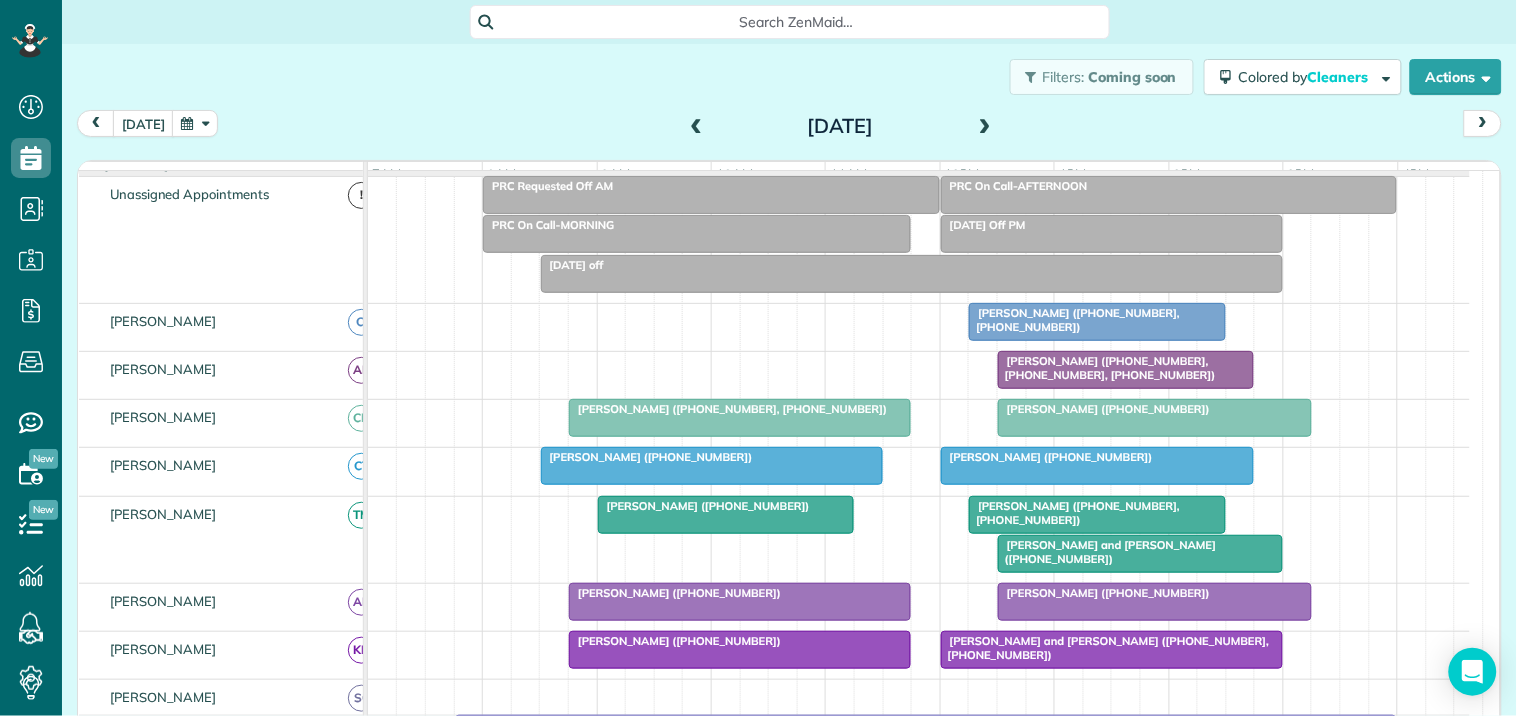 click on "Ms. Melissa Orme (+14043920319, +16788769253)" at bounding box center [1074, 513] 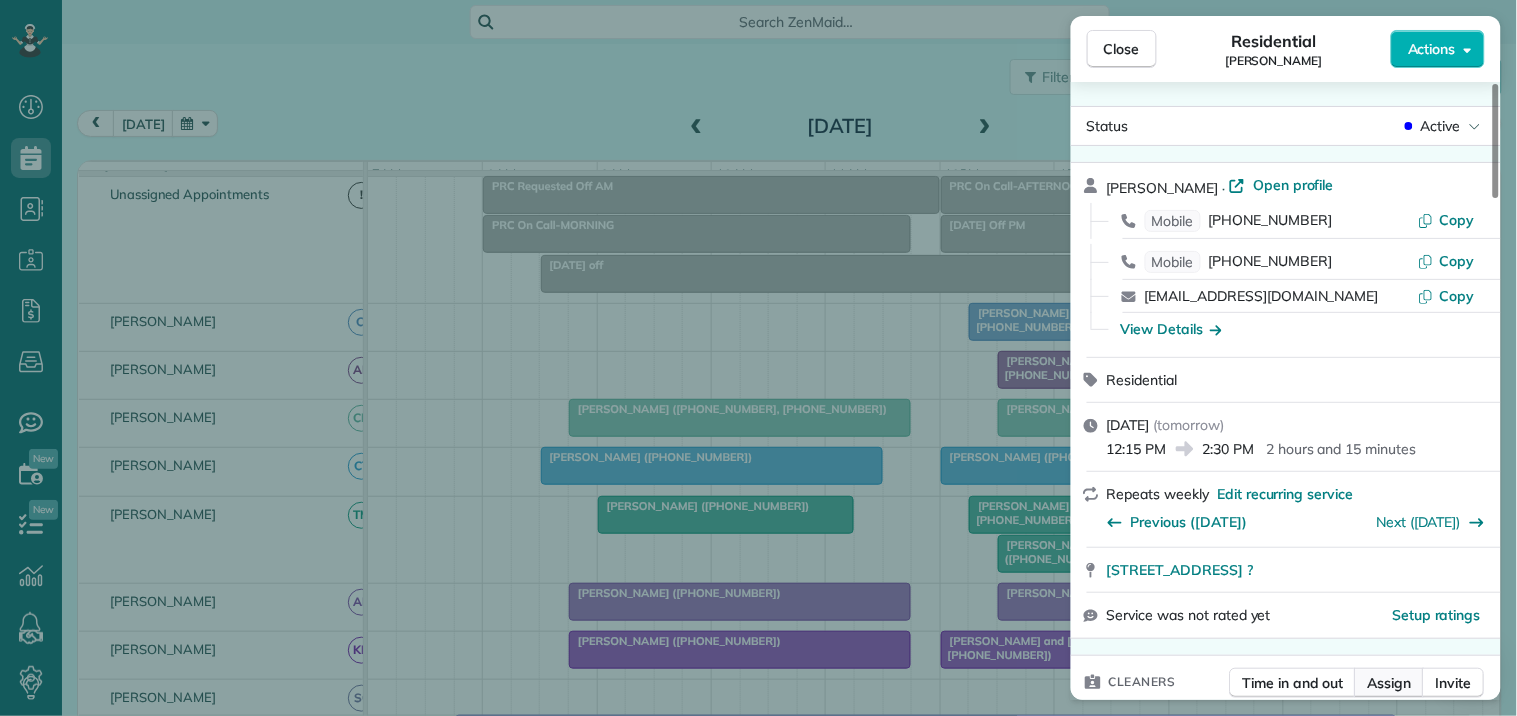 click on "Assign" at bounding box center (1390, 683) 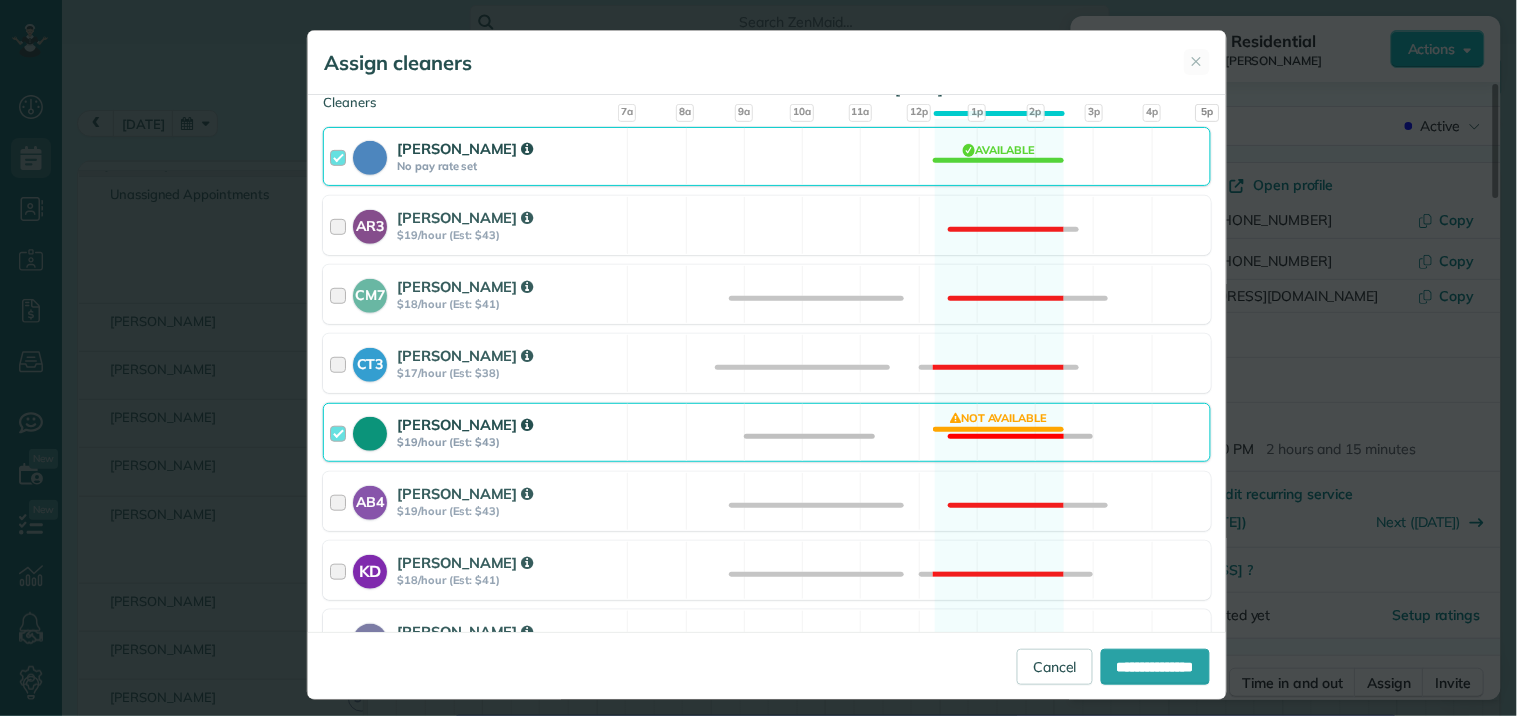 scroll, scrollTop: 555, scrollLeft: 0, axis: vertical 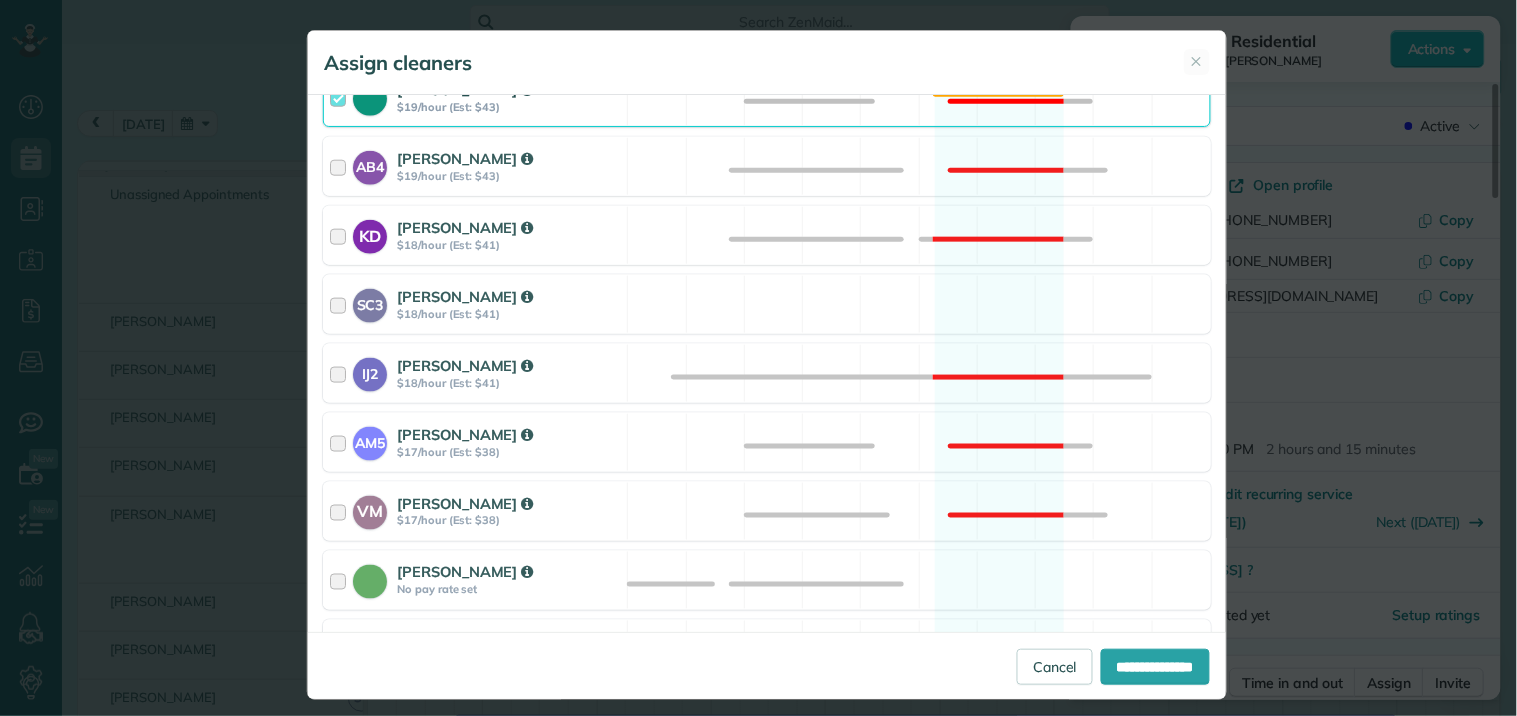 click on "Tamara Mitchell
$19/hour (Est: $43)
Not available" at bounding box center [767, 97] 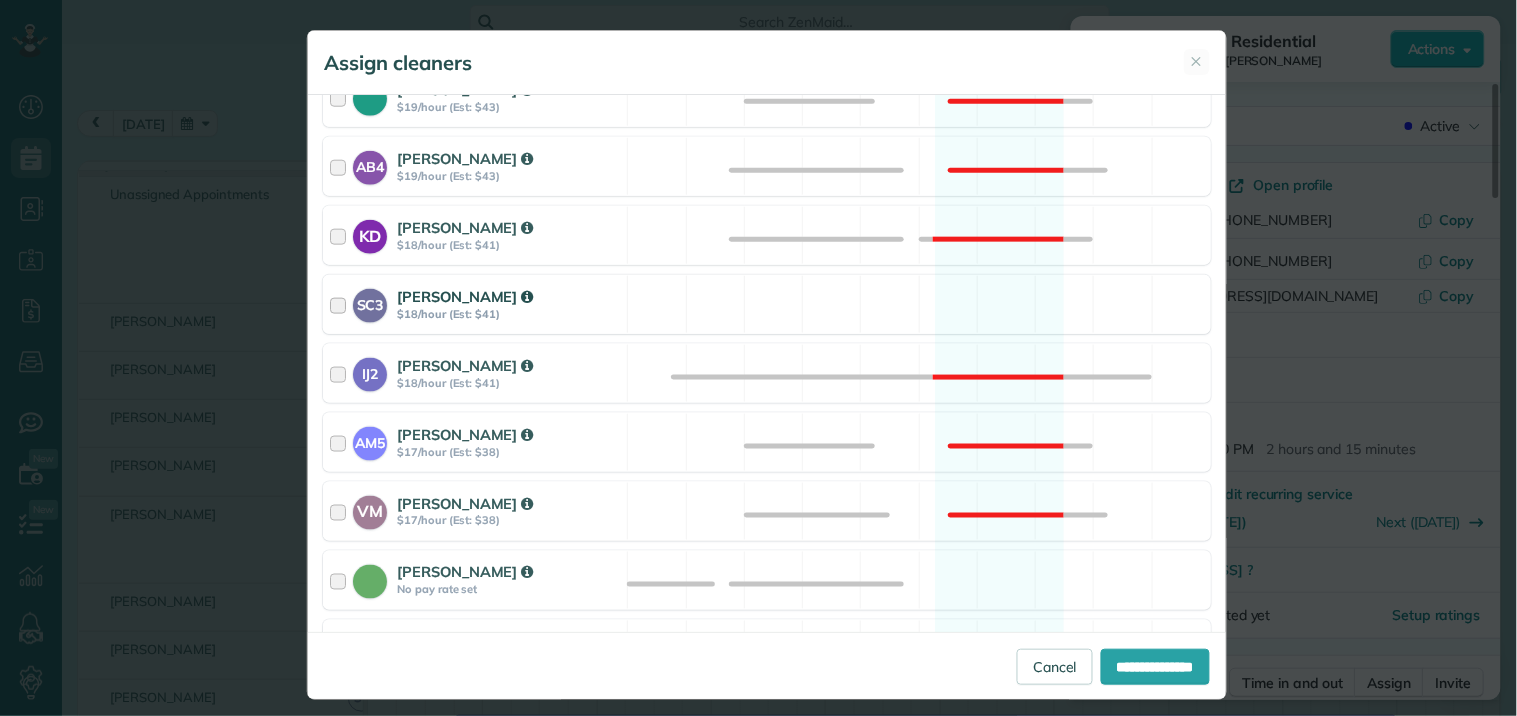 click on "SC3
Stephanie Cruz
$18/hour (Est: $41)
Available" at bounding box center [767, 304] 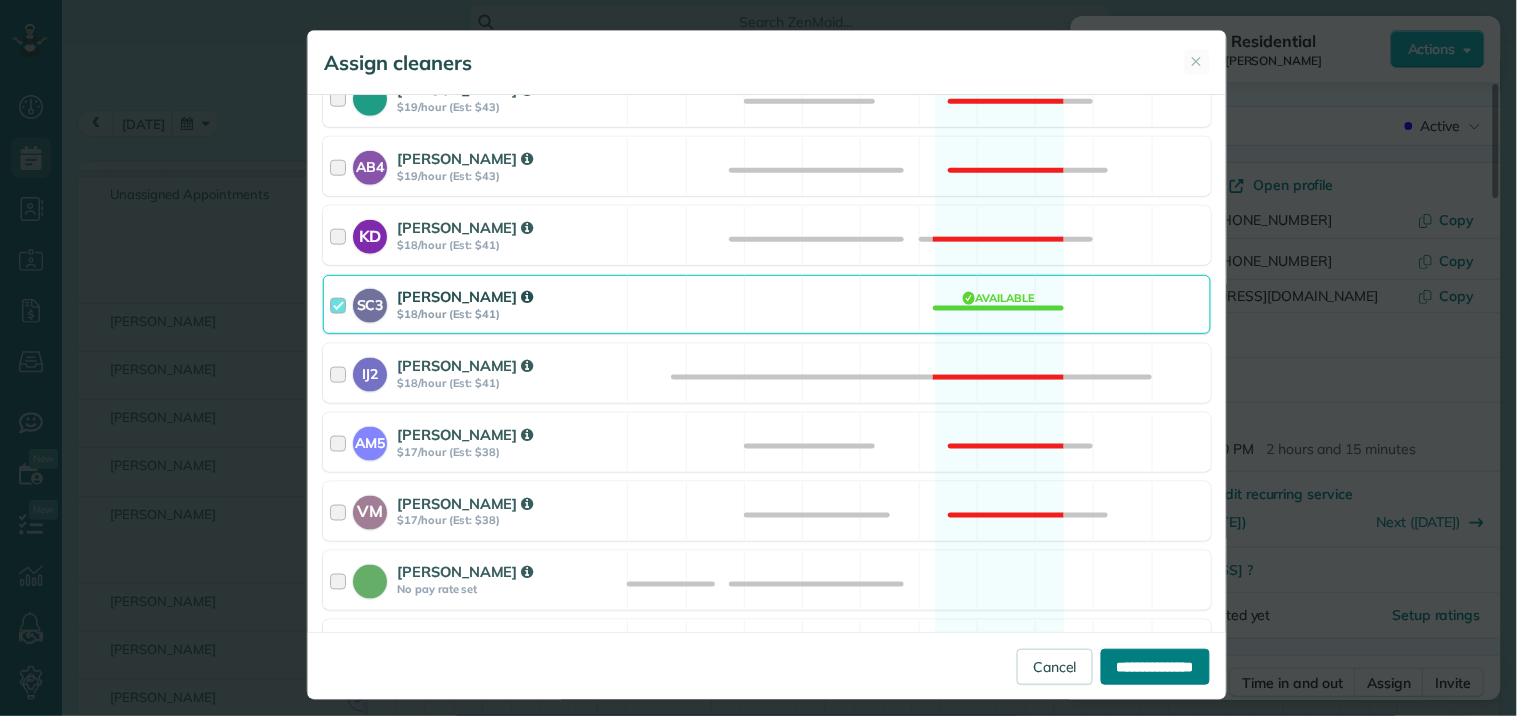 click on "**********" at bounding box center [1155, 667] 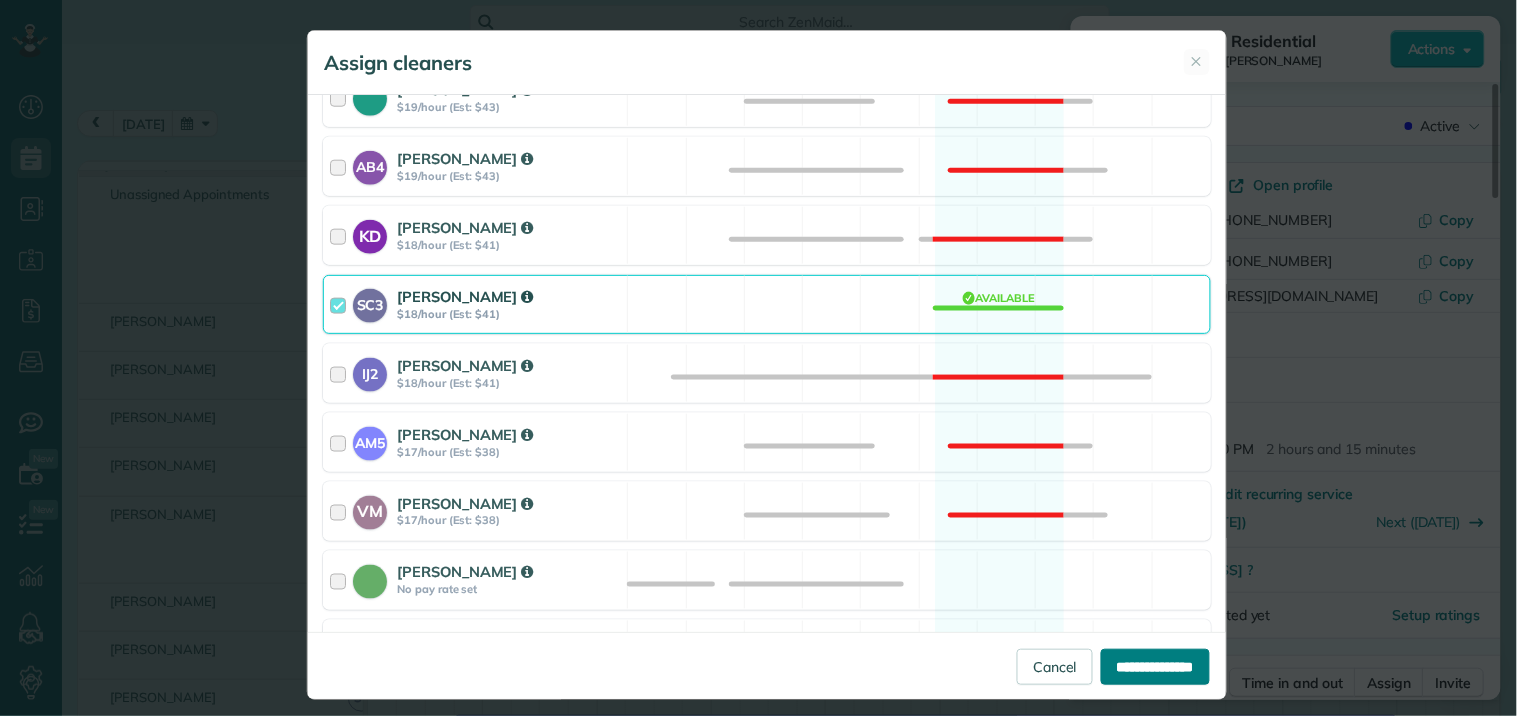 type on "**********" 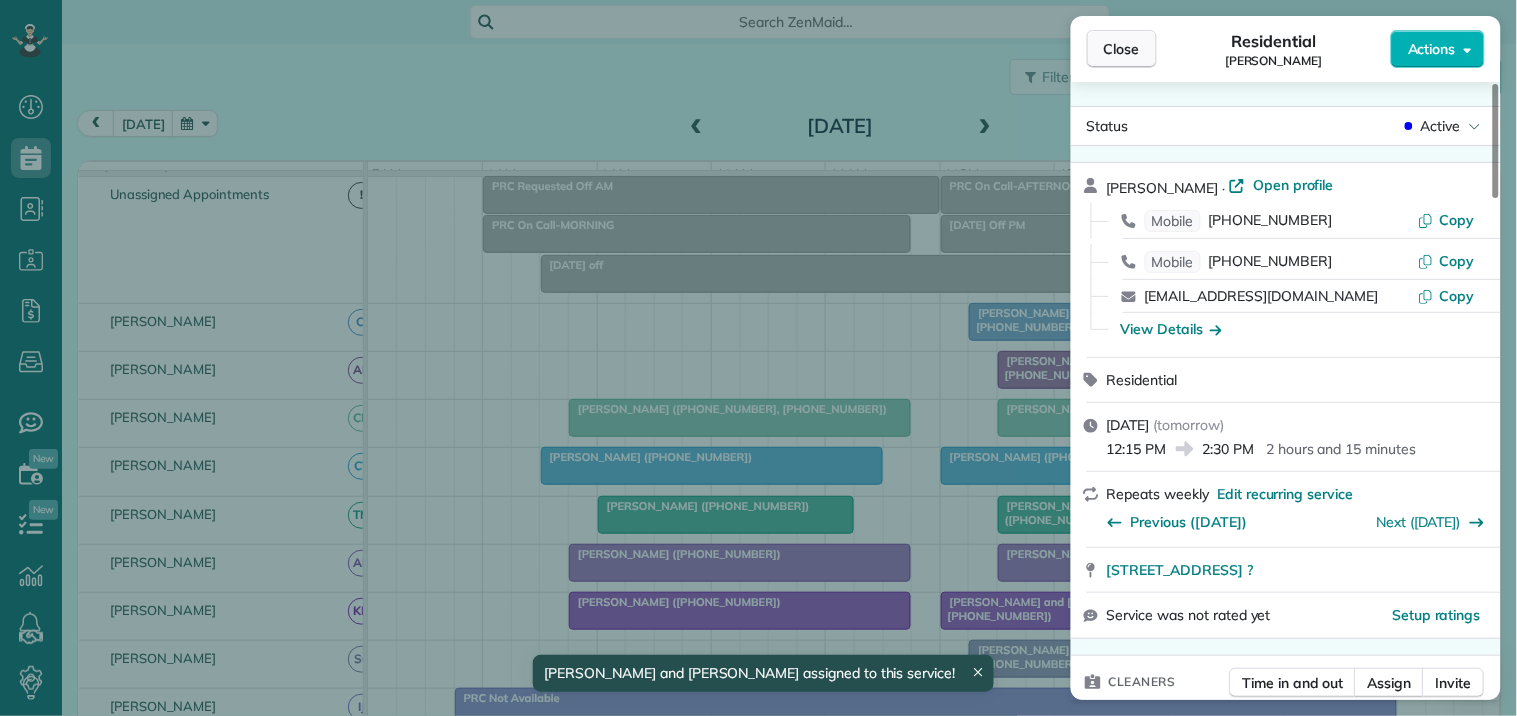 click on "Close" at bounding box center (1122, 49) 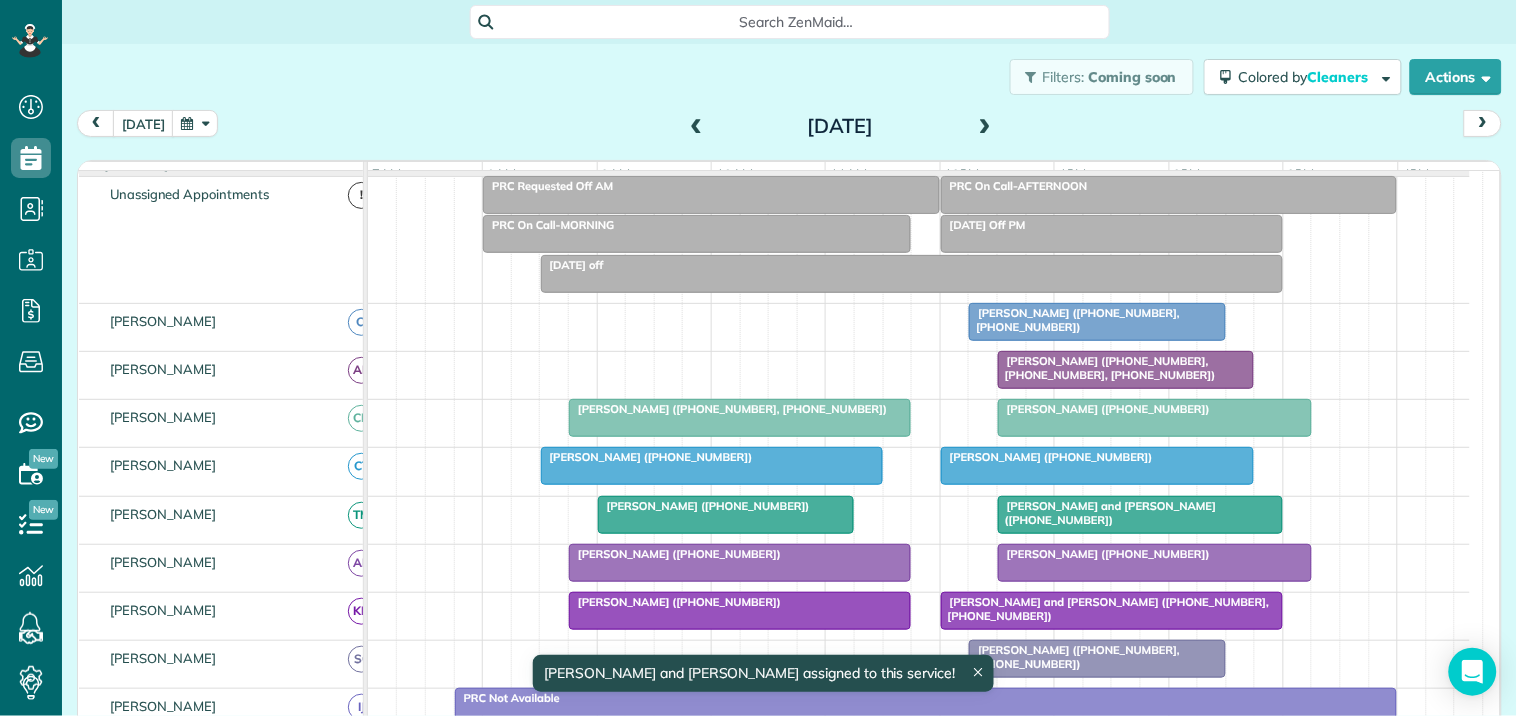 click on "PRC On Call-MORNING" at bounding box center (697, 225) 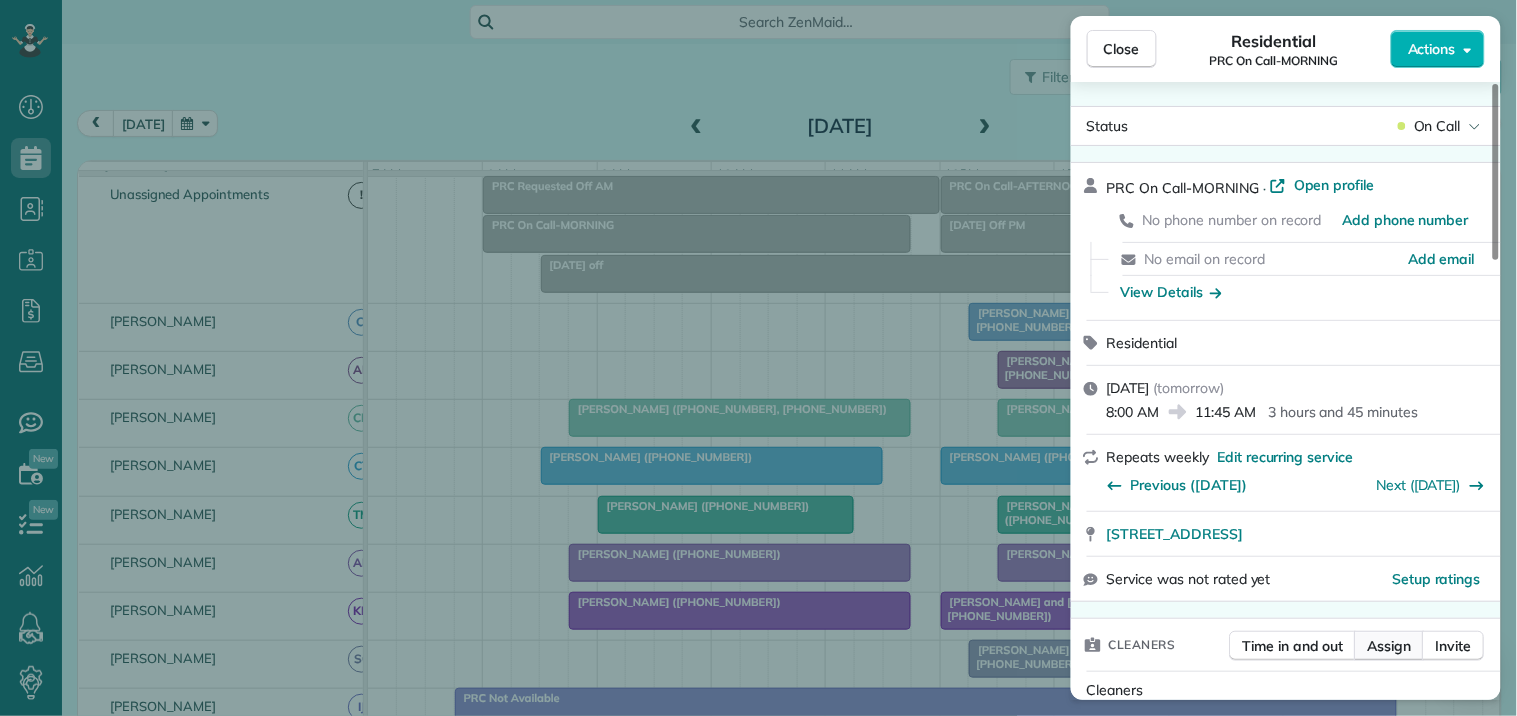 click on "Assign" at bounding box center (1390, 646) 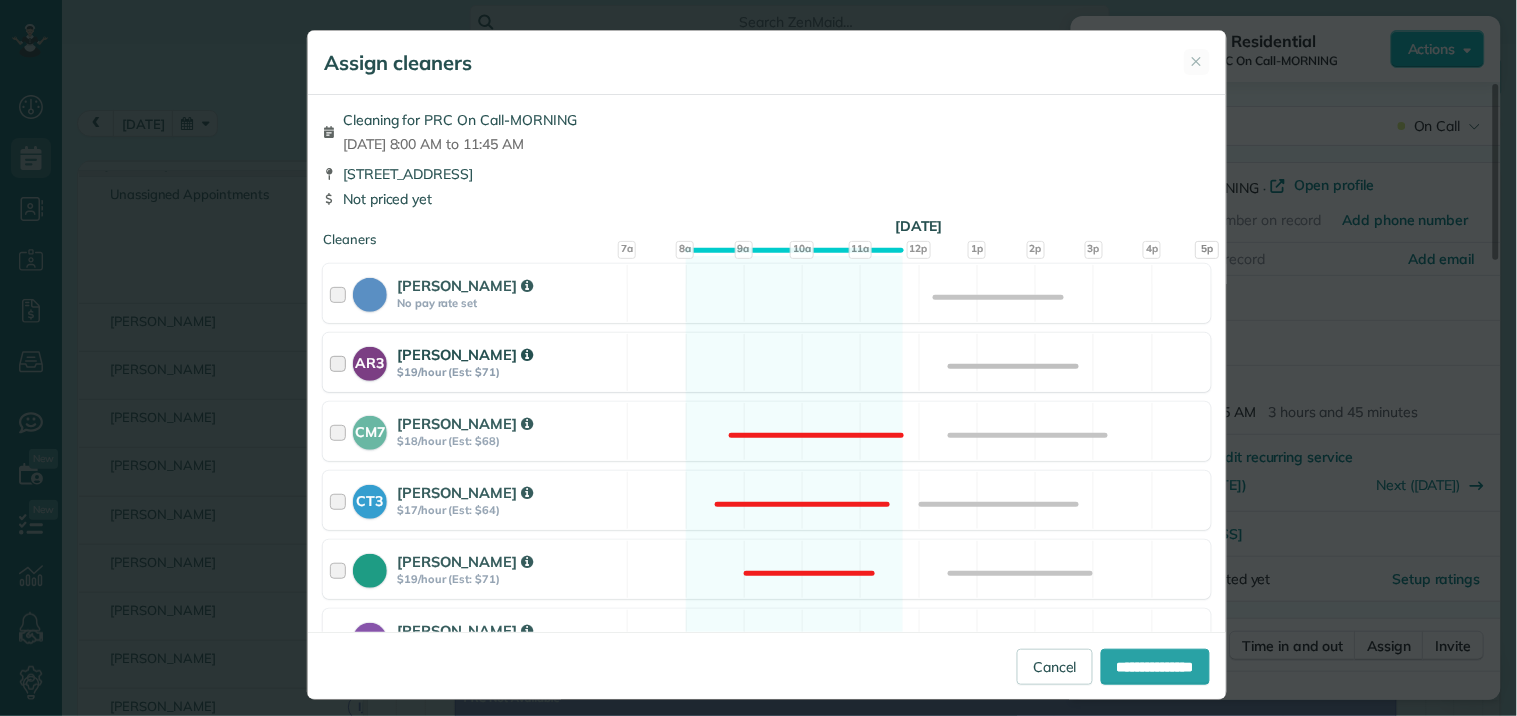 drag, startPoint x: 805, startPoint y: 356, endPoint x: 855, endPoint y: 374, distance: 53.14132 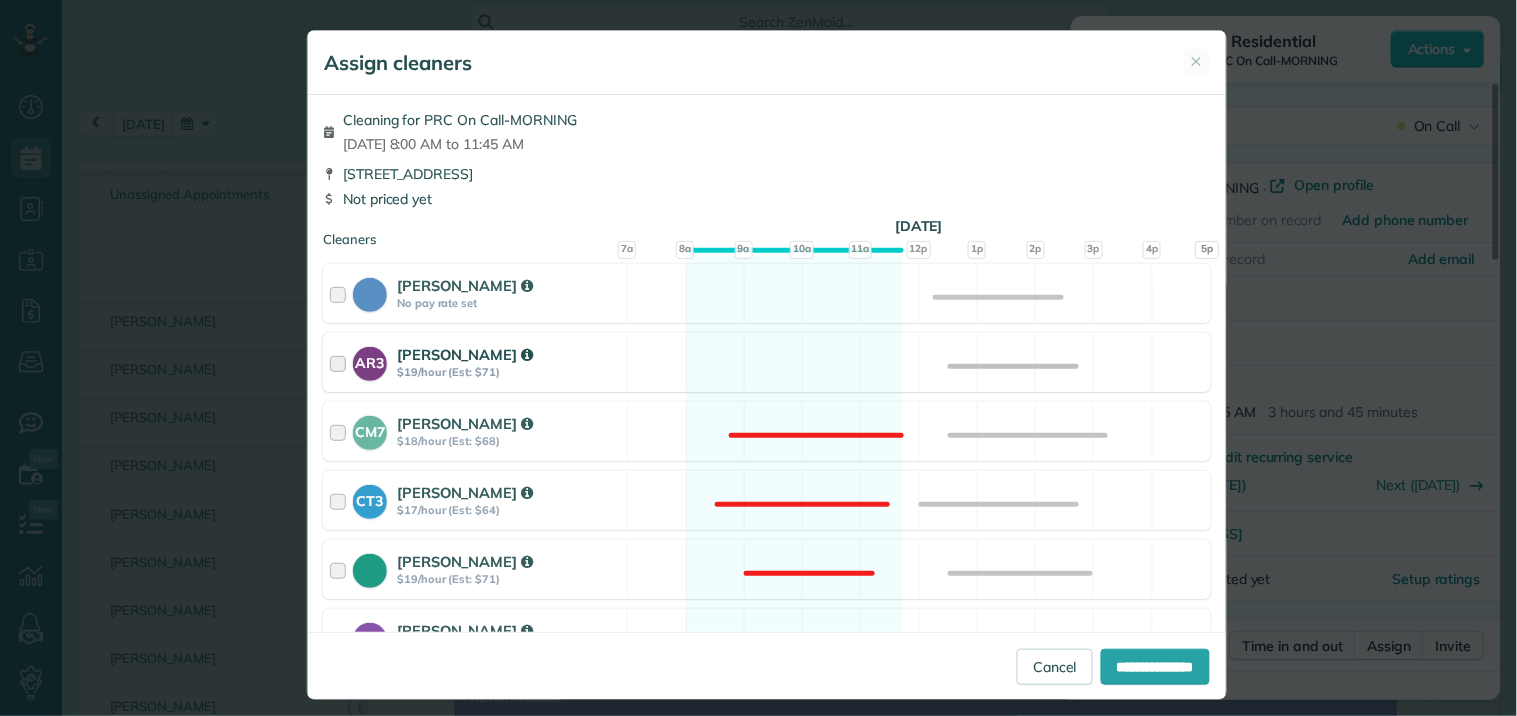 click on "AR3
Amy Reid
$19/hour (Est: $71)
Available" at bounding box center (767, 362) 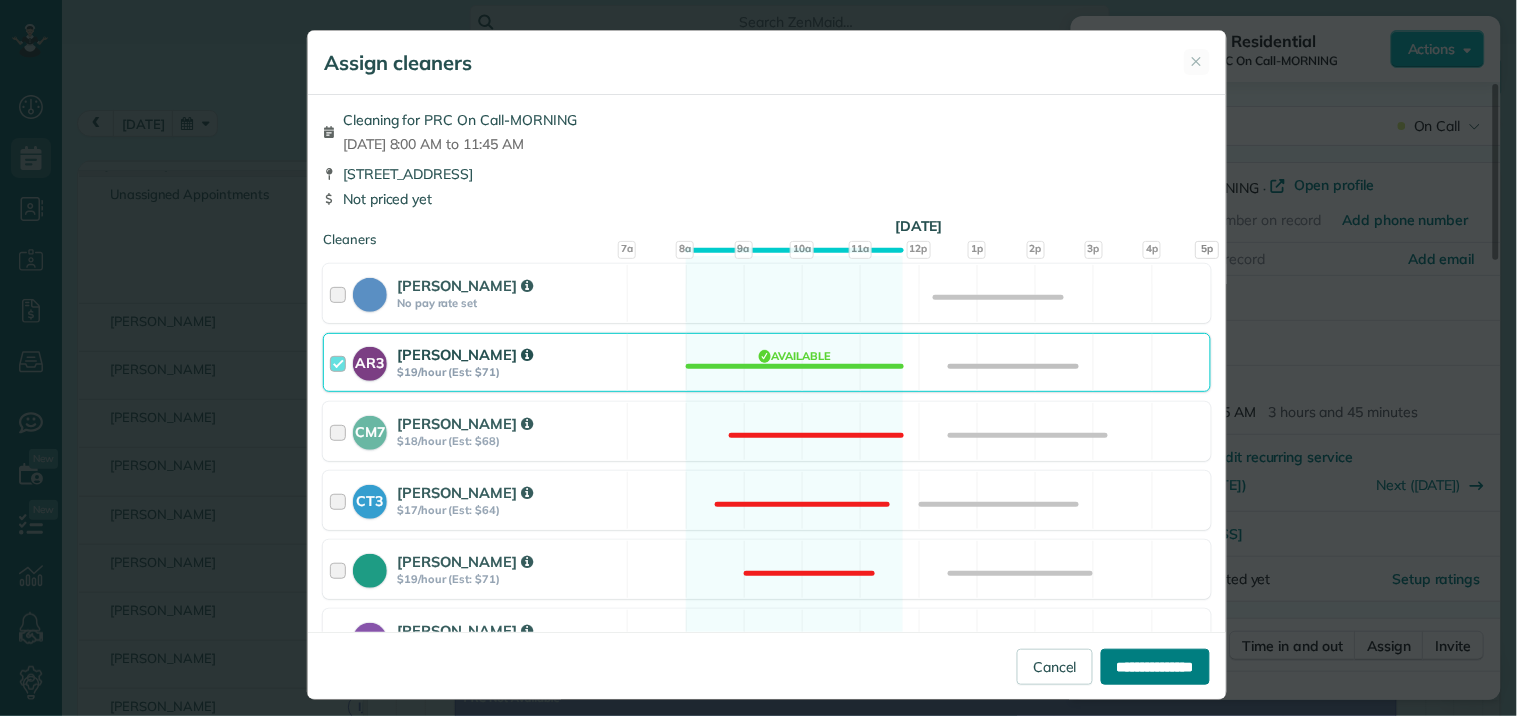click on "**********" at bounding box center (1155, 667) 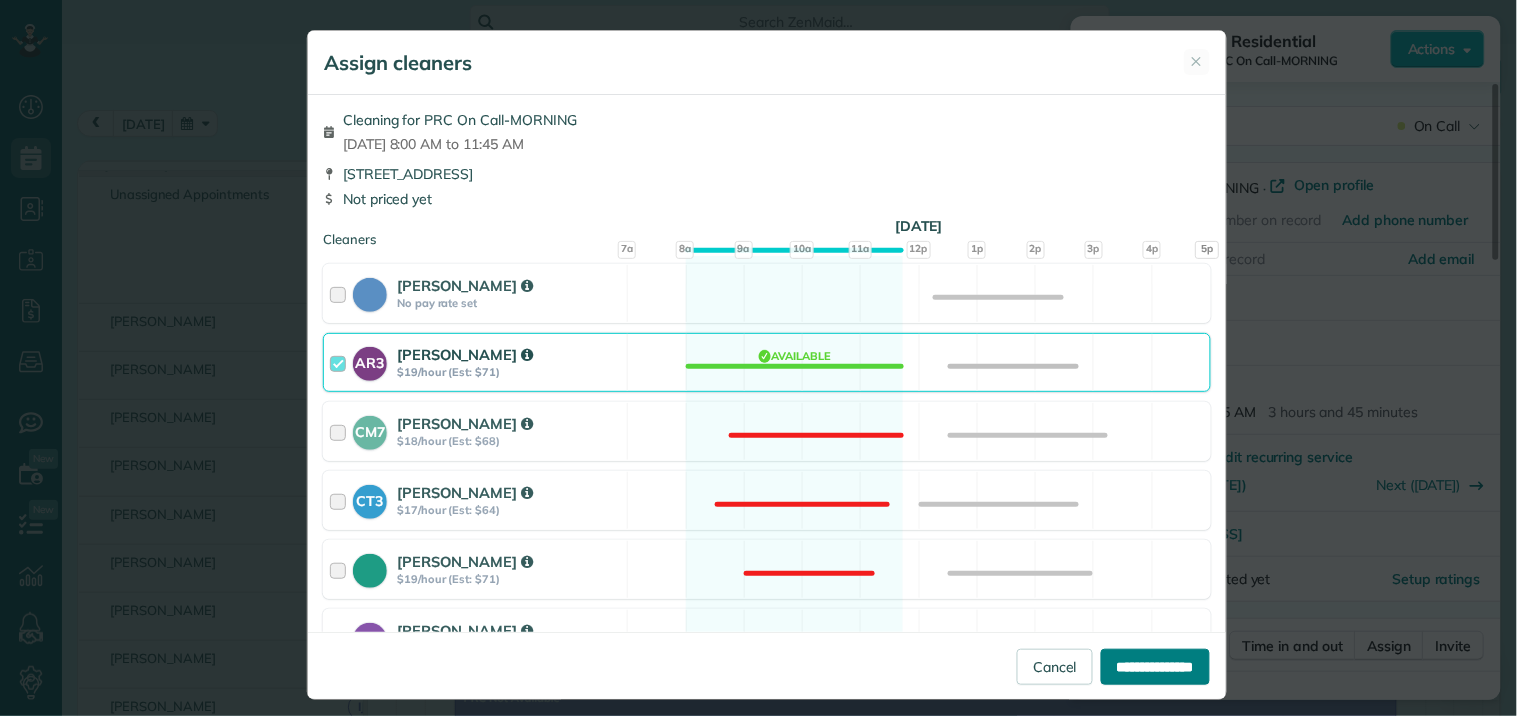 type on "**********" 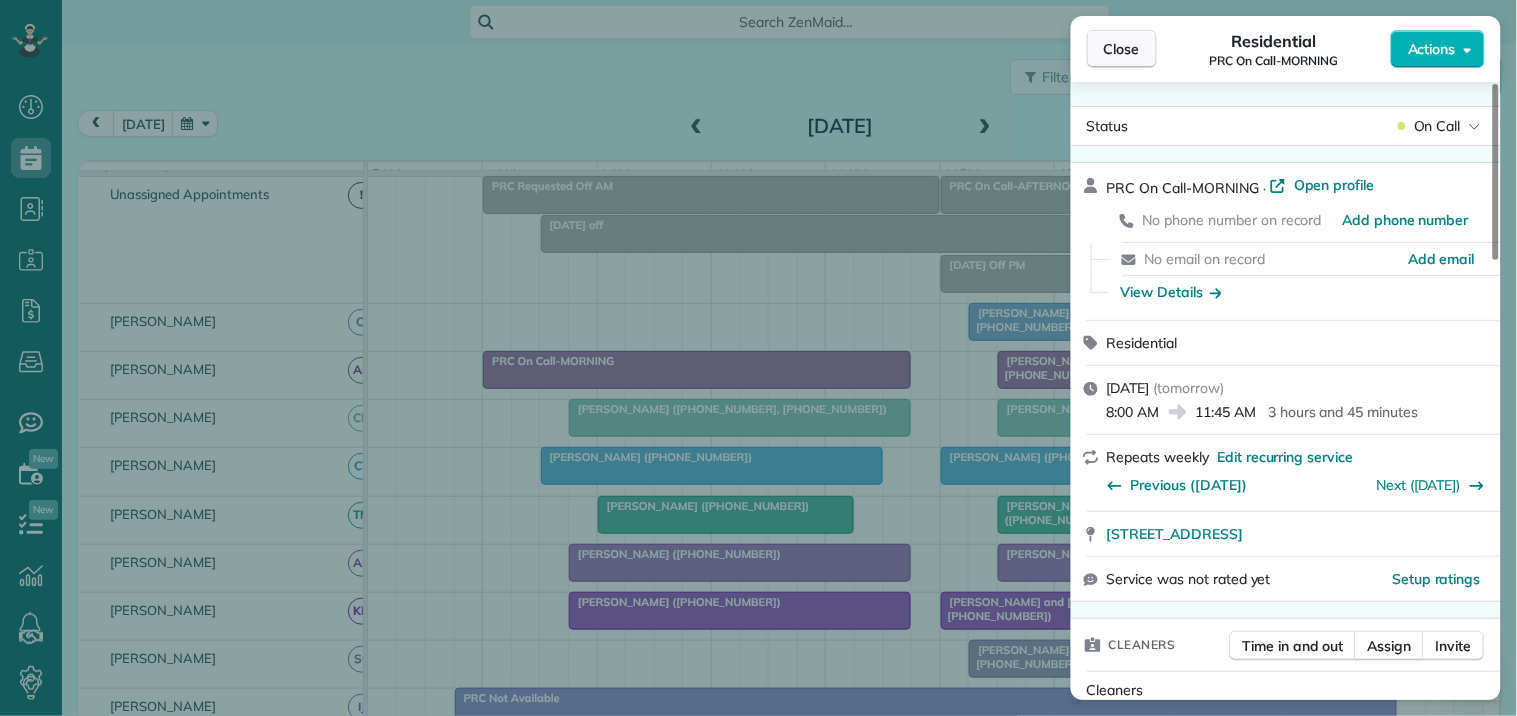 click on "Close" at bounding box center (1122, 49) 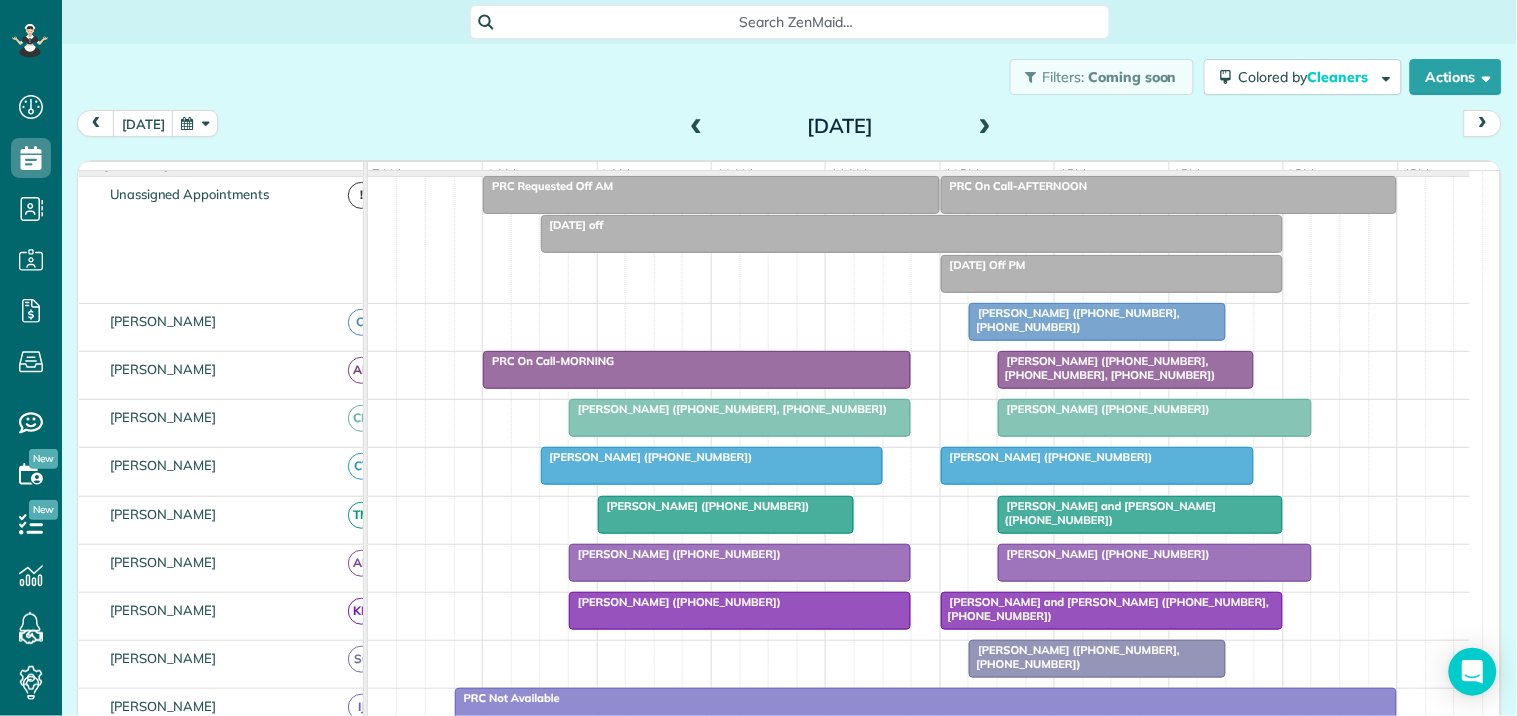 scroll, scrollTop: 188, scrollLeft: 0, axis: vertical 